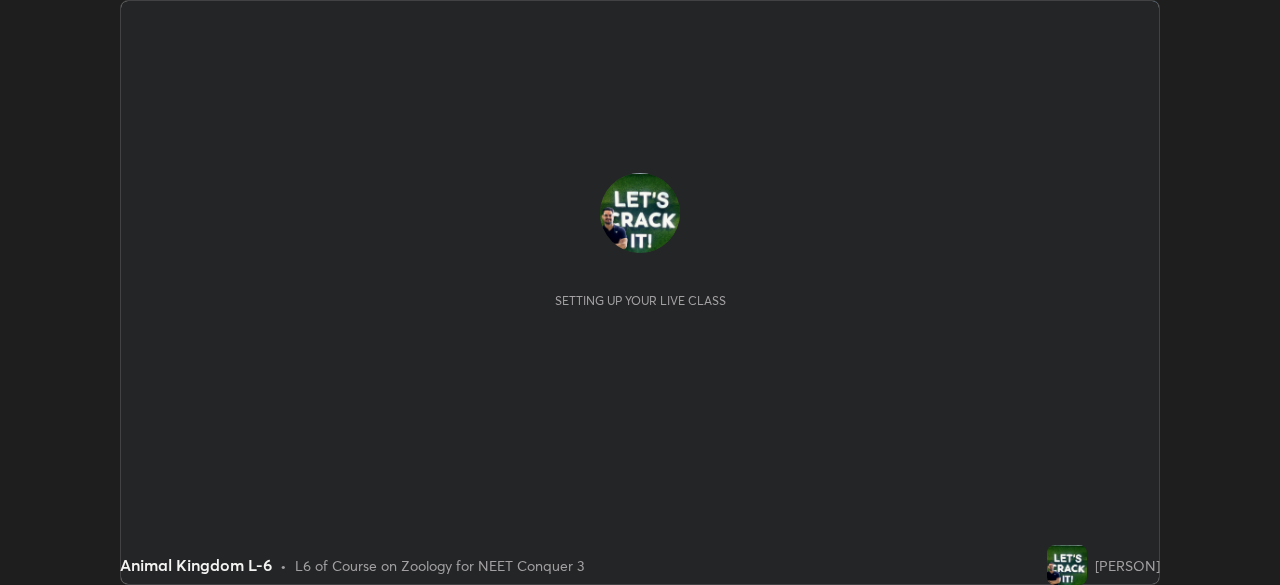 scroll, scrollTop: 0, scrollLeft: 0, axis: both 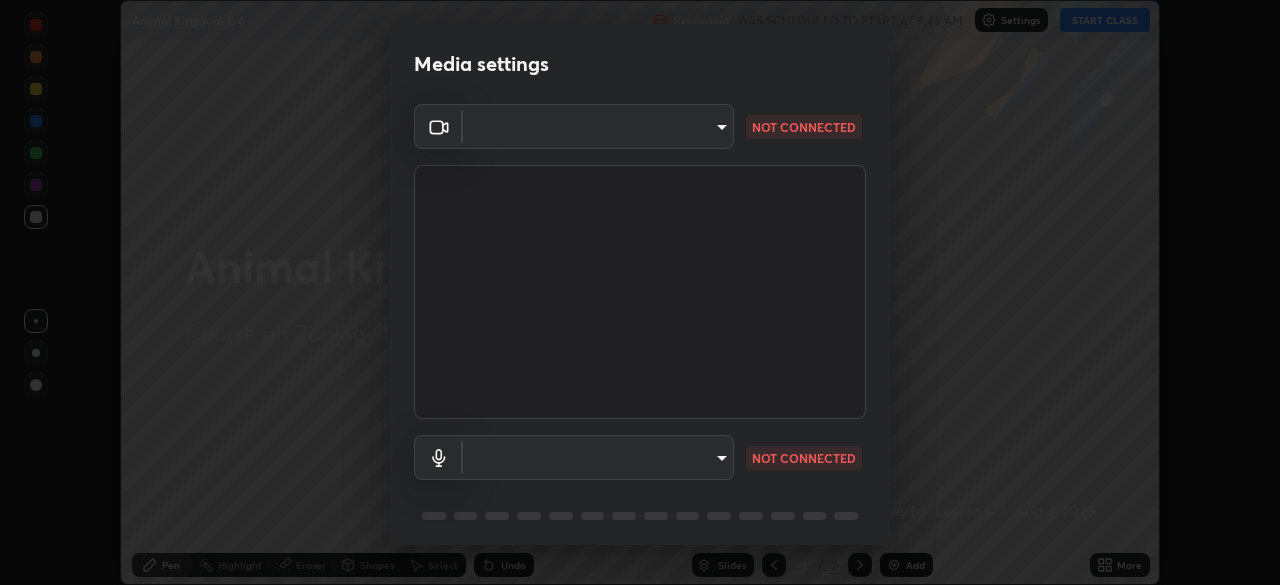 type on "fec30703c8e22cf69a8f77a224c2d994de0da897dc859dbf546555d8622b01d3" 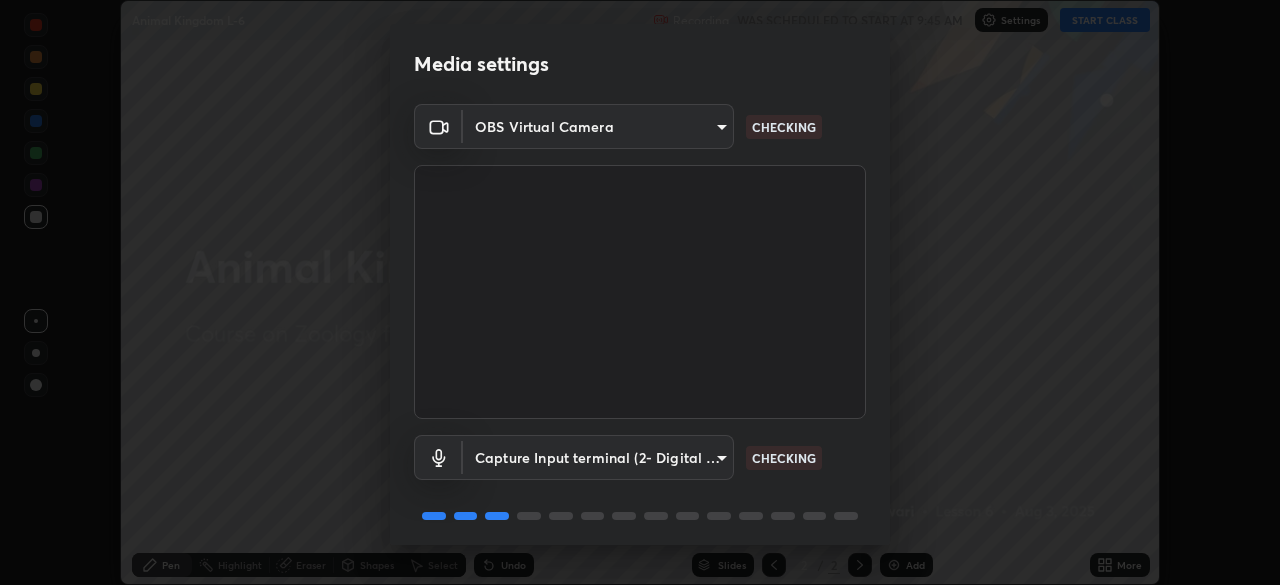 scroll, scrollTop: 71, scrollLeft: 0, axis: vertical 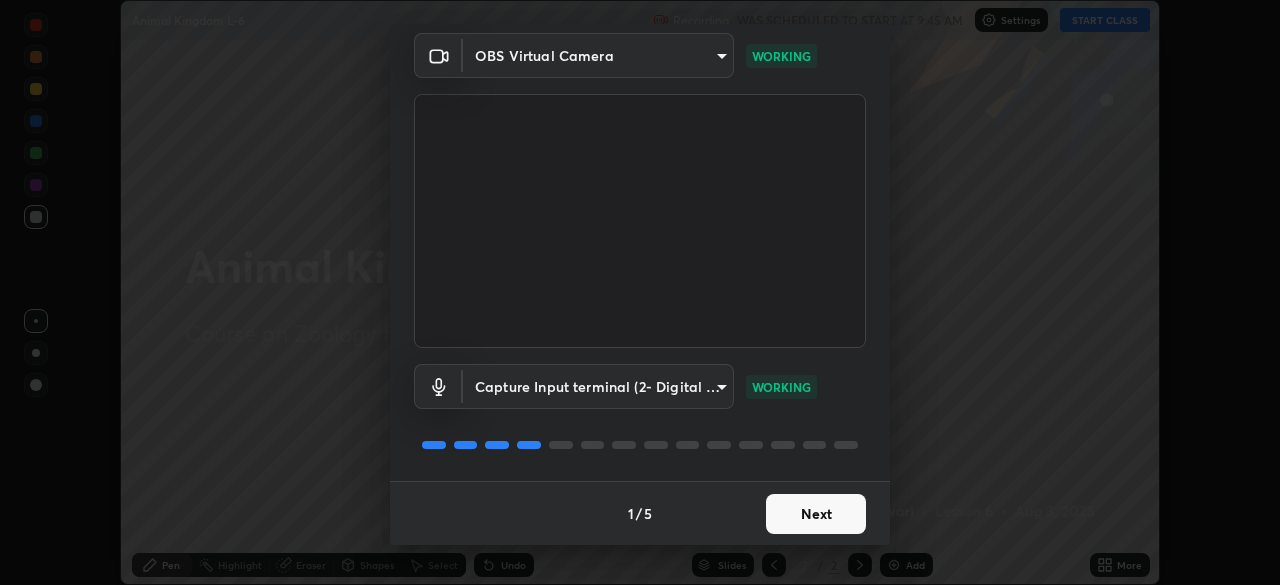 click on "Next" at bounding box center (816, 514) 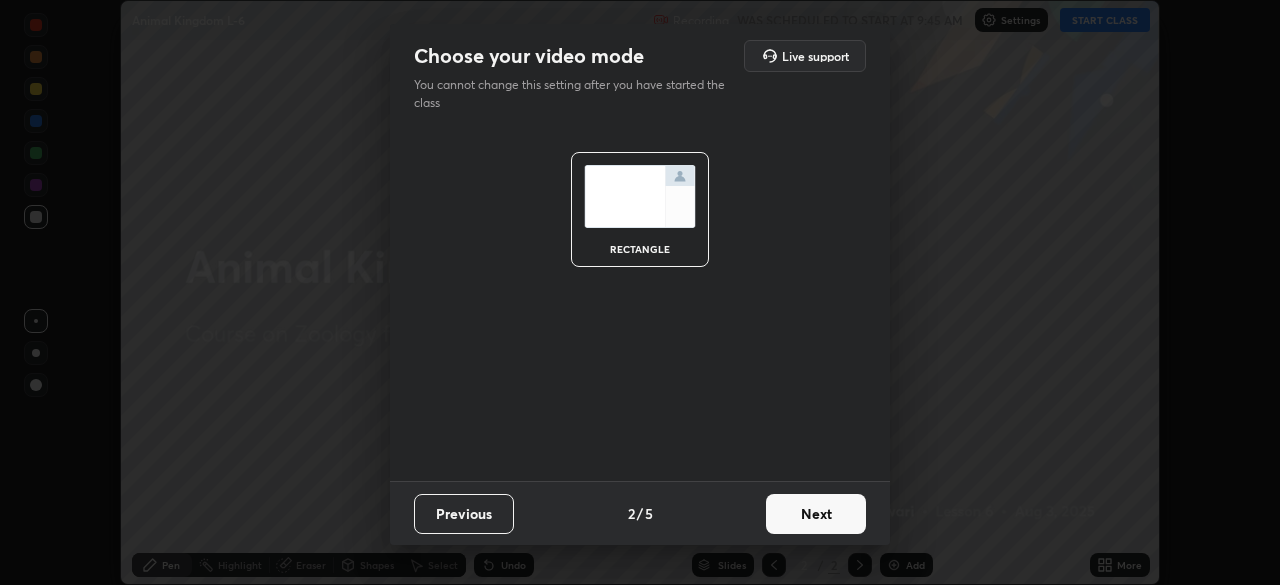 click on "Next" at bounding box center [816, 514] 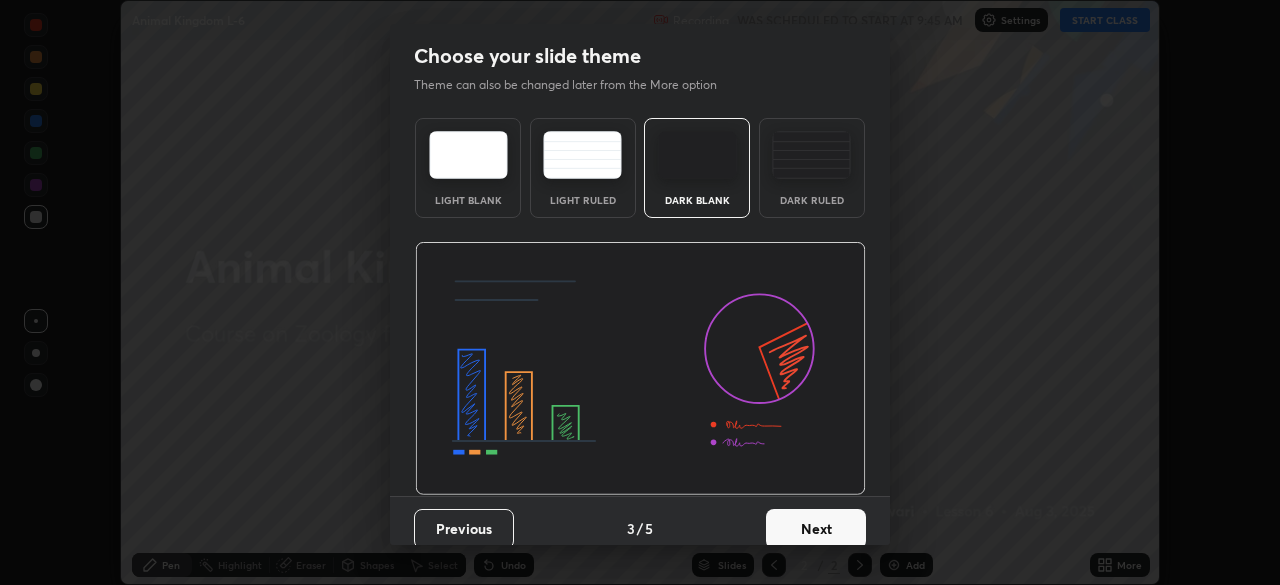 scroll, scrollTop: 15, scrollLeft: 0, axis: vertical 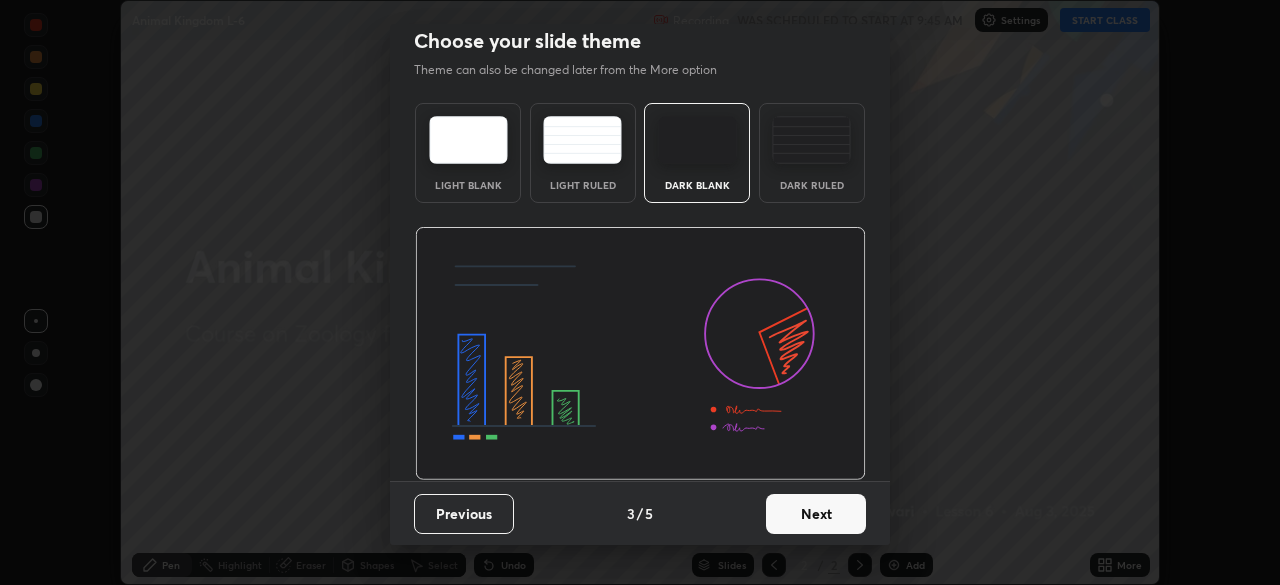 click on "Next" at bounding box center (816, 514) 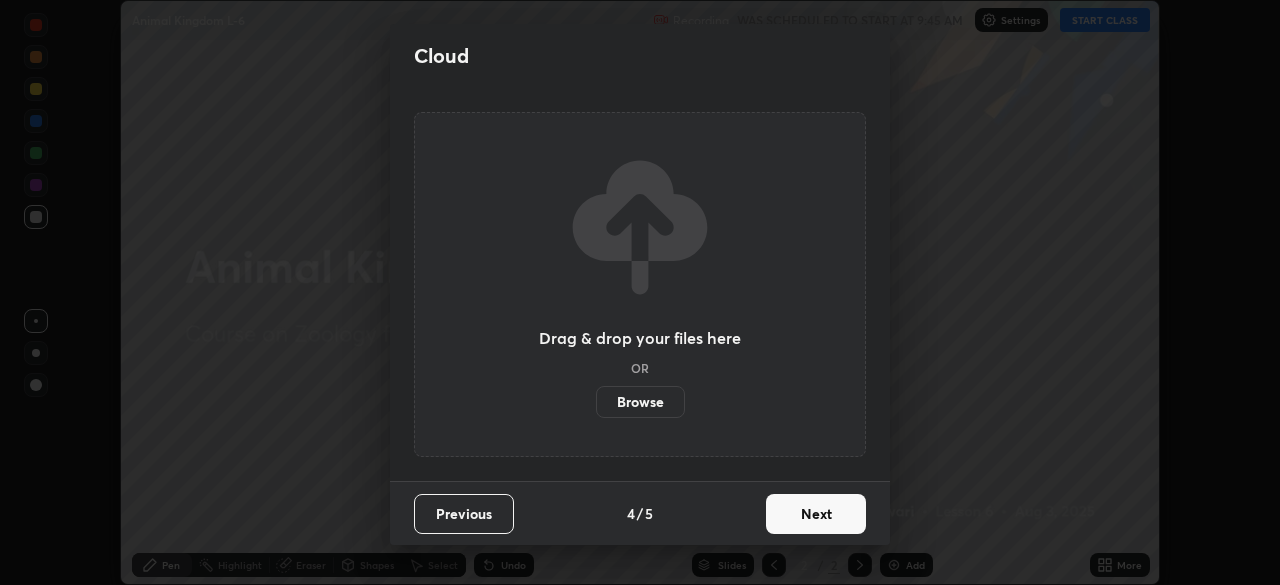 click on "Next" at bounding box center (816, 514) 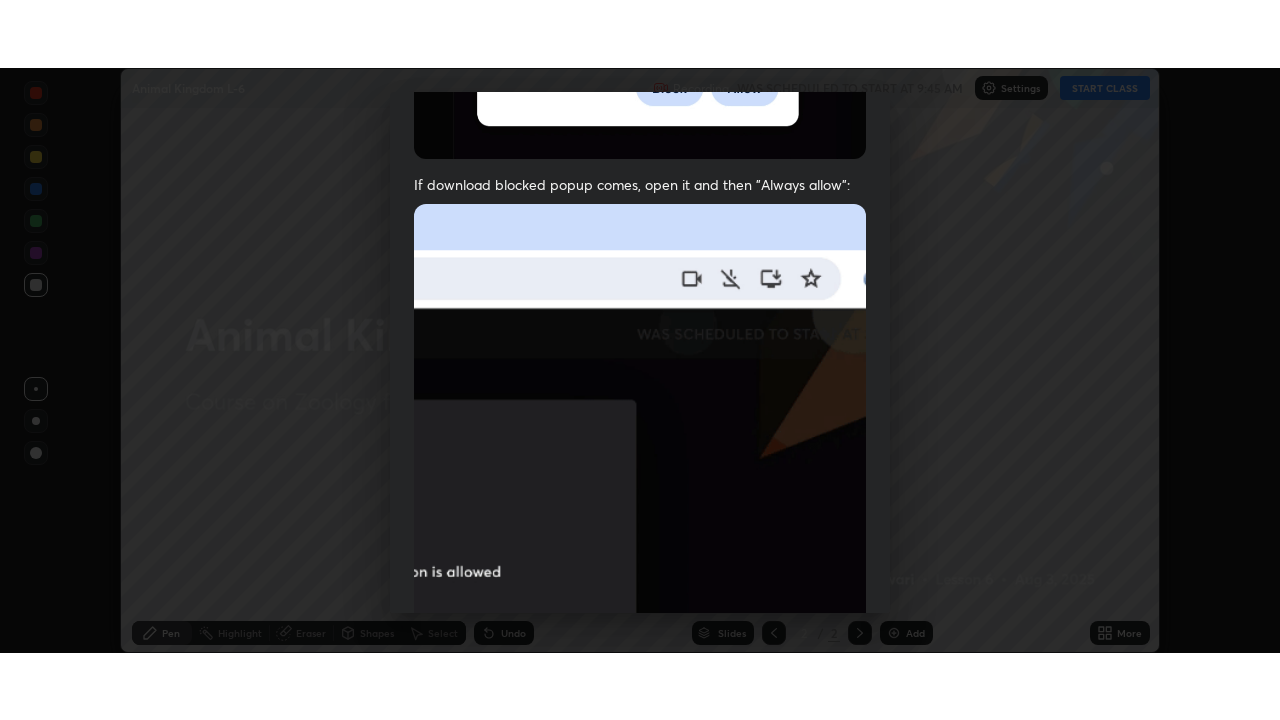 scroll, scrollTop: 479, scrollLeft: 0, axis: vertical 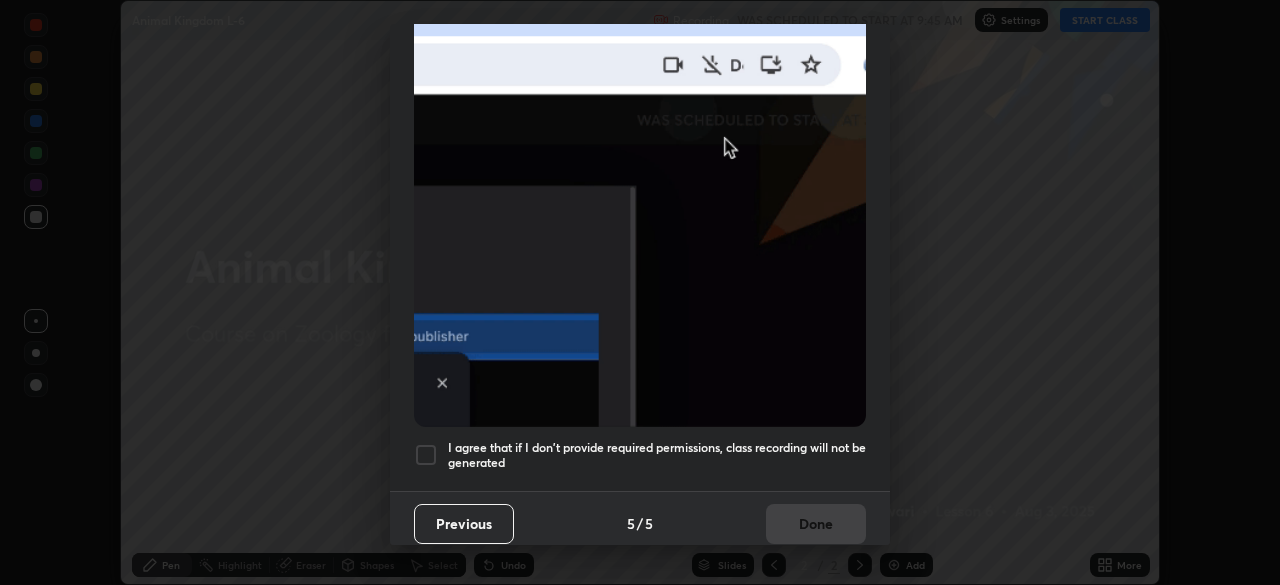 click at bounding box center (426, 455) 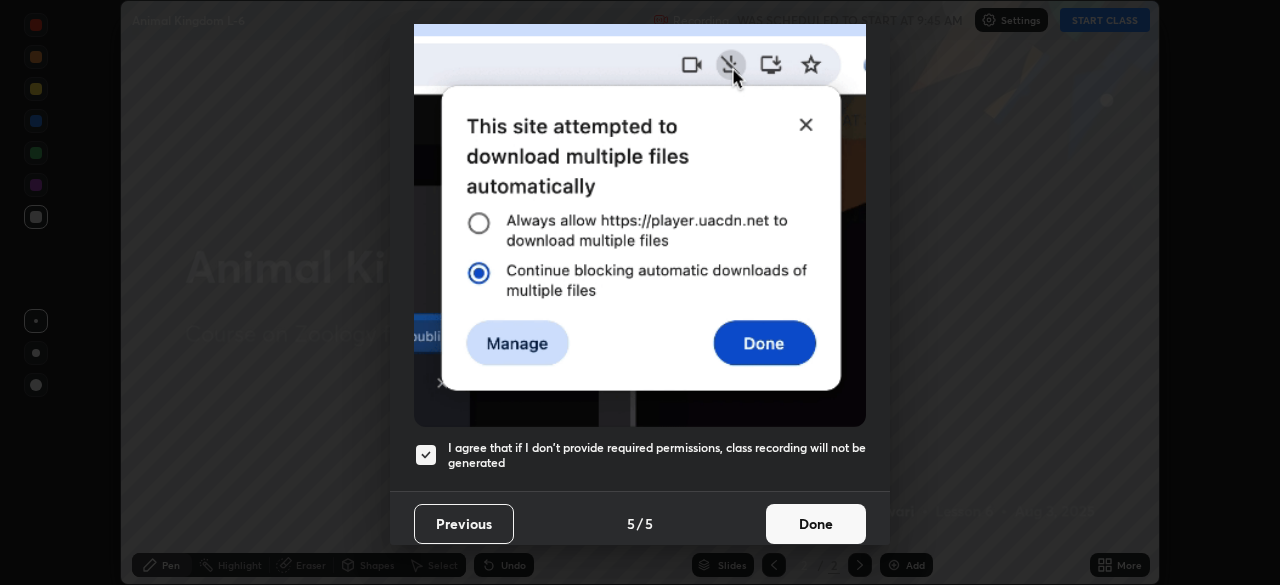 click on "Done" at bounding box center (816, 524) 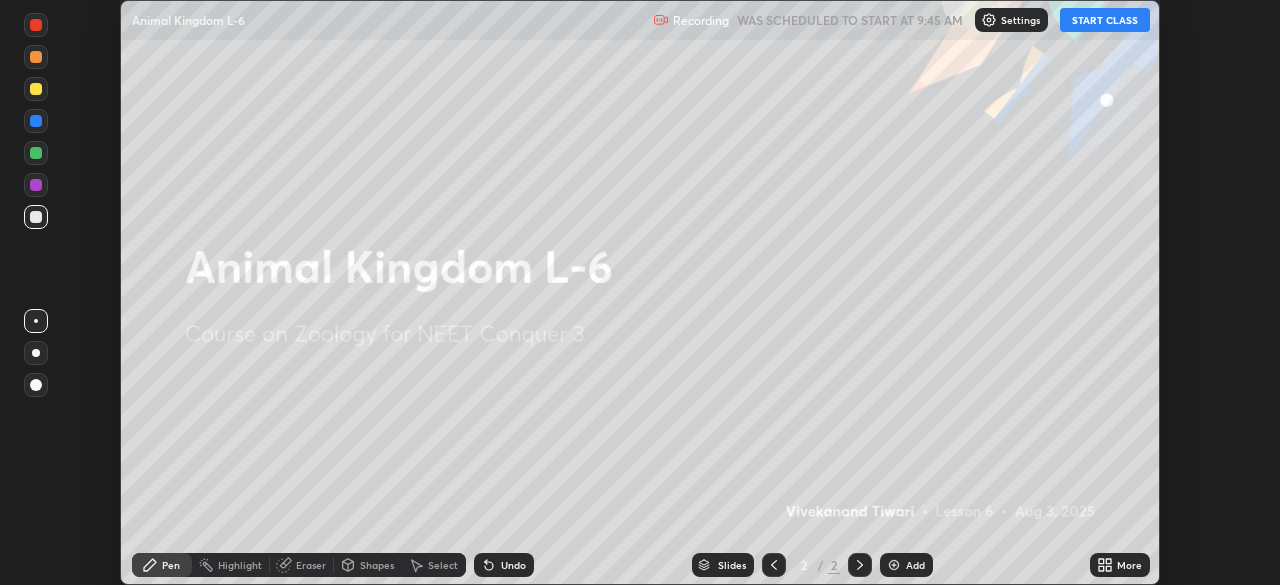 click on "More" at bounding box center (1129, 565) 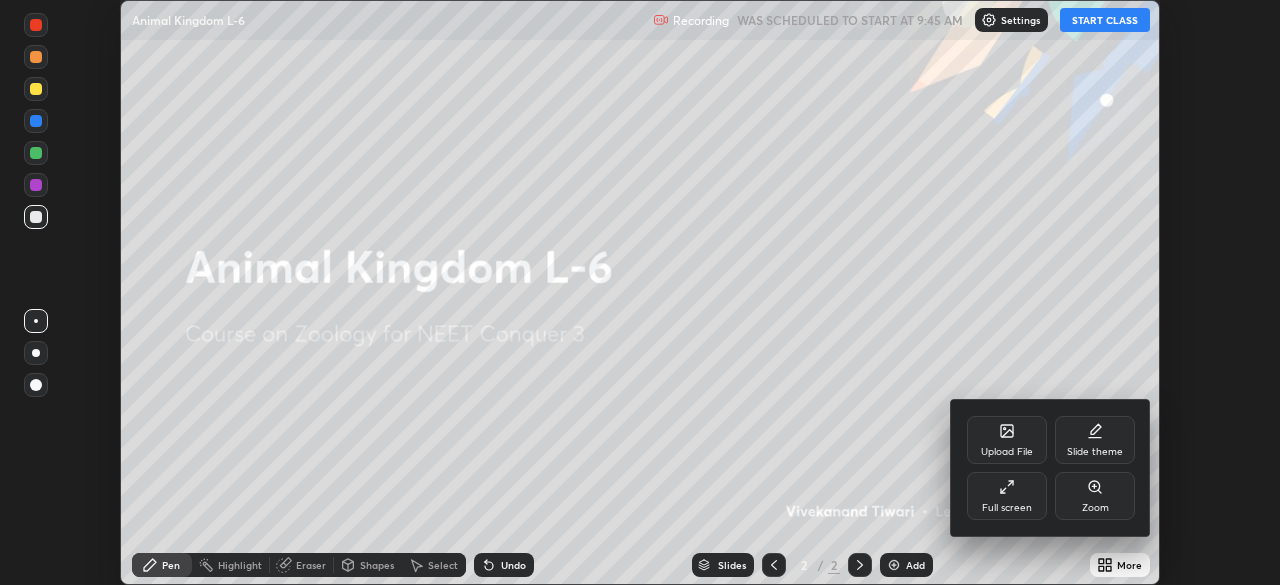 click on "Full screen" at bounding box center (1007, 508) 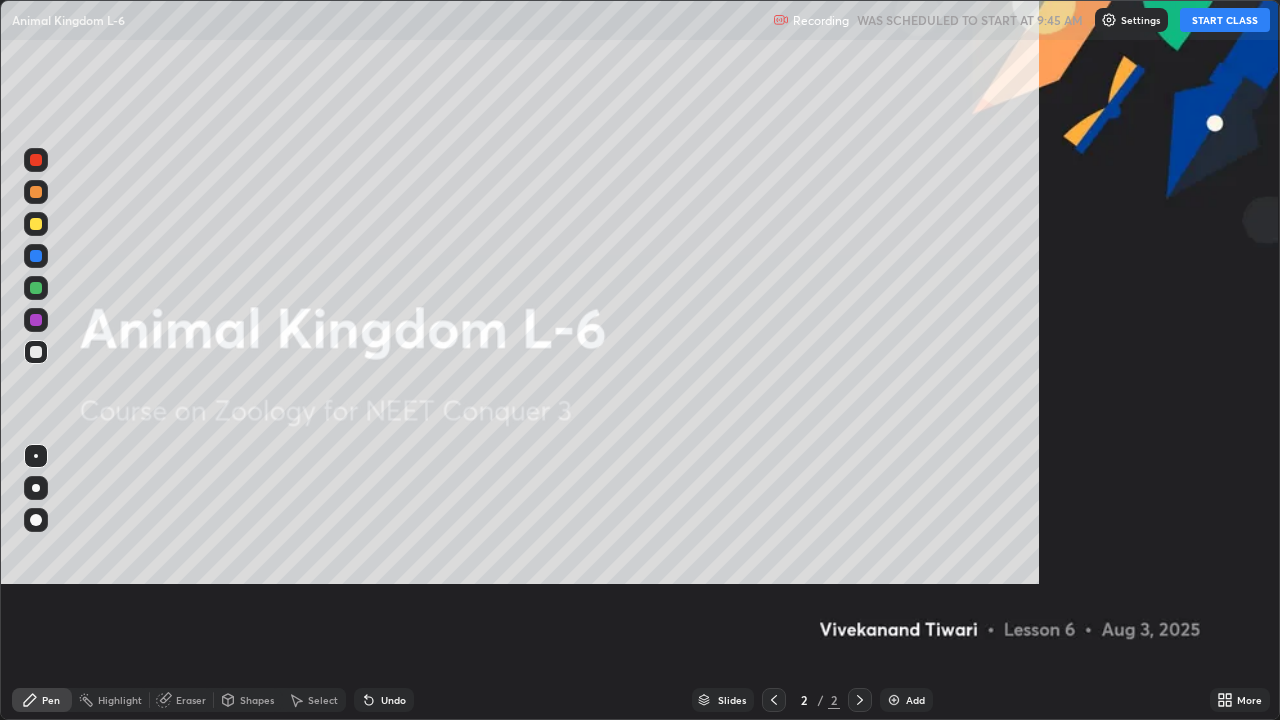scroll, scrollTop: 99280, scrollLeft: 98720, axis: both 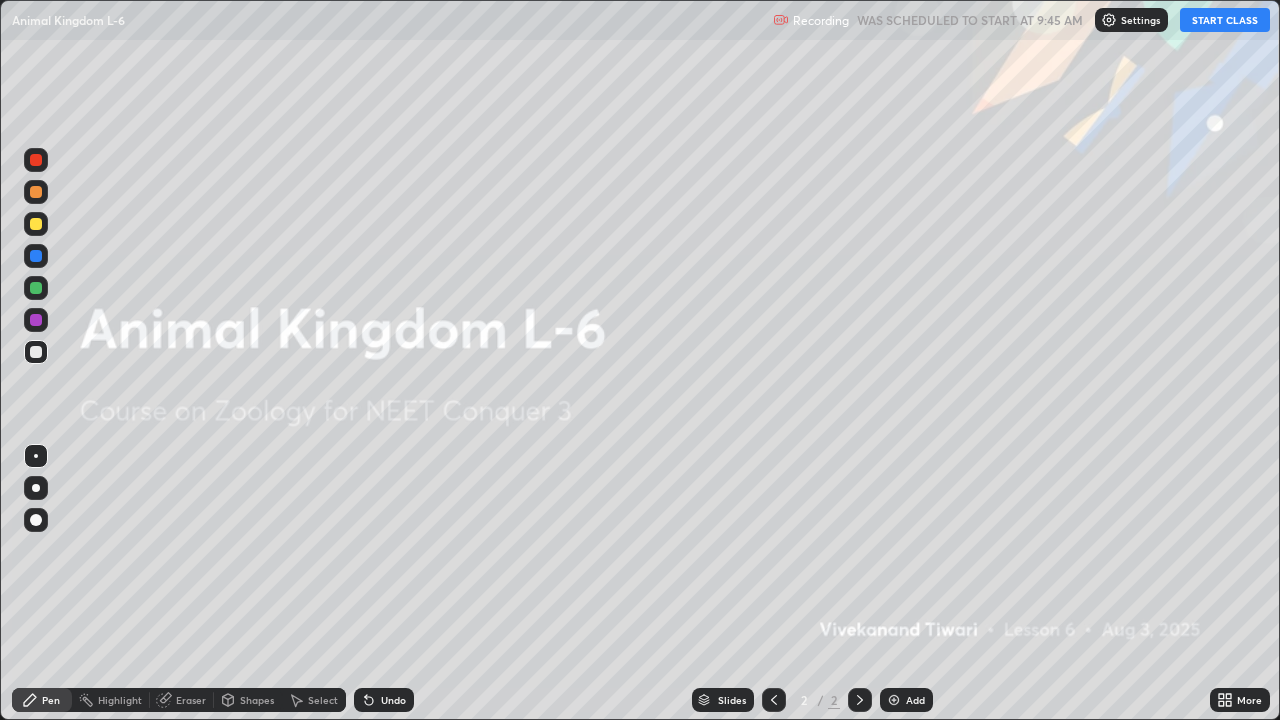 click on "START CLASS" at bounding box center [1225, 20] 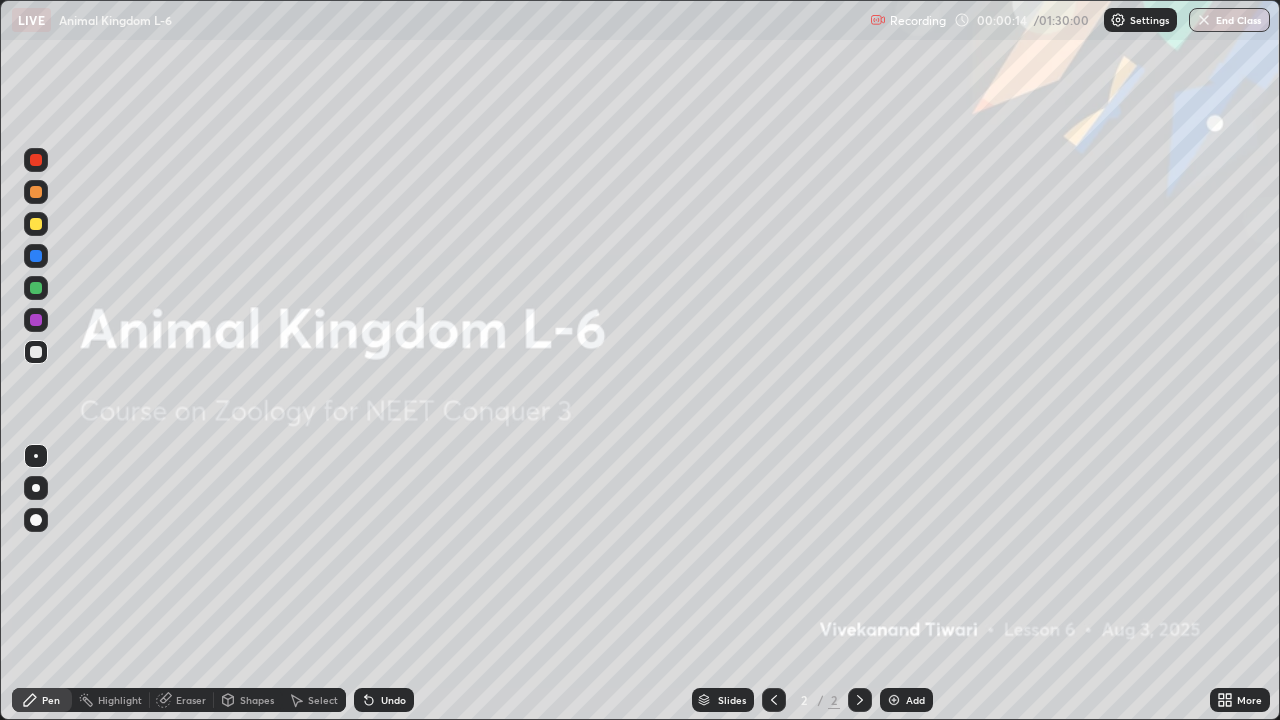 click at bounding box center [894, 700] 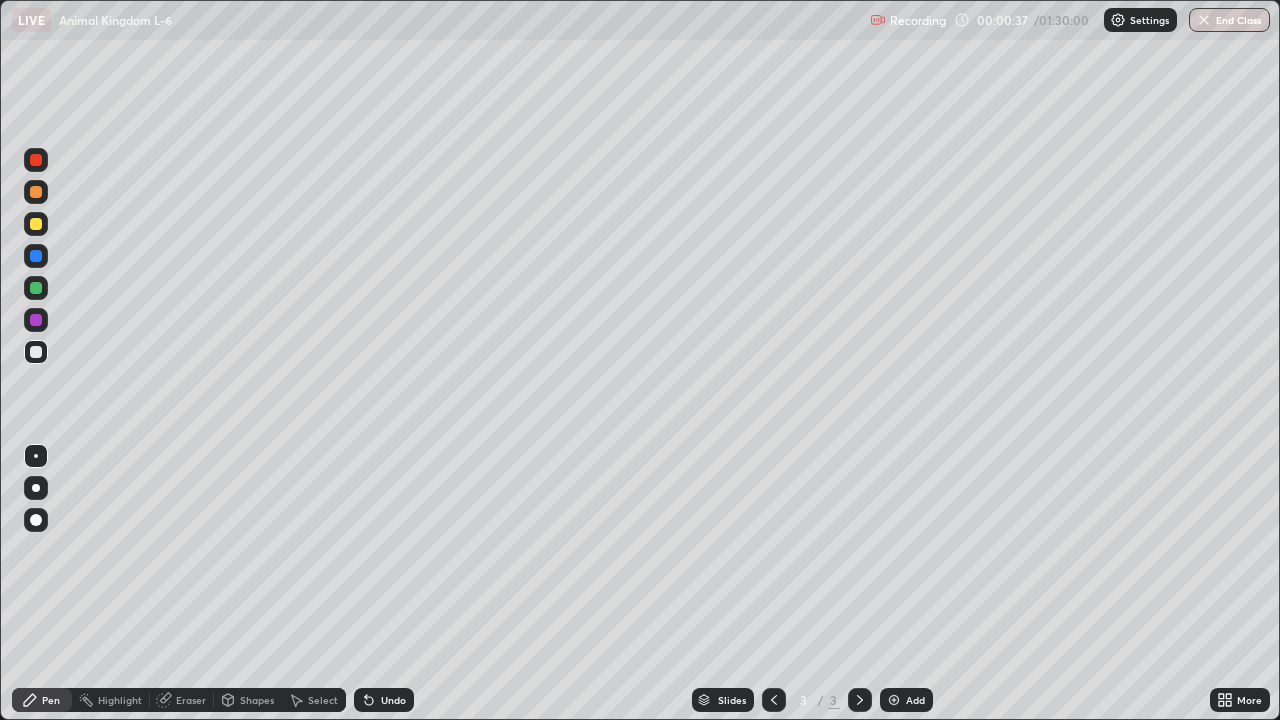 click on "Select" at bounding box center (323, 700) 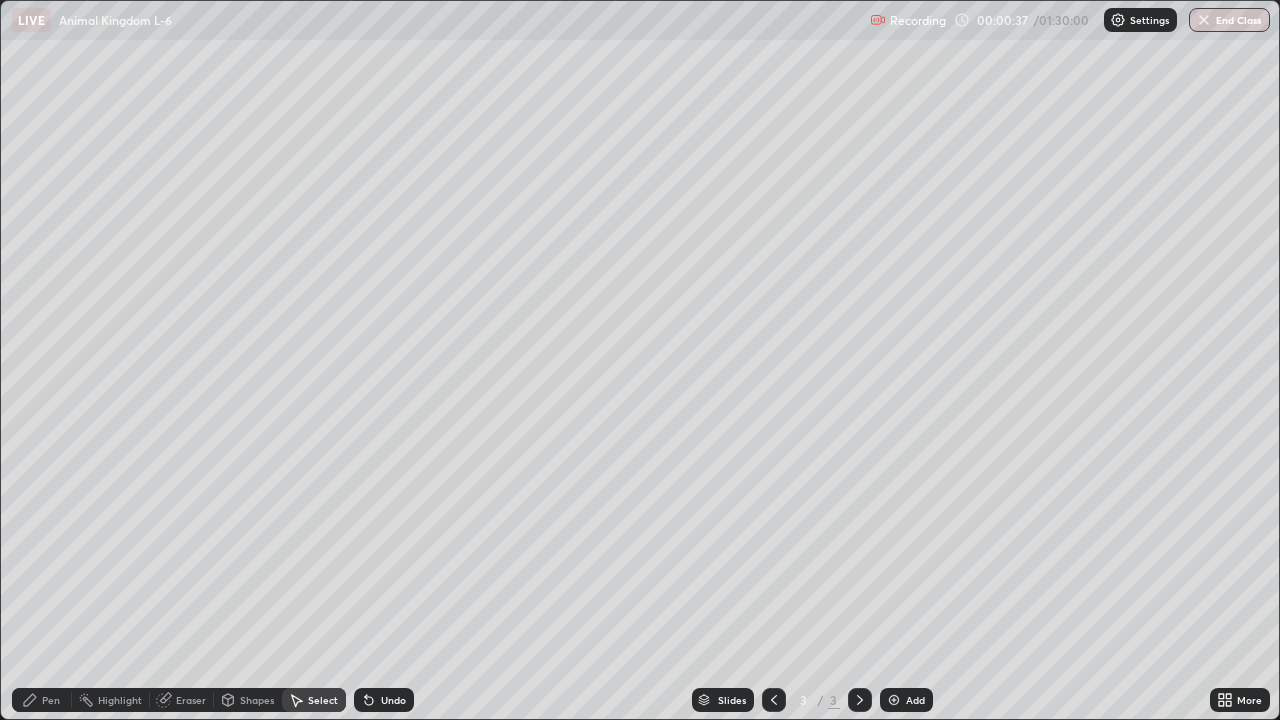 click on "Shapes" at bounding box center [257, 700] 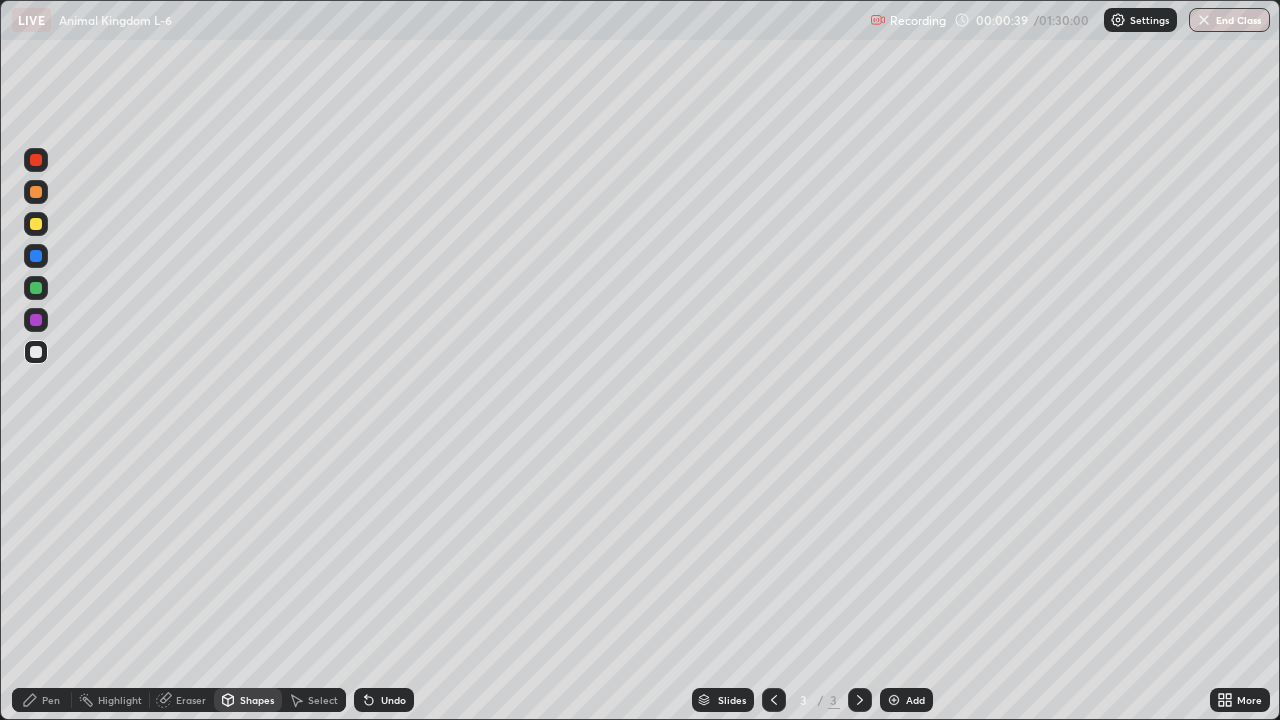 click on "Eraser" at bounding box center (191, 700) 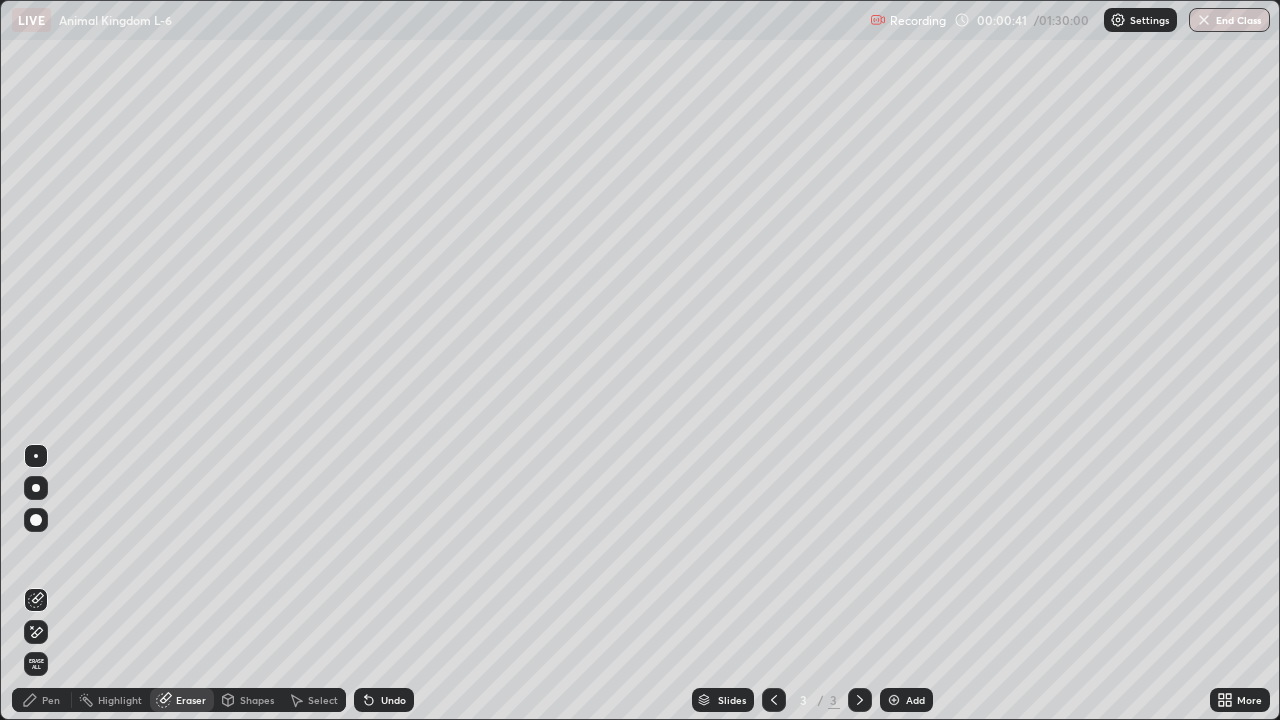 click on "Pen" at bounding box center [42, 700] 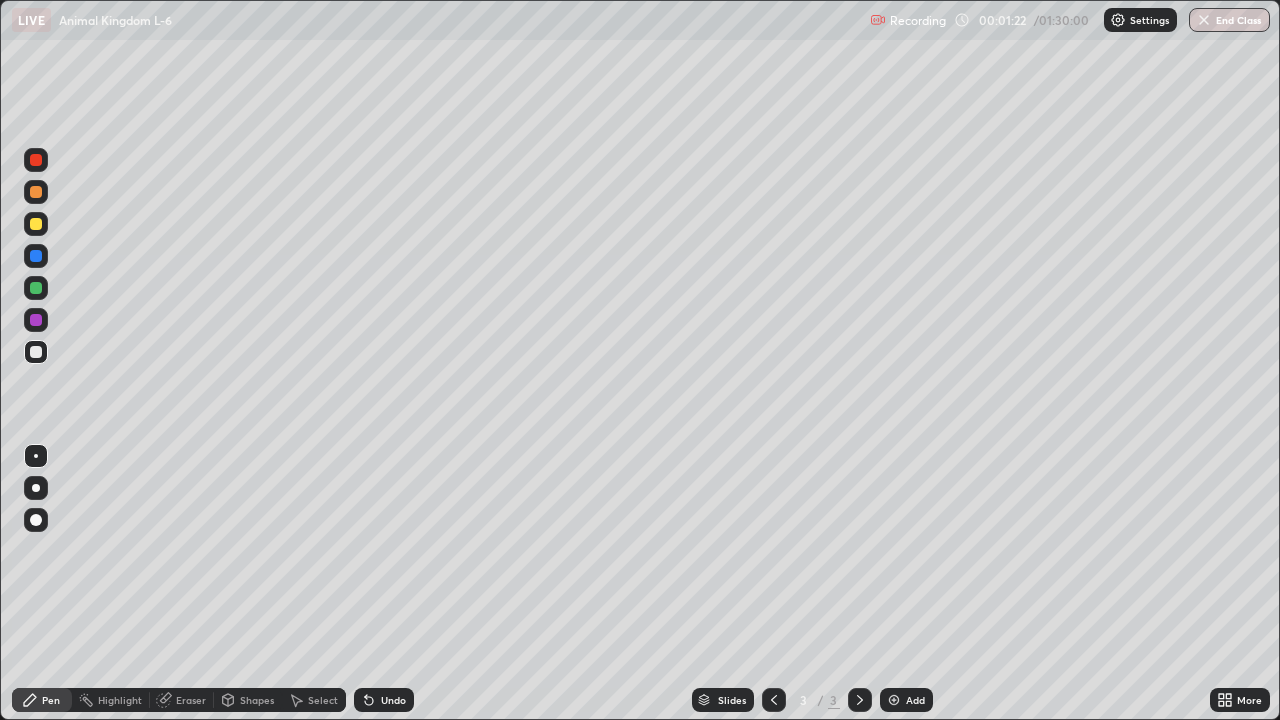 click at bounding box center [36, 224] 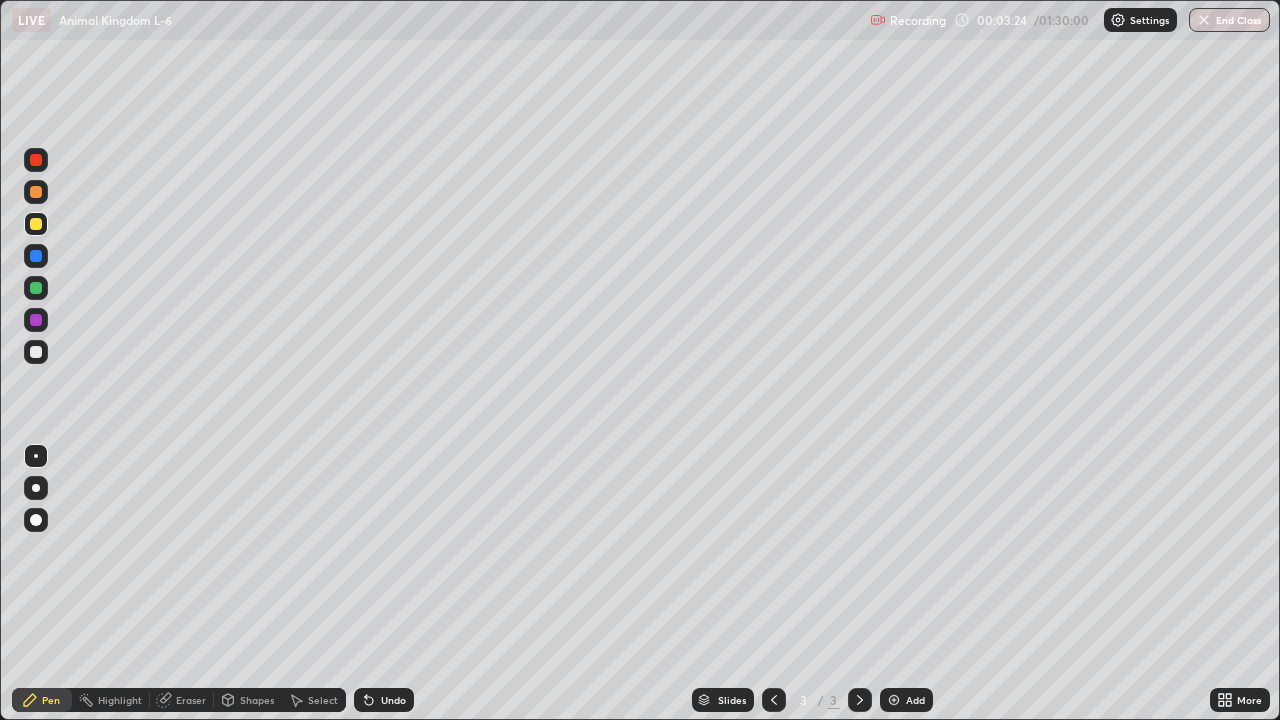 click on "Eraser" at bounding box center (191, 700) 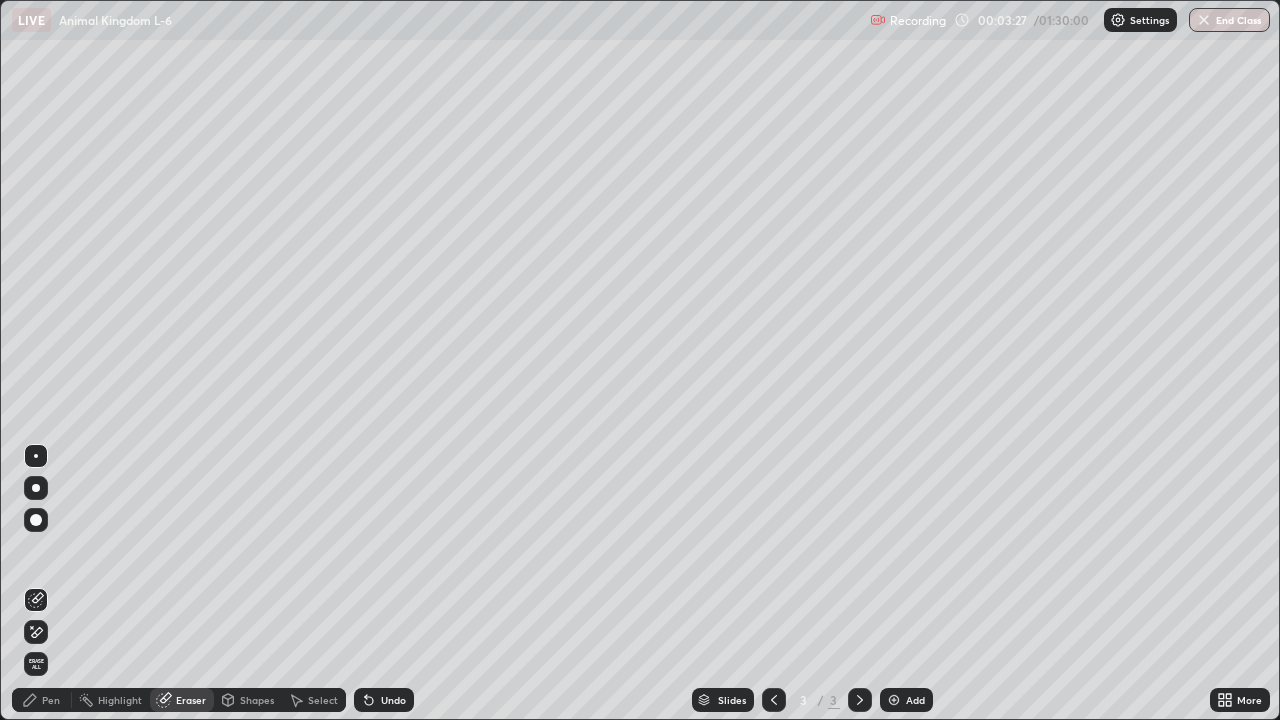 click on "Pen" at bounding box center [42, 700] 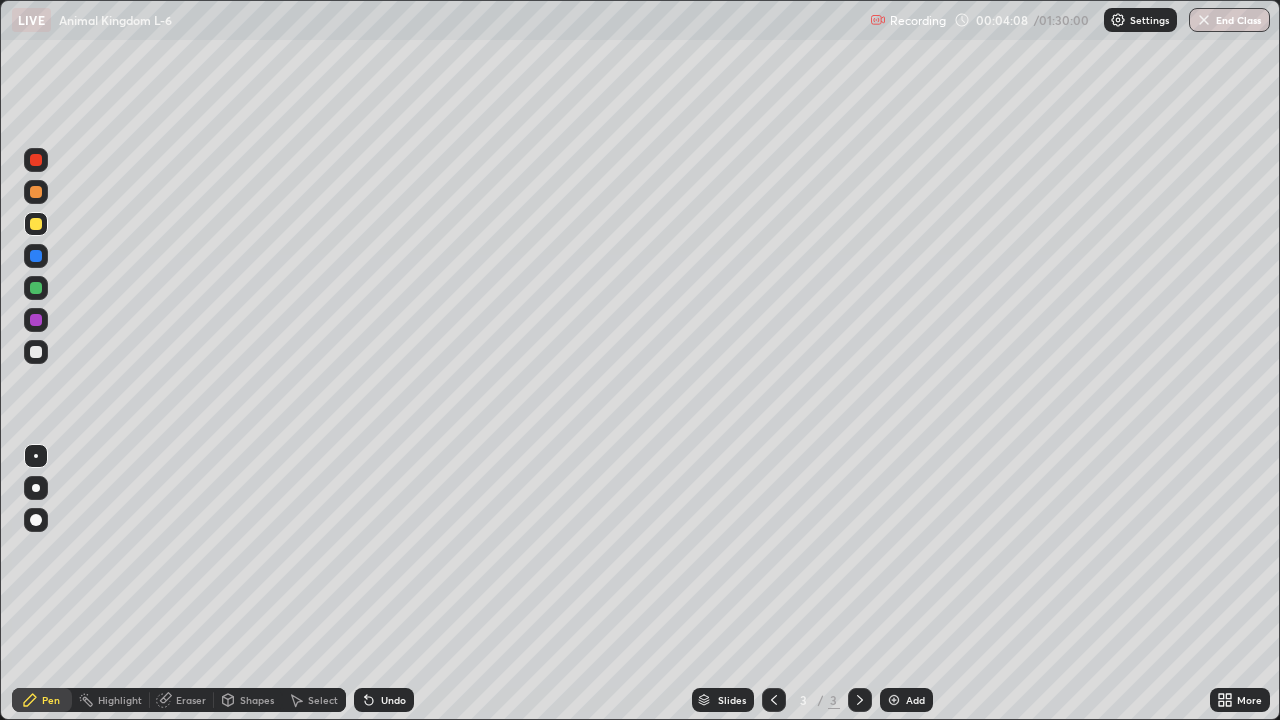 click at bounding box center [36, 256] 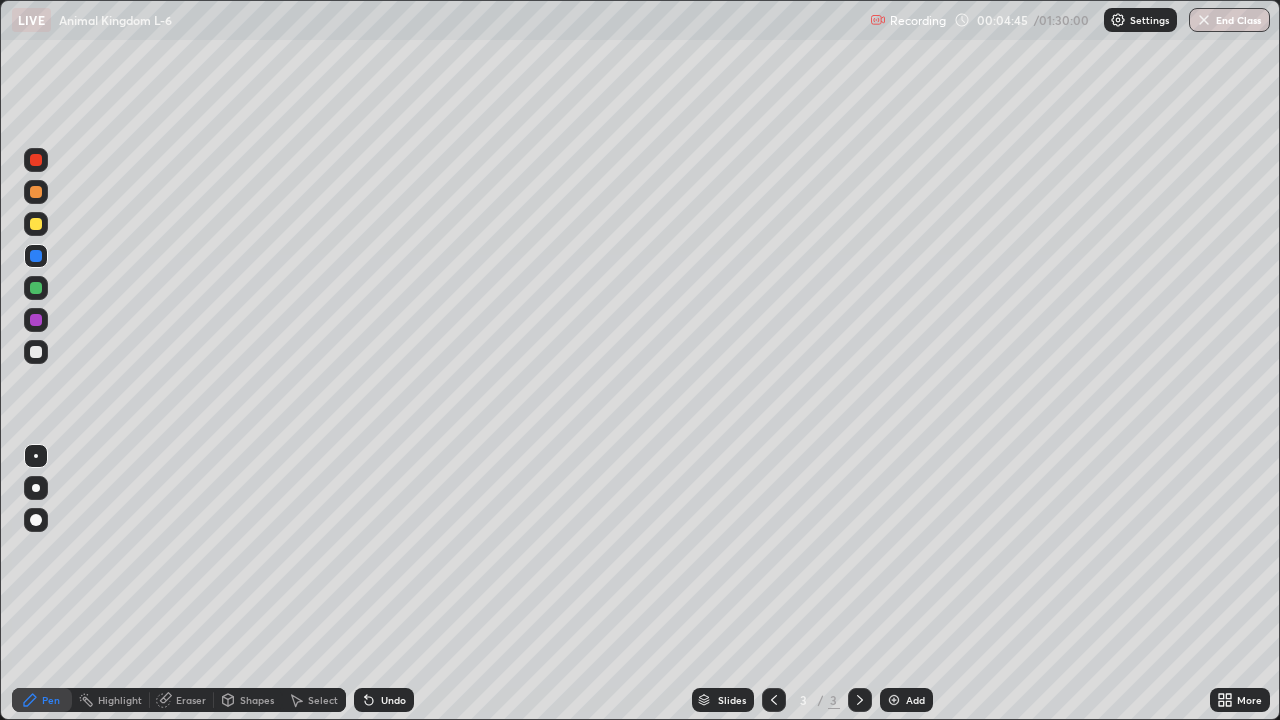 click at bounding box center (36, 224) 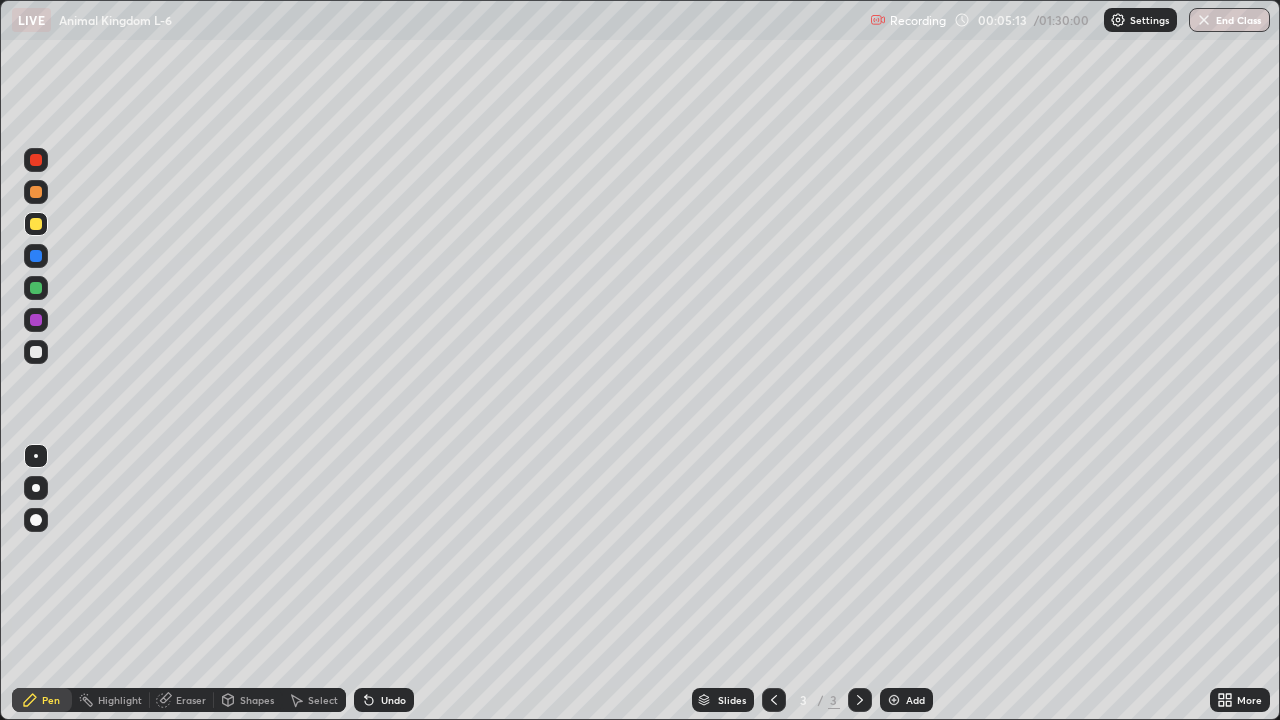 click at bounding box center (36, 256) 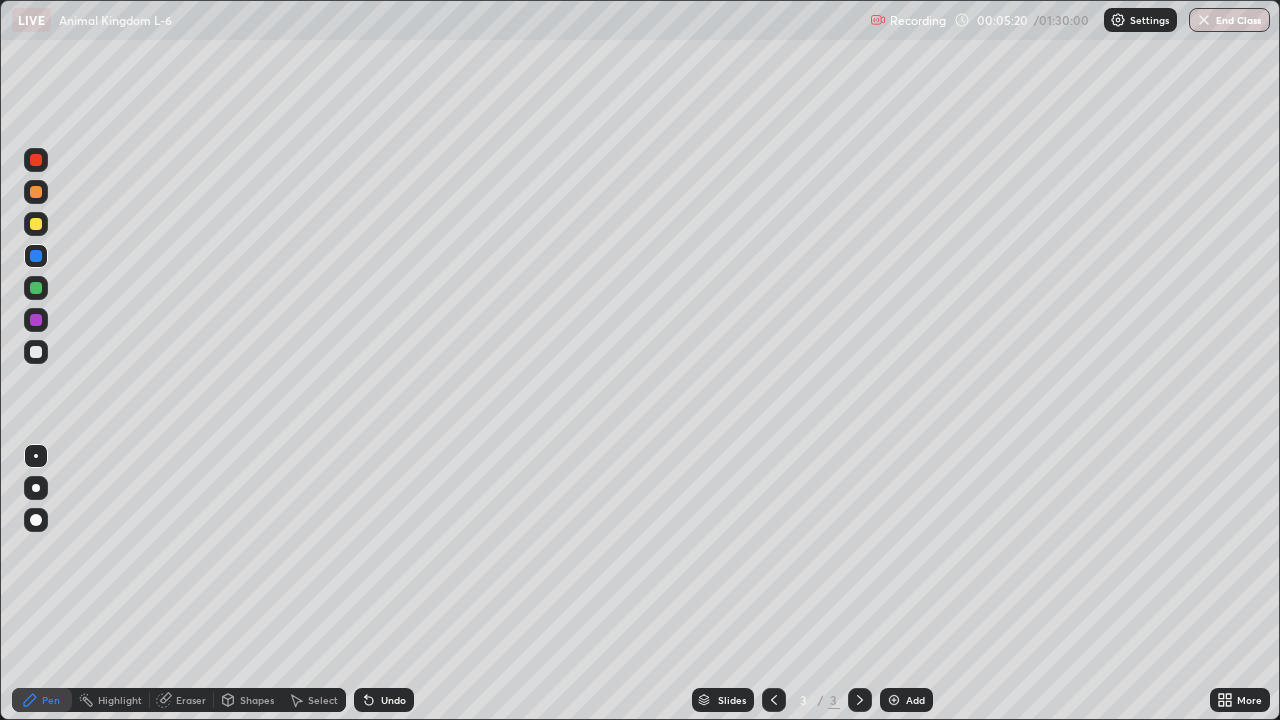 click at bounding box center [36, 192] 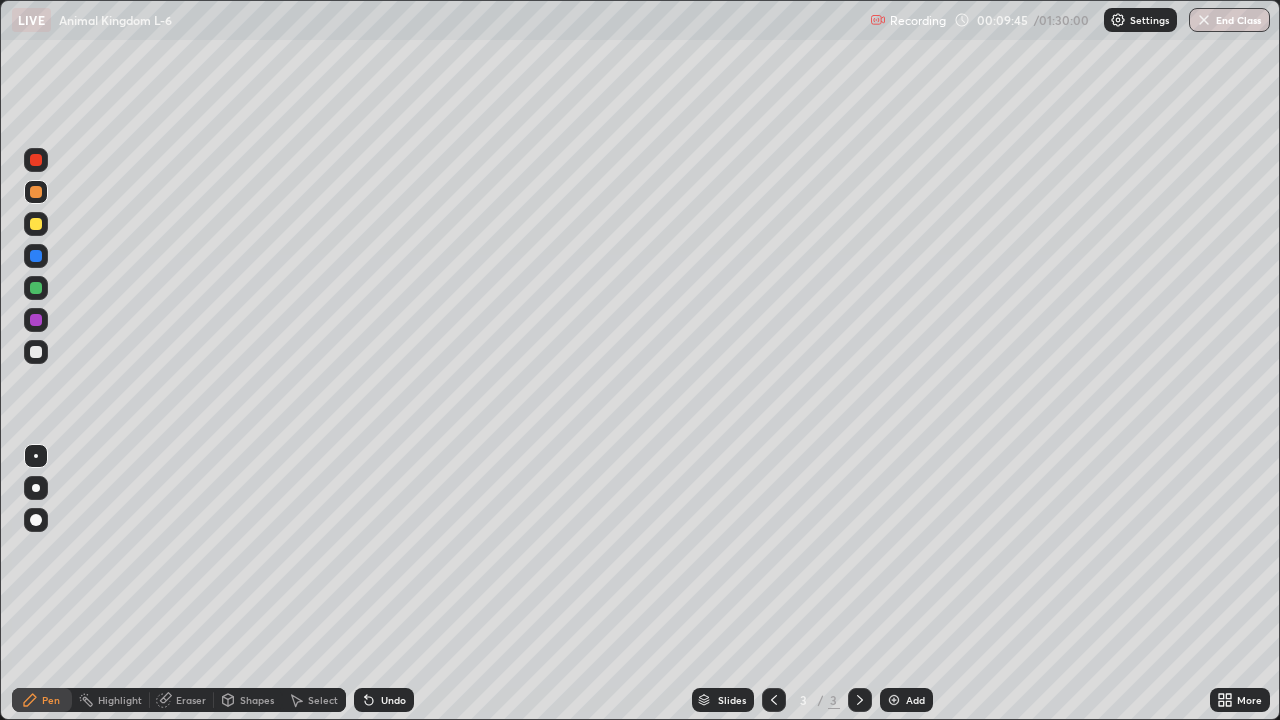 click at bounding box center [894, 700] 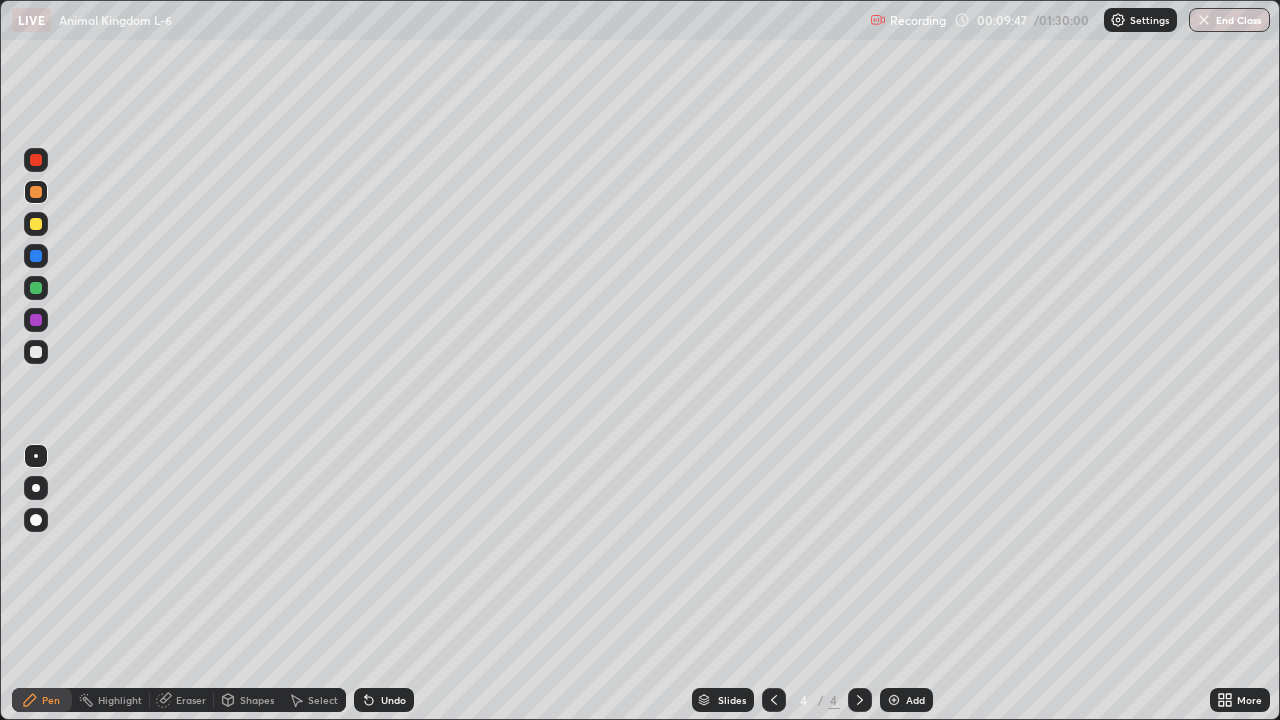 click at bounding box center [36, 192] 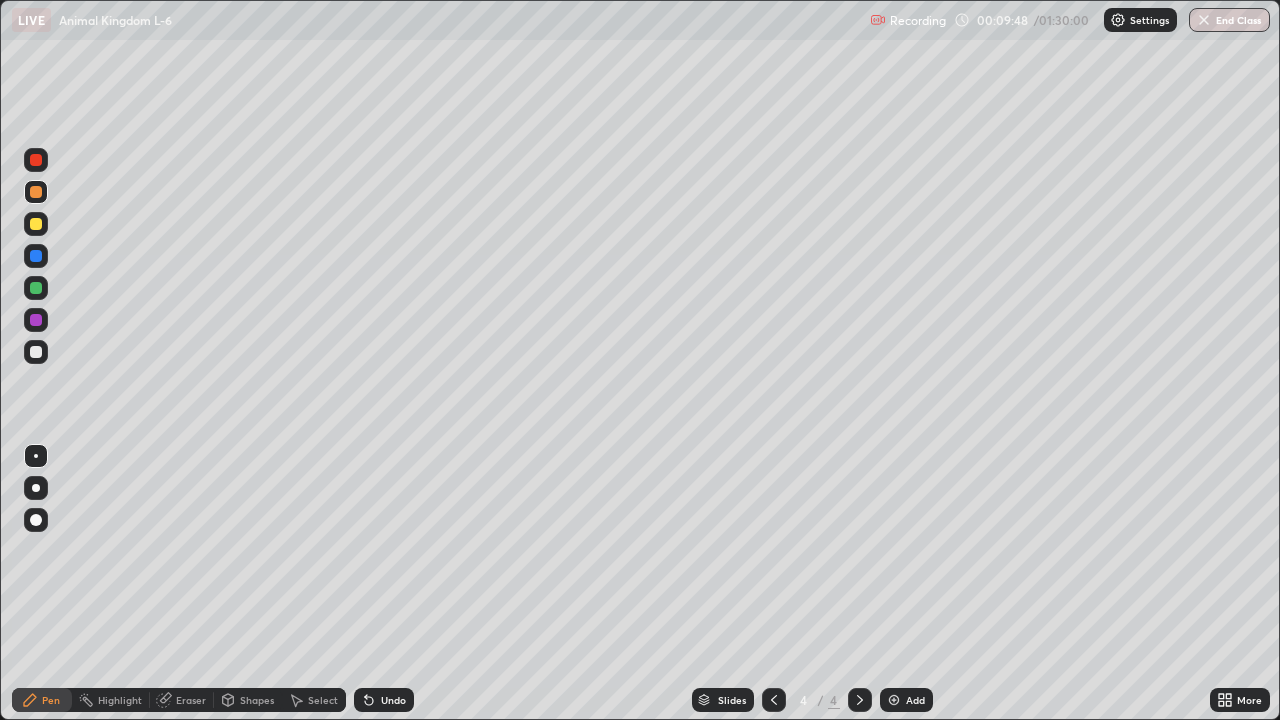 click at bounding box center (36, 224) 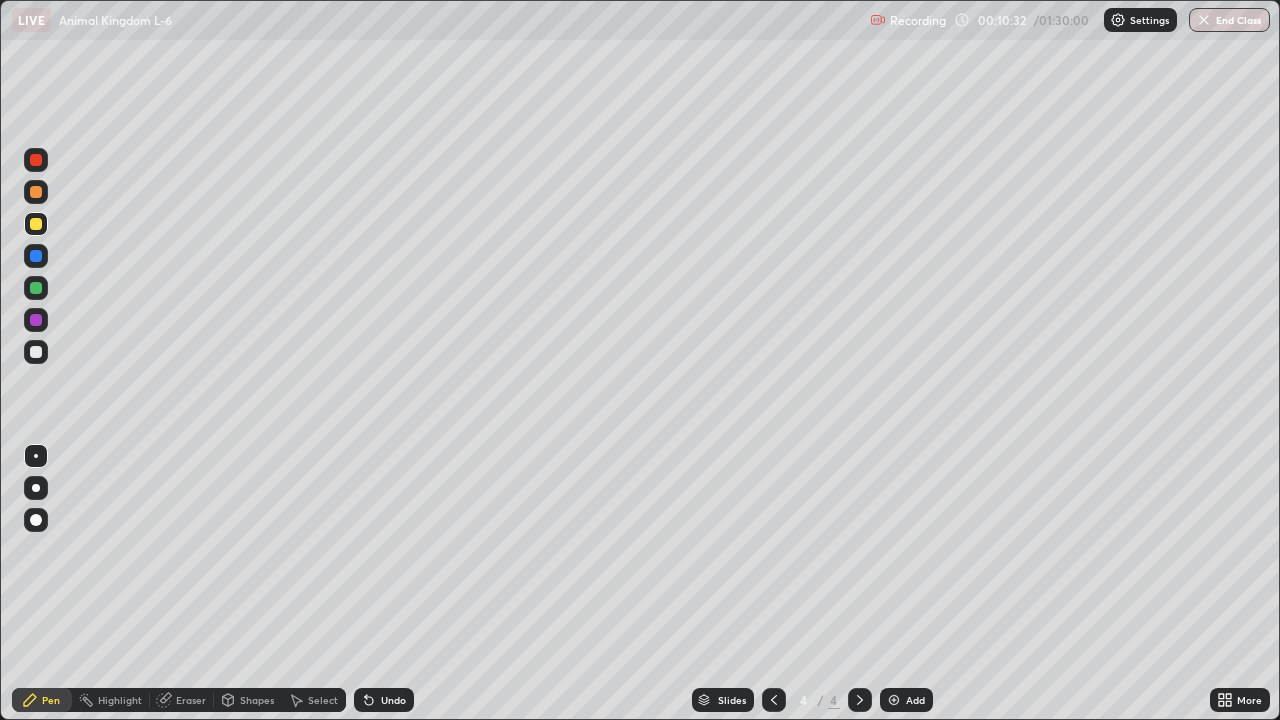 click at bounding box center (36, 224) 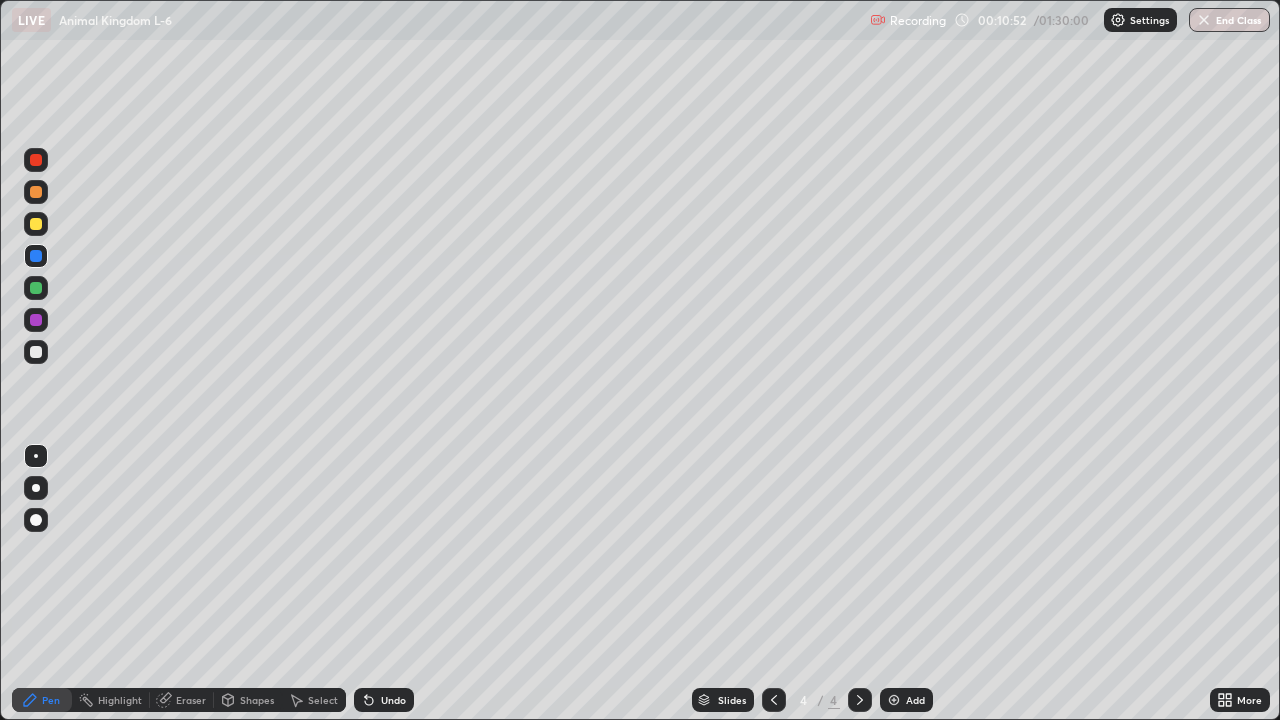click at bounding box center [36, 224] 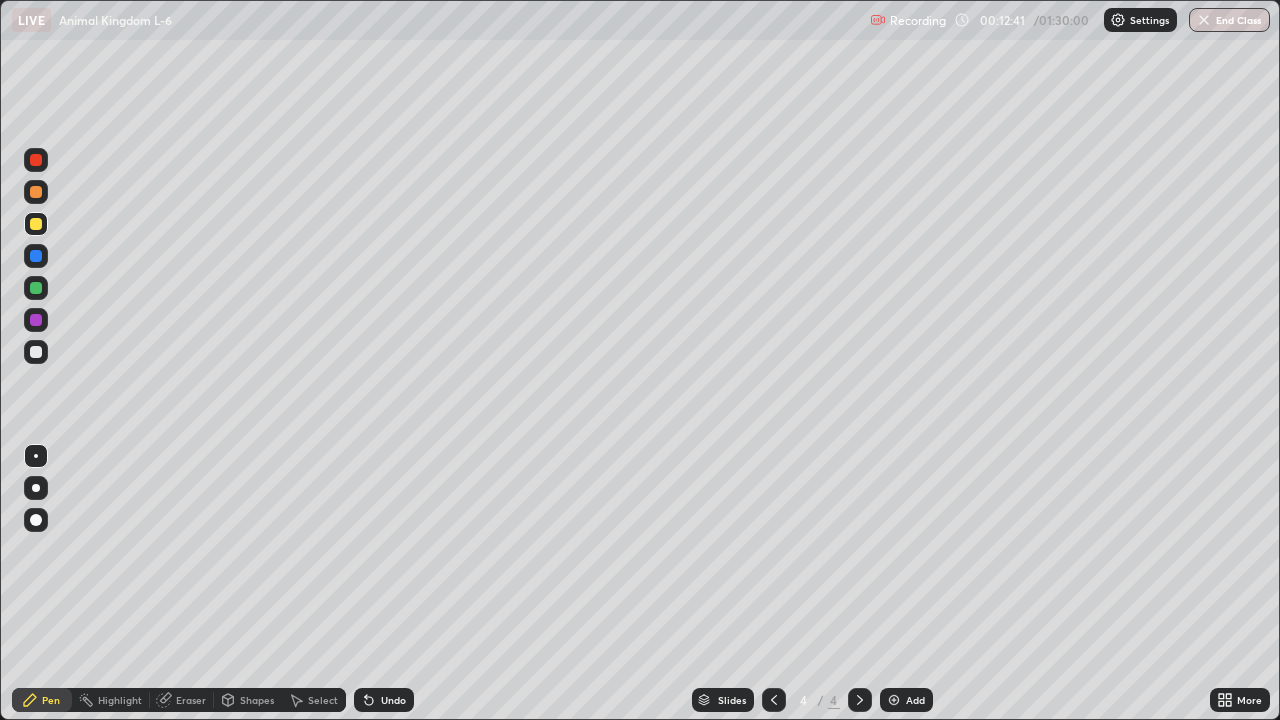 click at bounding box center [36, 352] 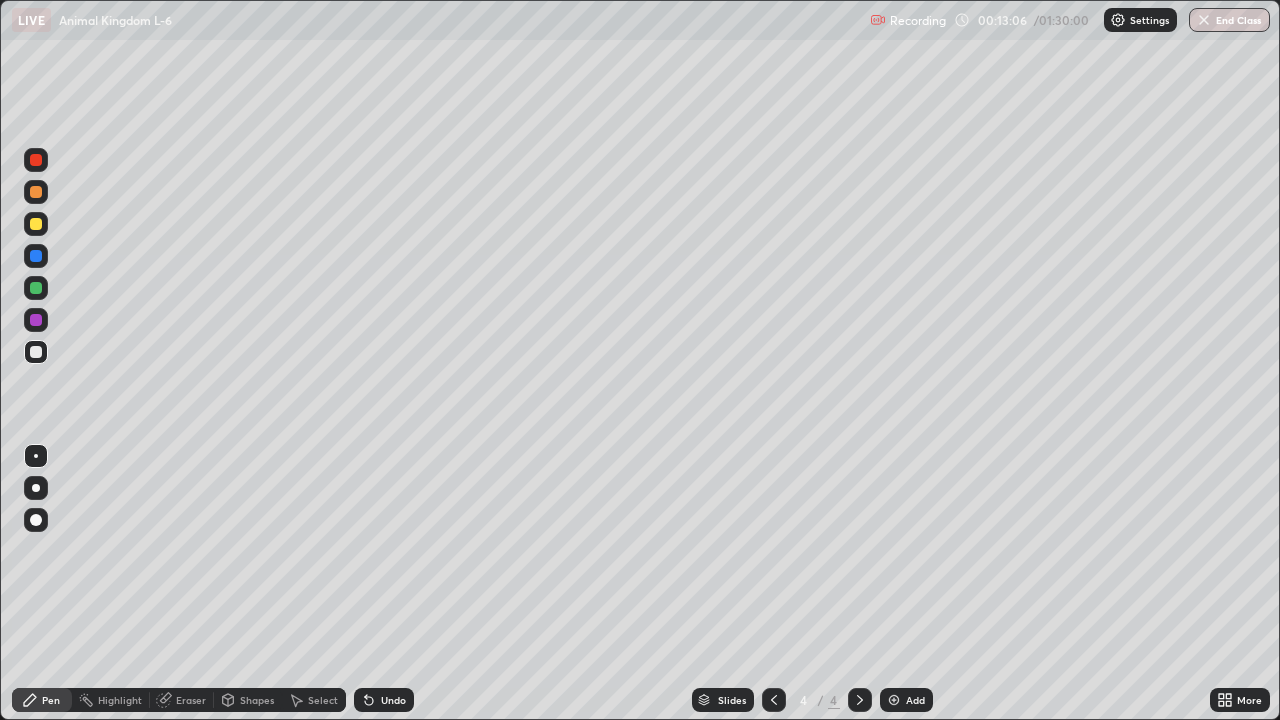click at bounding box center [36, 224] 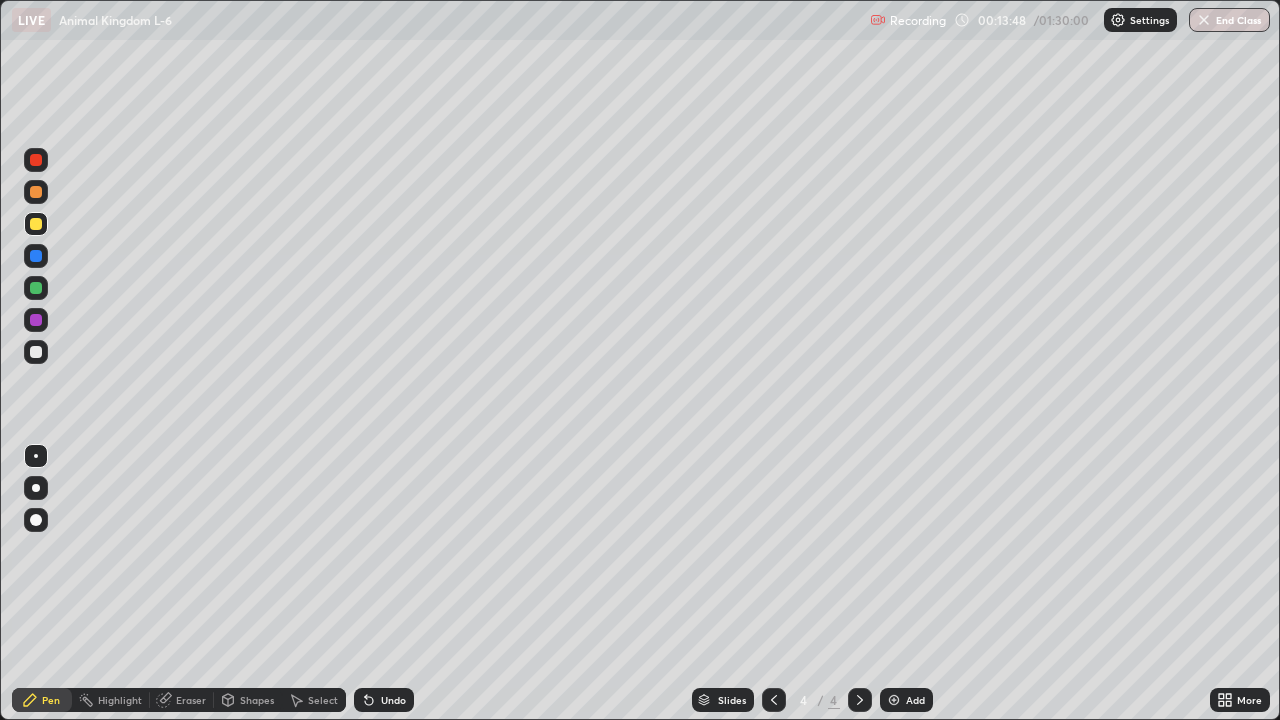 click on "Add" at bounding box center [906, 700] 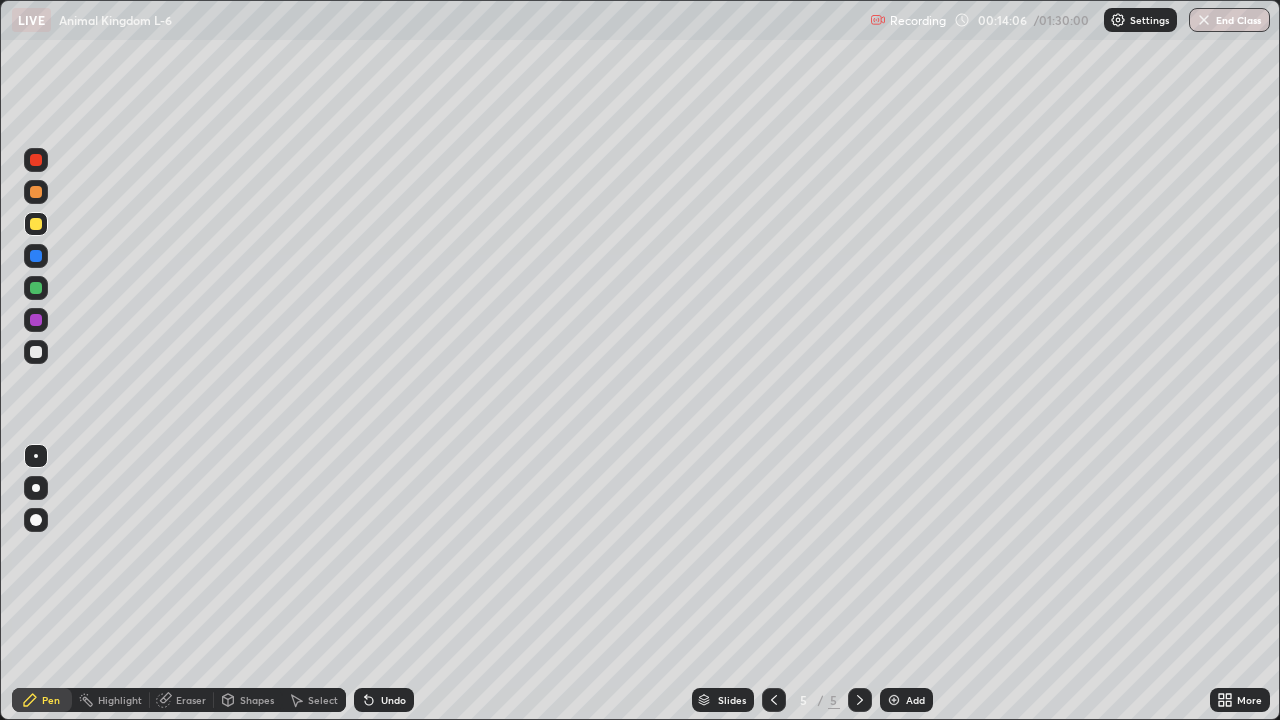 click at bounding box center [36, 288] 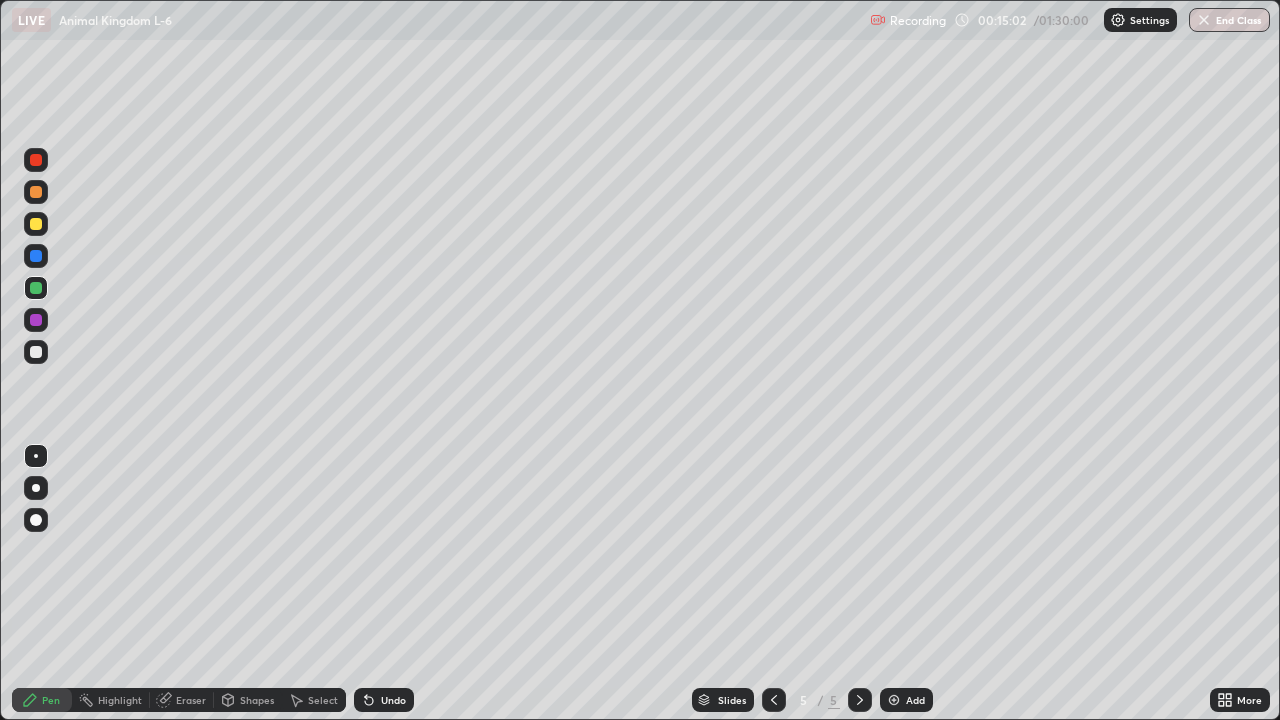 click on "Eraser" at bounding box center [191, 700] 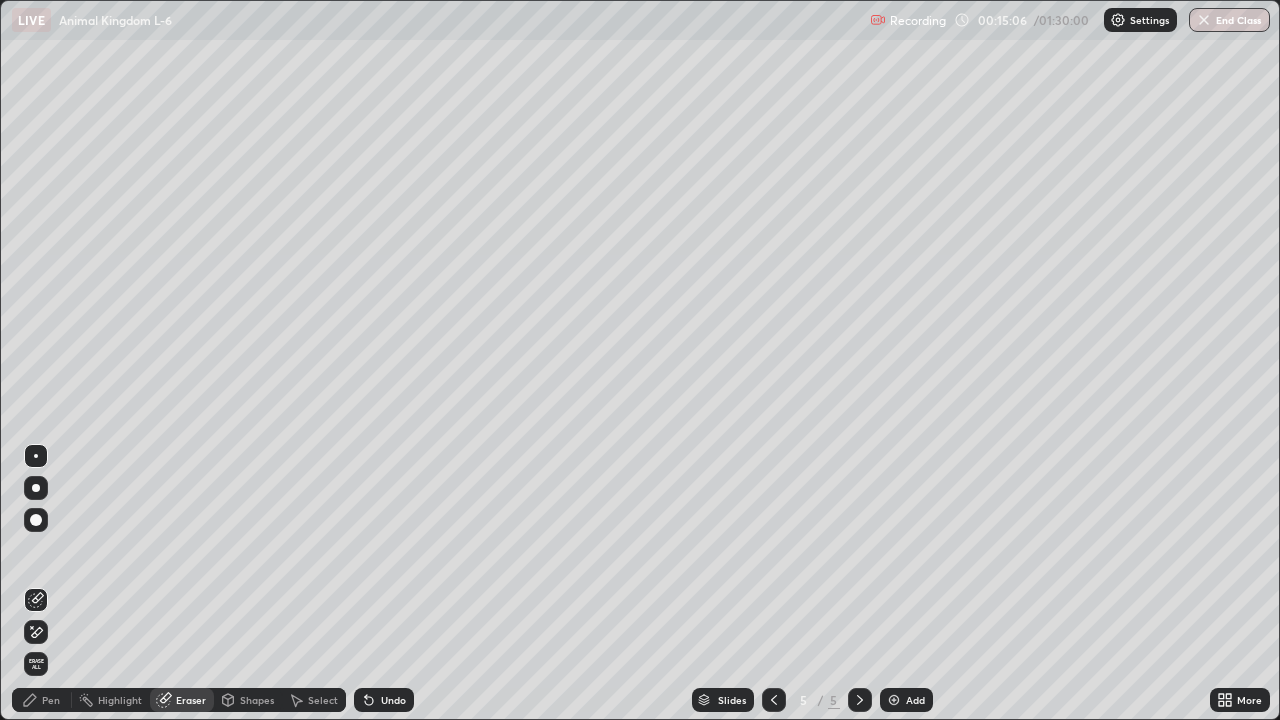 click at bounding box center (36, 520) 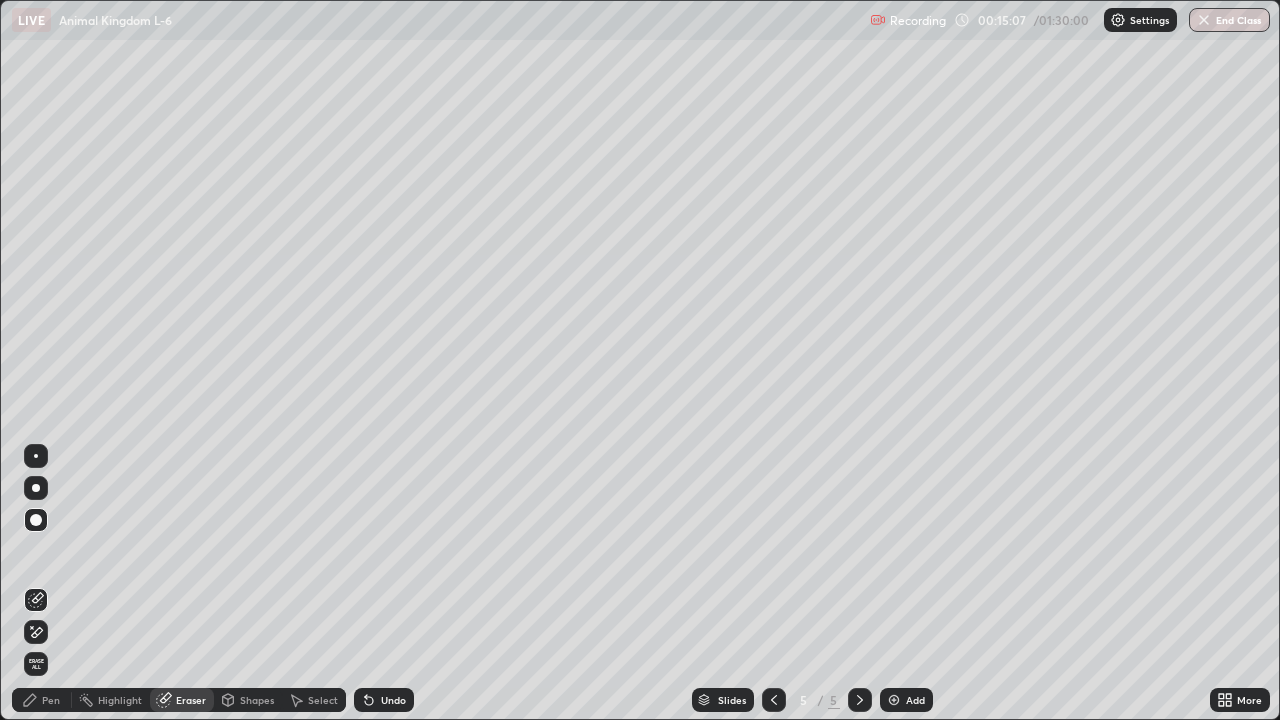 click on "Pen" at bounding box center [51, 700] 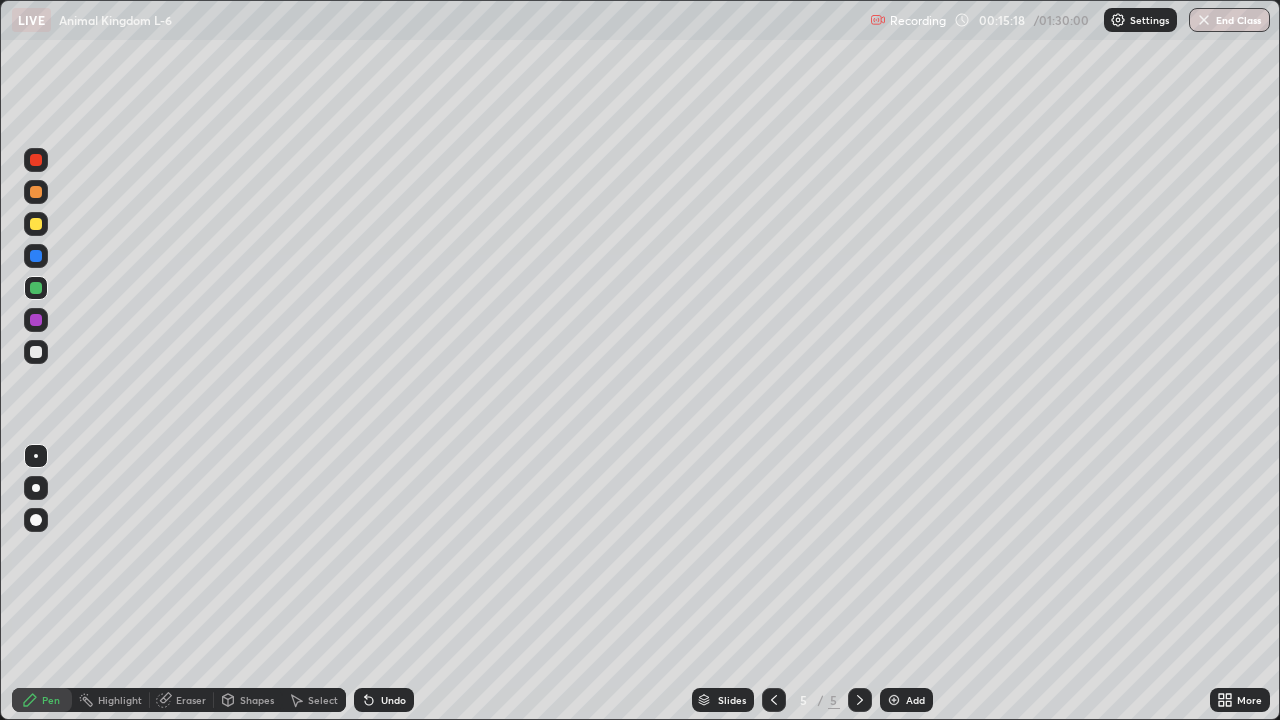 click on "Eraser" at bounding box center [191, 700] 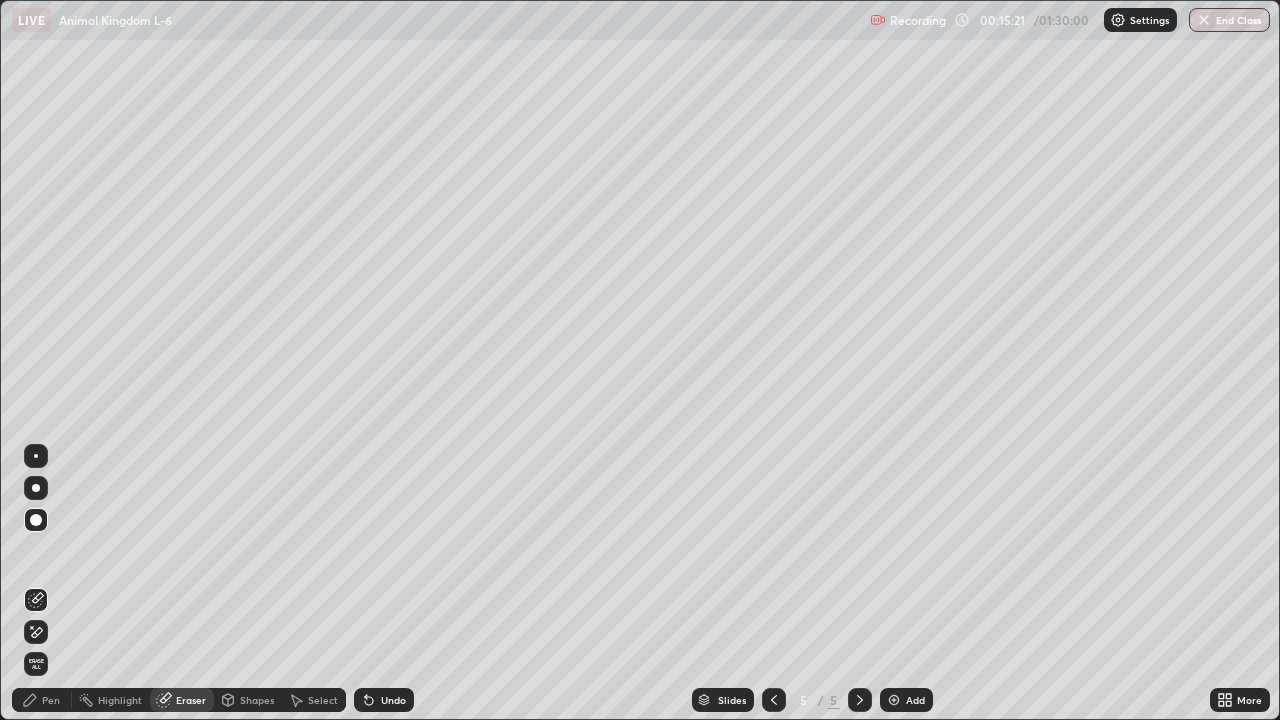 click 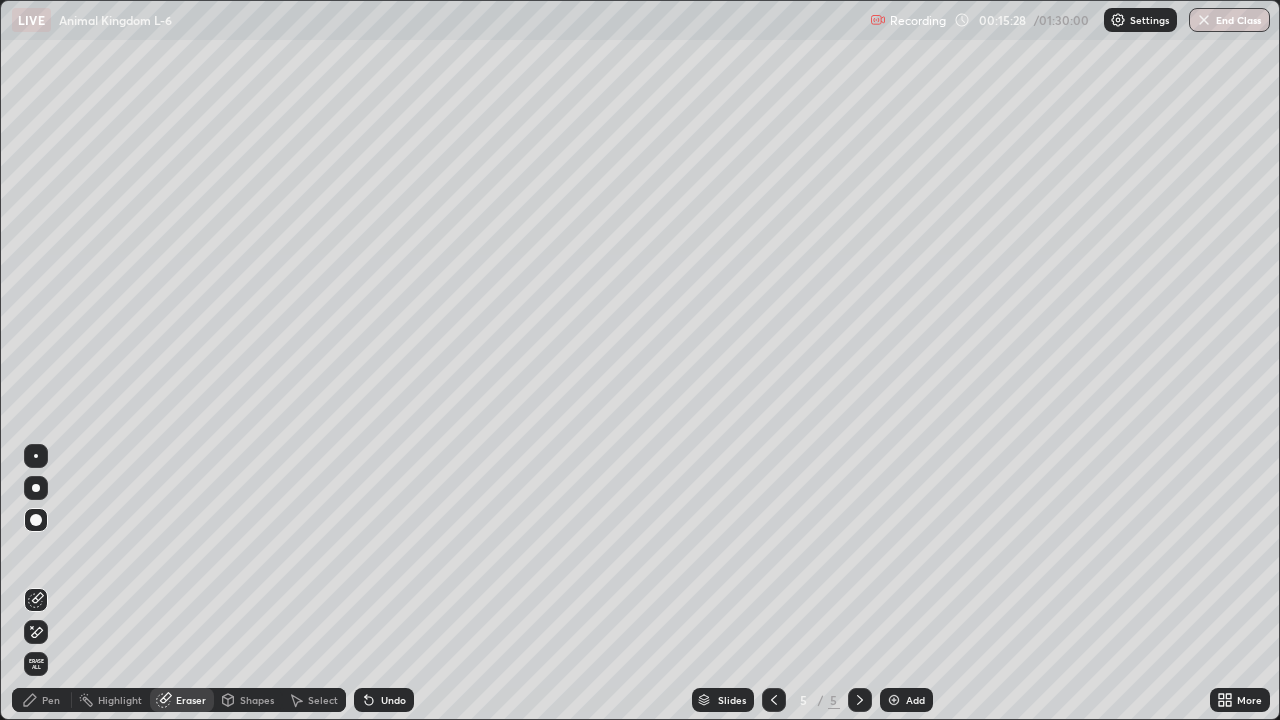 click on "Pen" at bounding box center (51, 700) 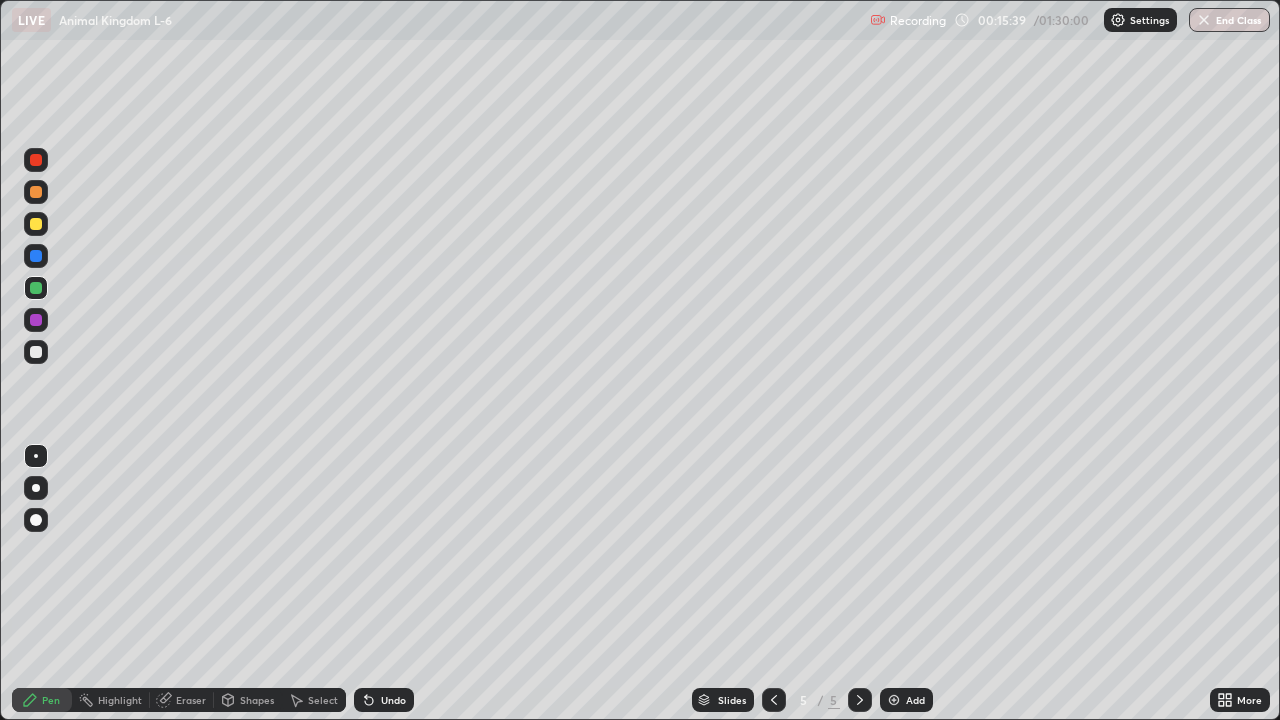 click at bounding box center [36, 520] 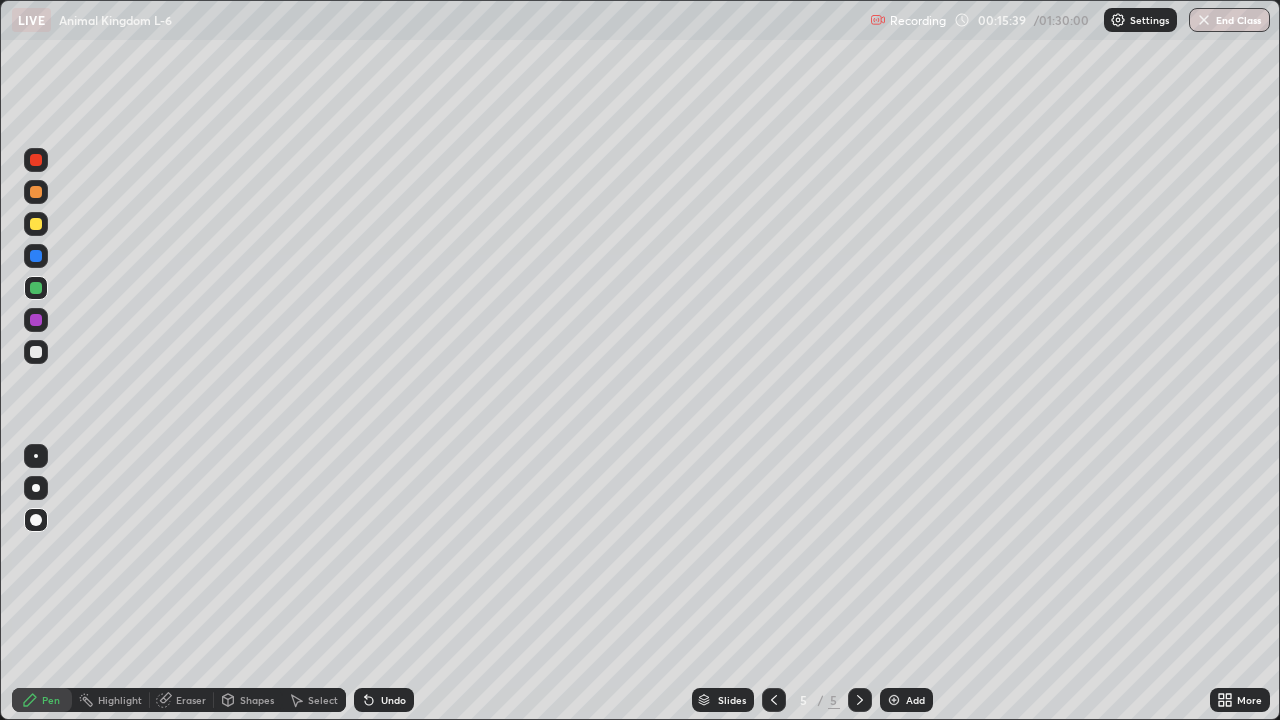 click at bounding box center (36, 352) 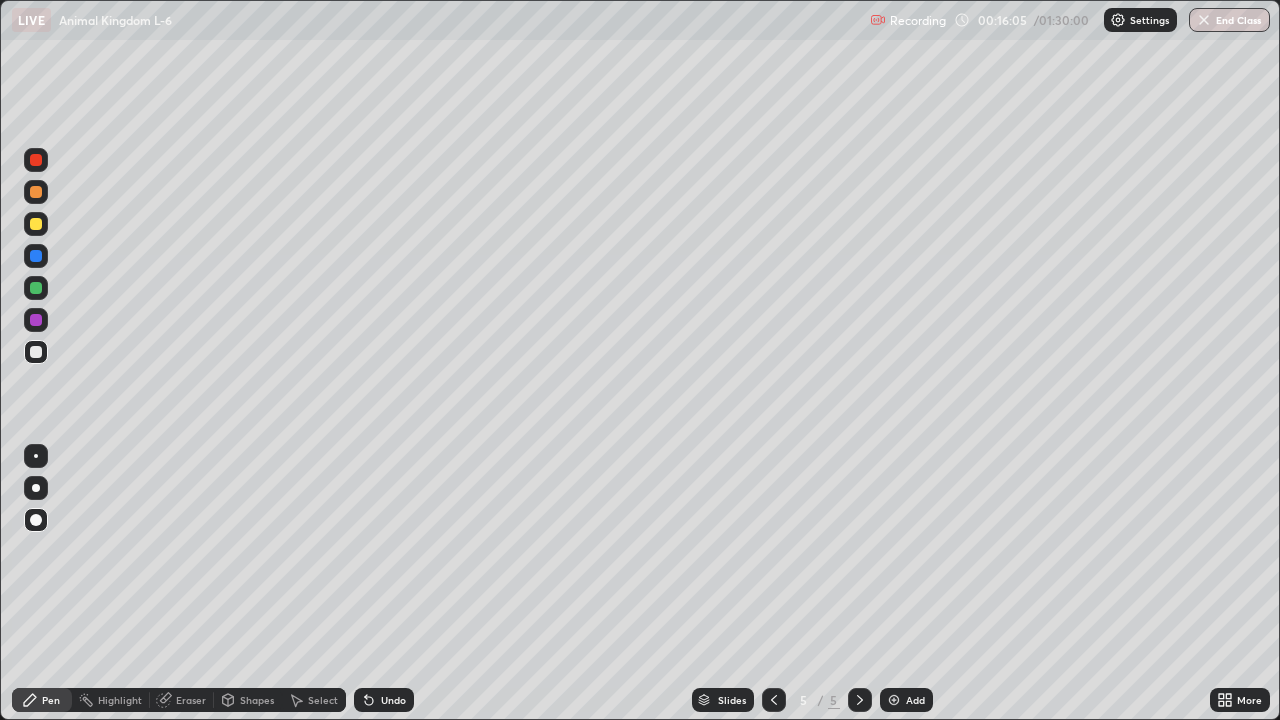 click at bounding box center (36, 224) 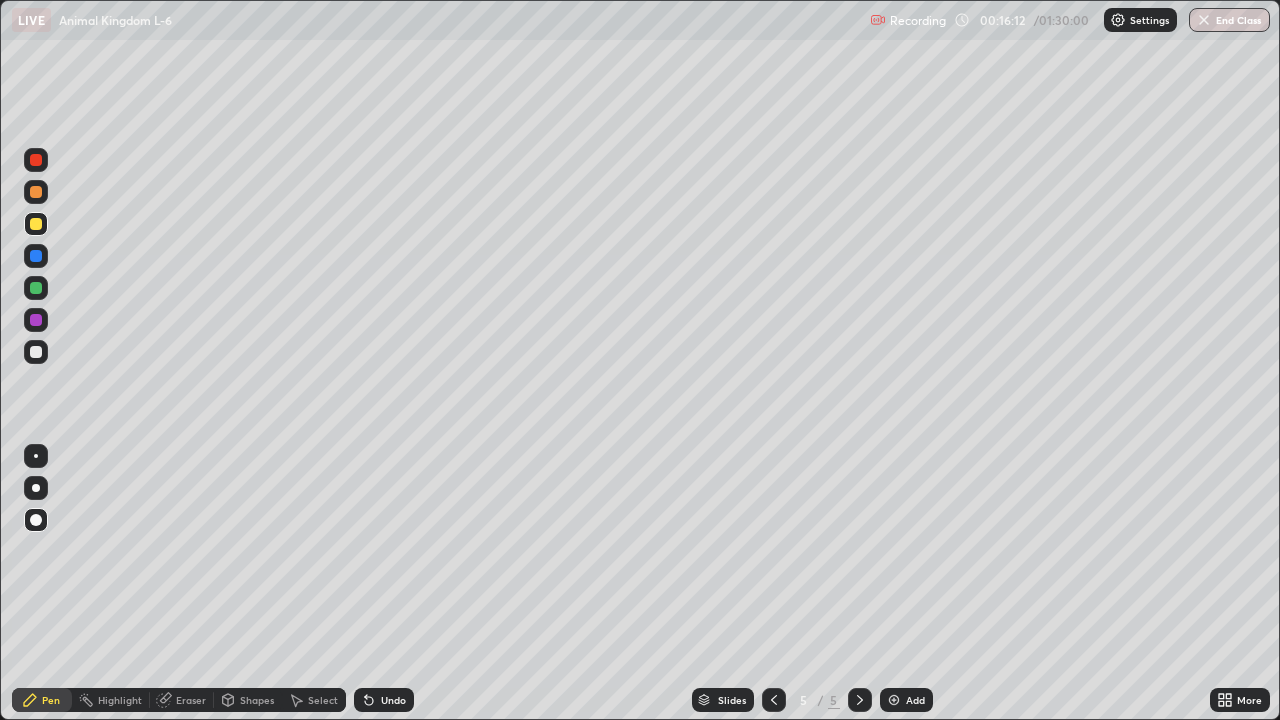 click on "Highlight" at bounding box center [120, 700] 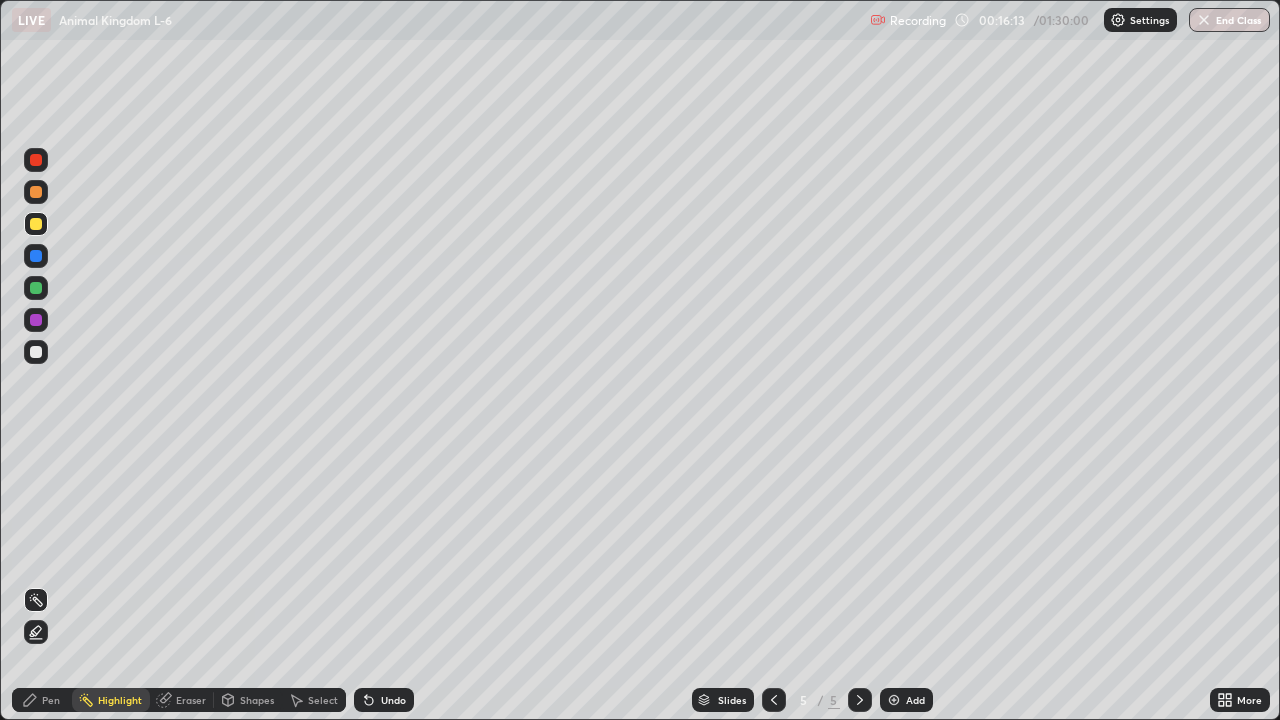 click on "Eraser" at bounding box center [182, 700] 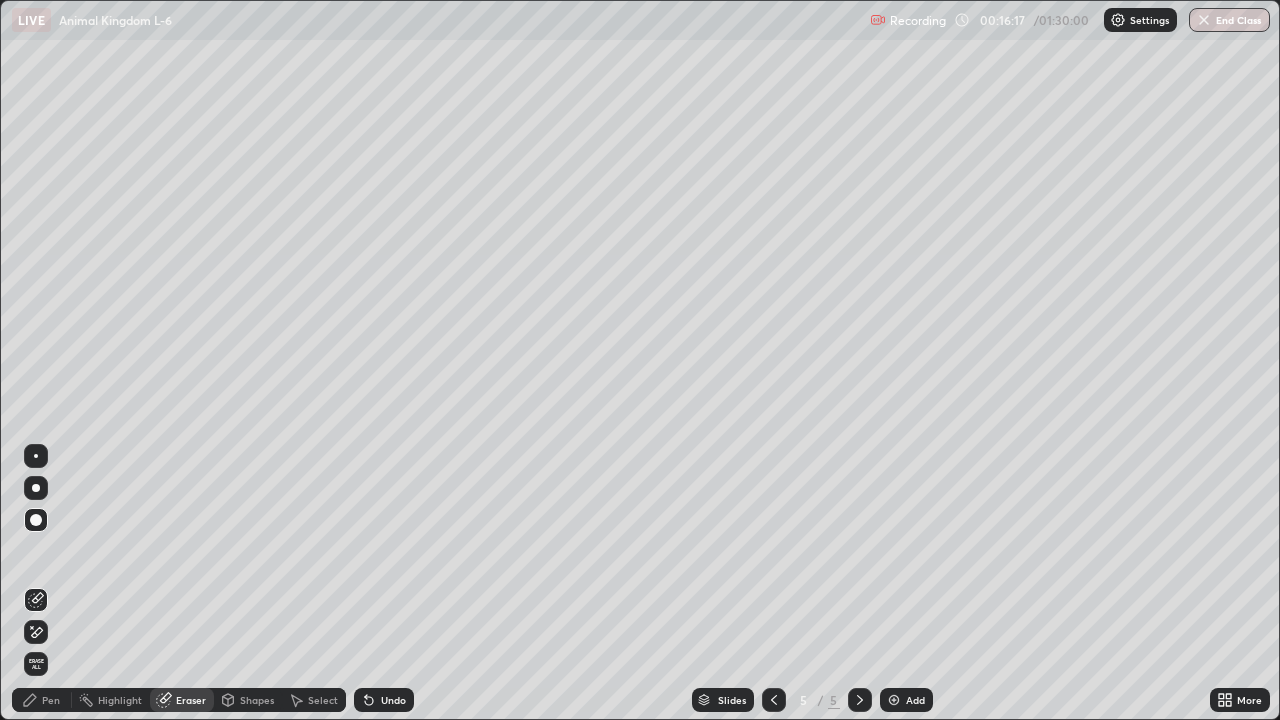 click on "Pen" at bounding box center [51, 700] 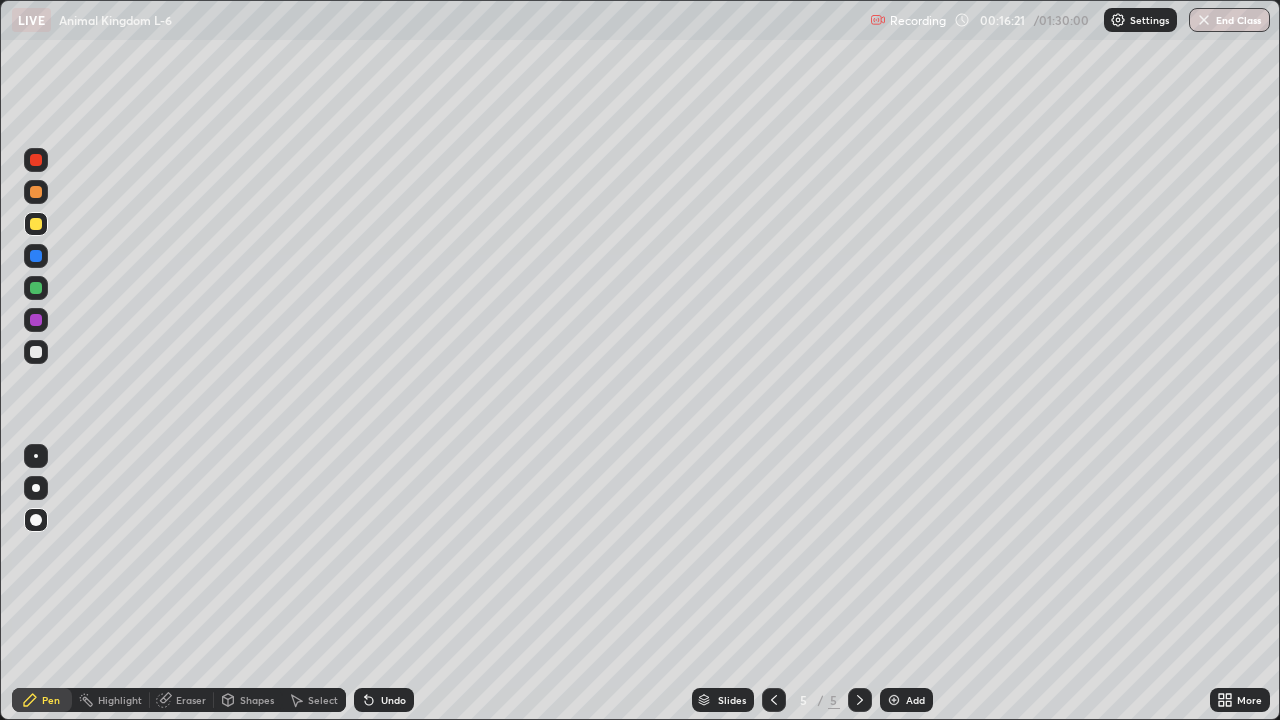 click at bounding box center (36, 352) 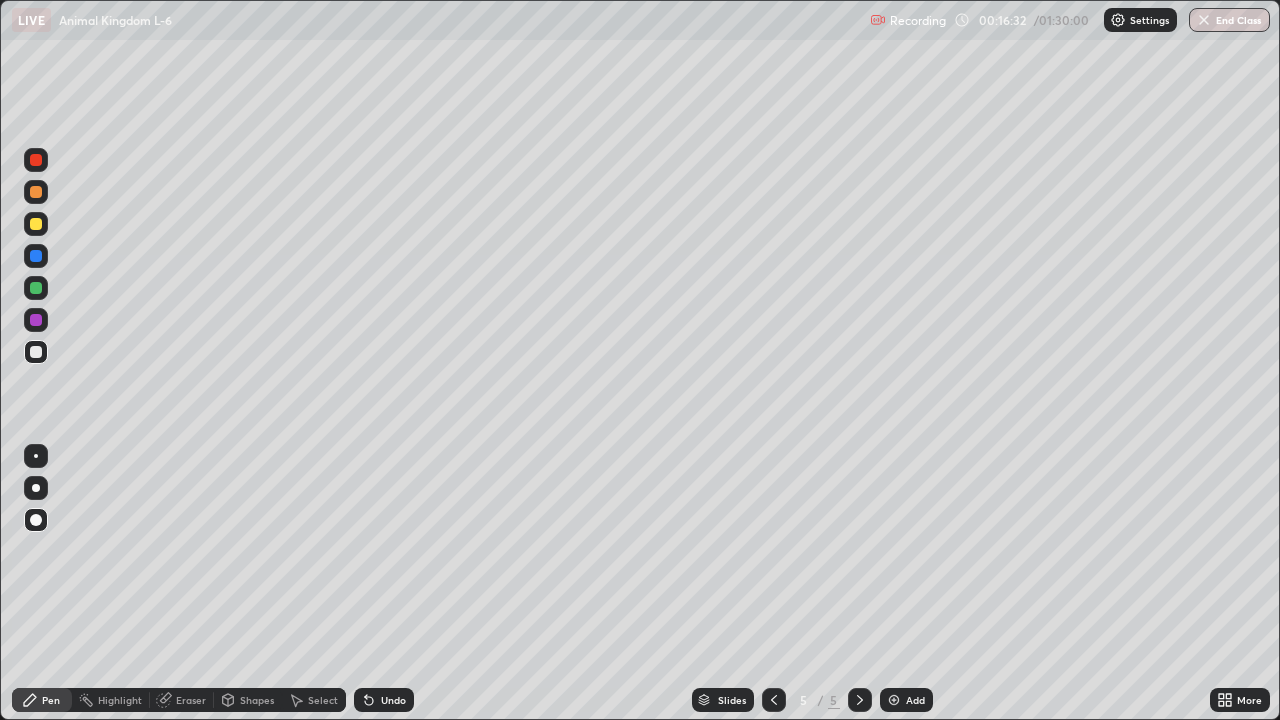 click at bounding box center [36, 288] 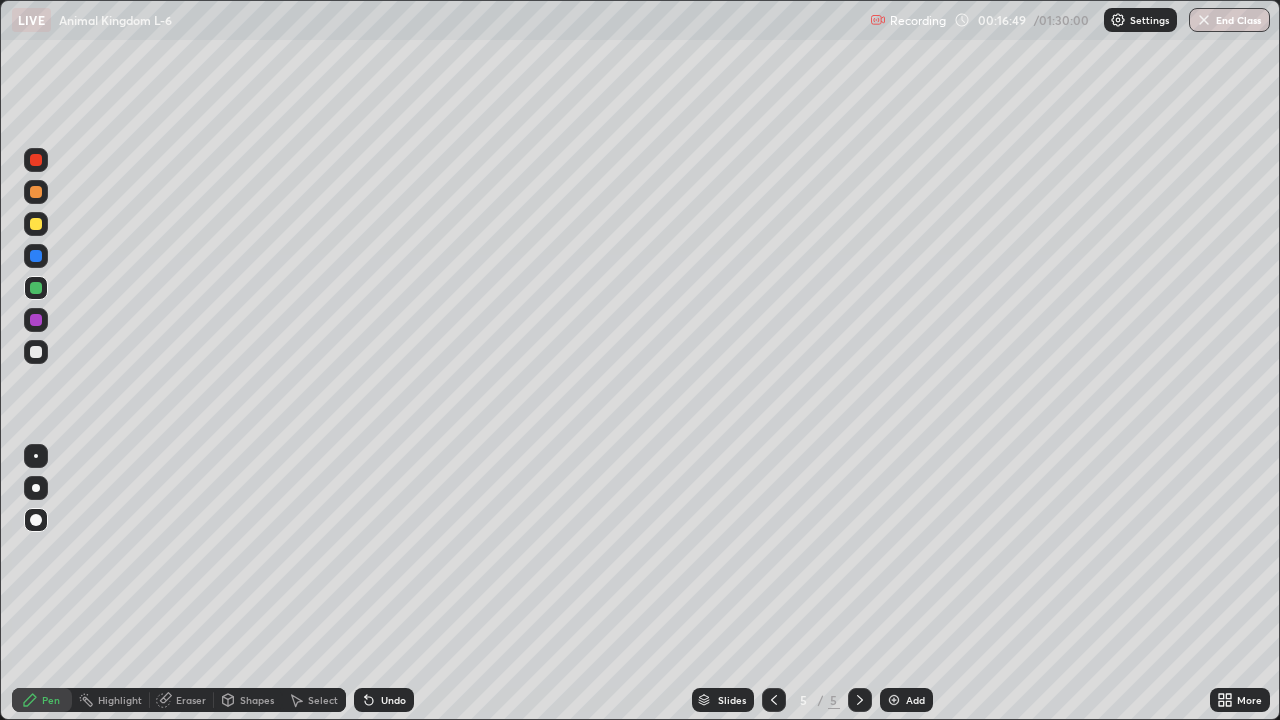 click at bounding box center (36, 352) 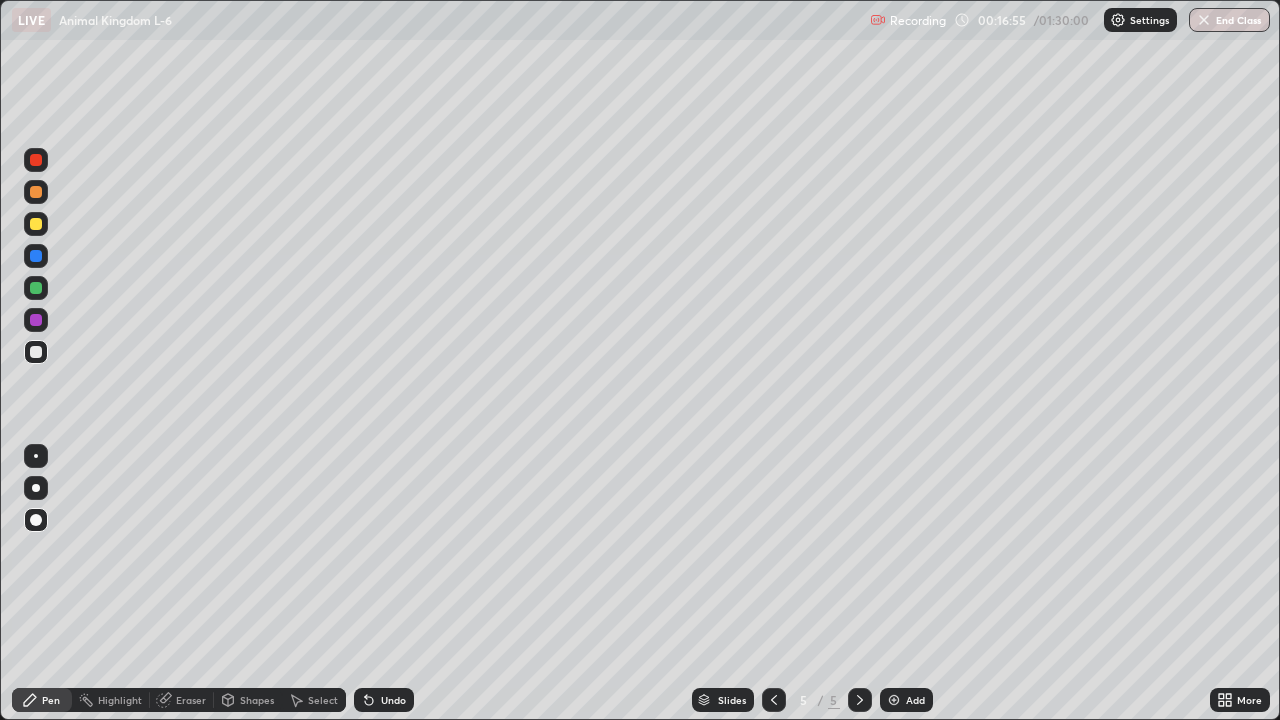 click at bounding box center [36, 456] 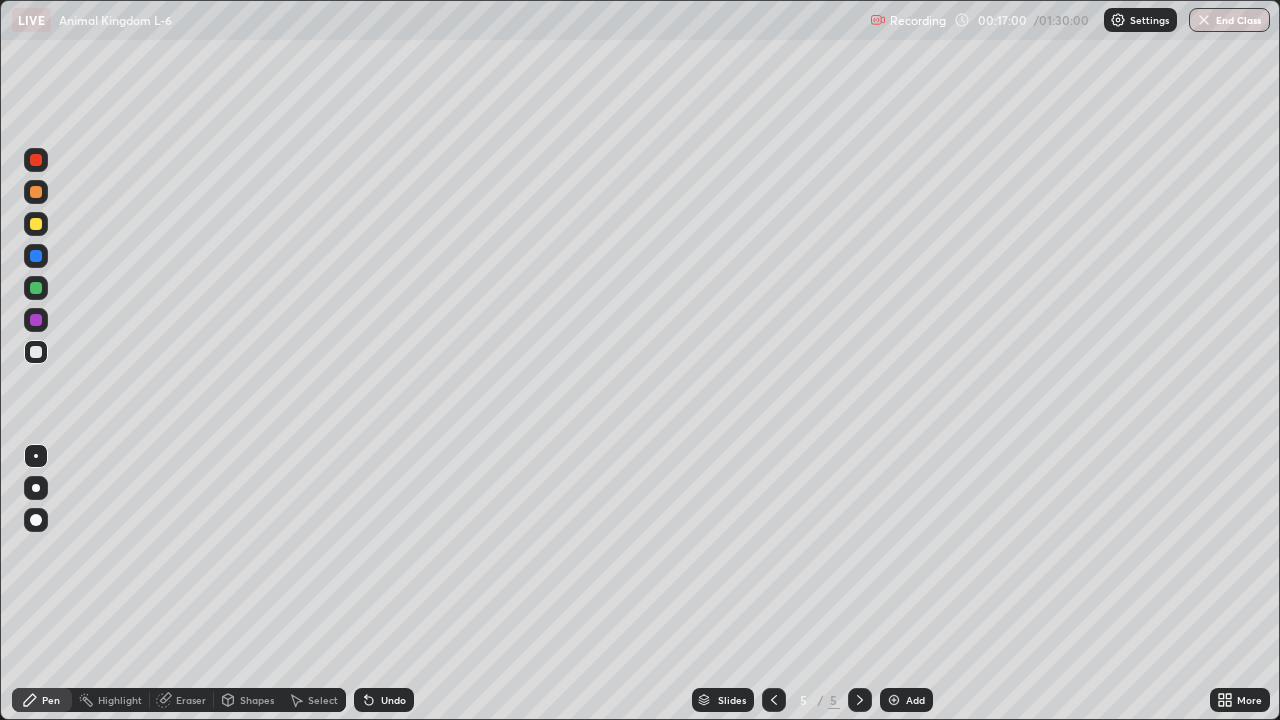 click at bounding box center (36, 288) 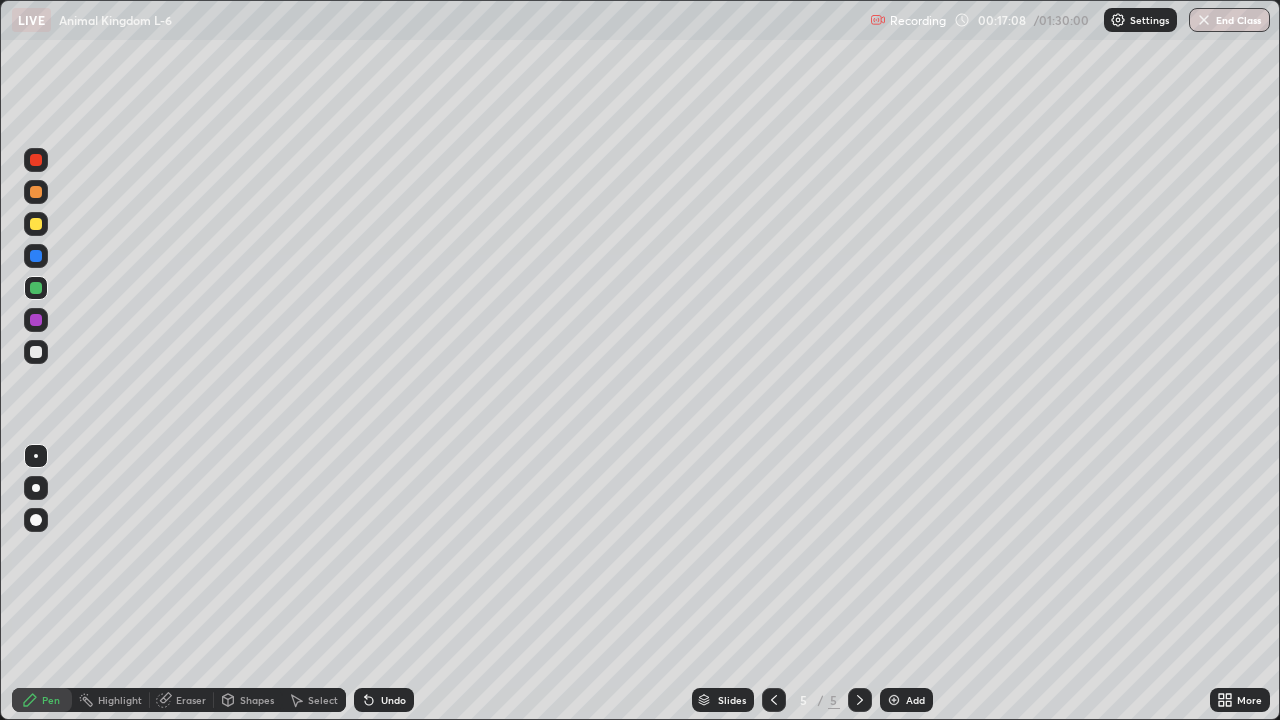 click on "Highlight" at bounding box center [120, 700] 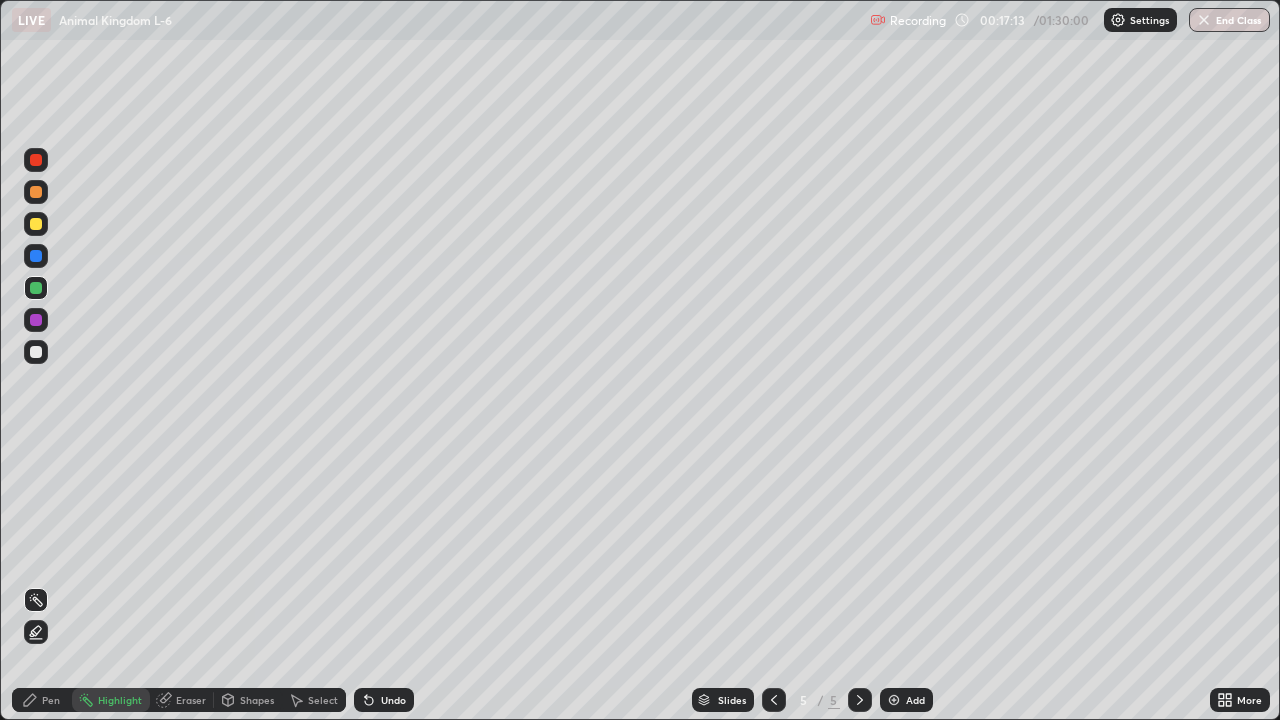 click on "Eraser" at bounding box center [182, 700] 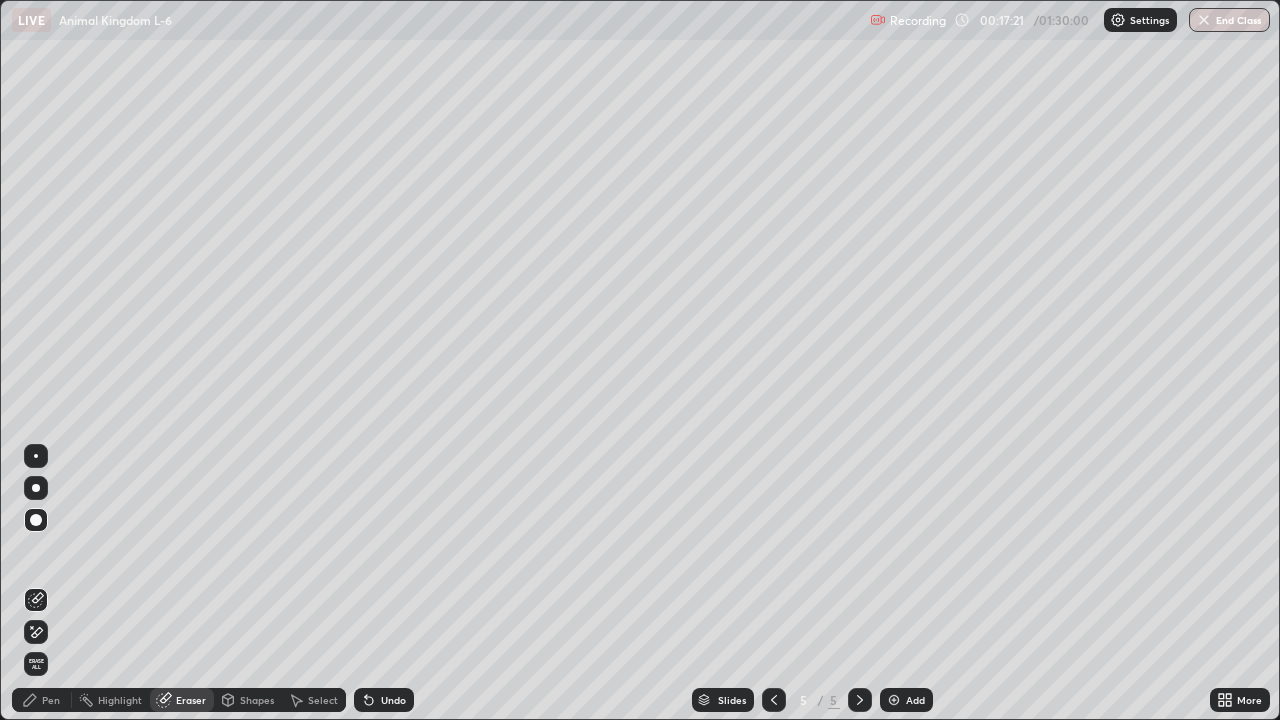 click on "Pen" at bounding box center [51, 700] 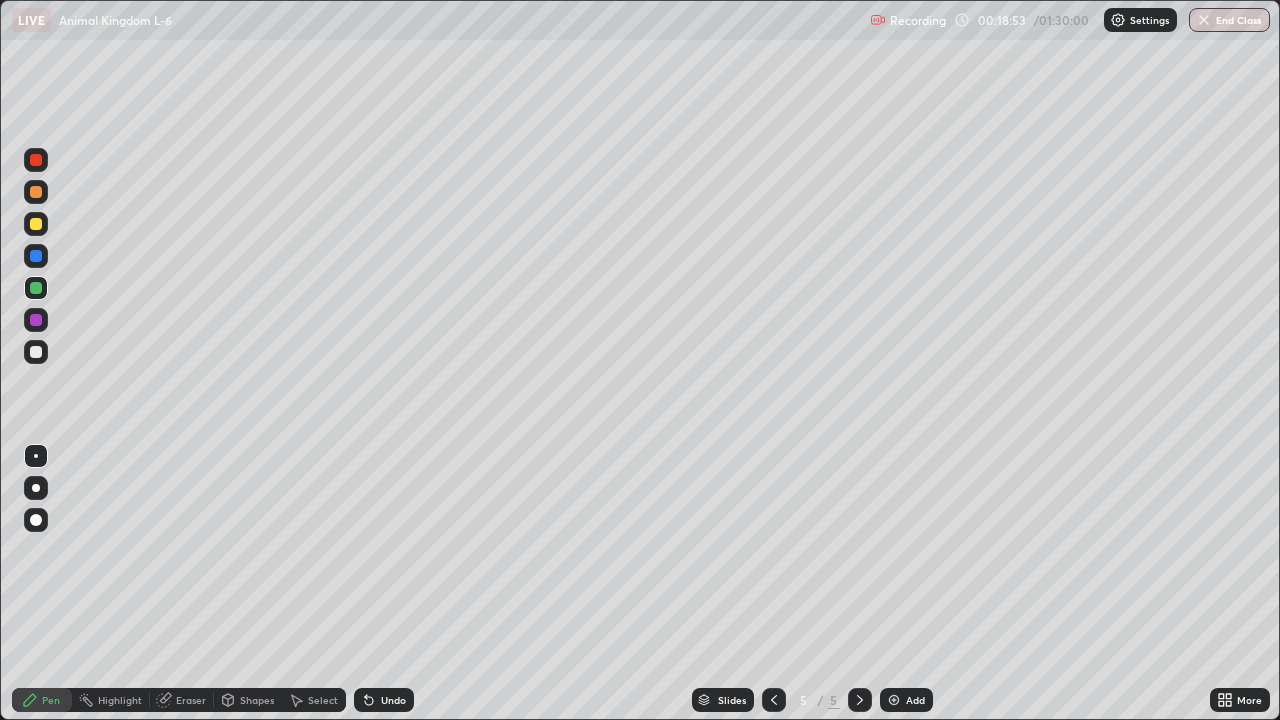 click on "Eraser" at bounding box center (191, 700) 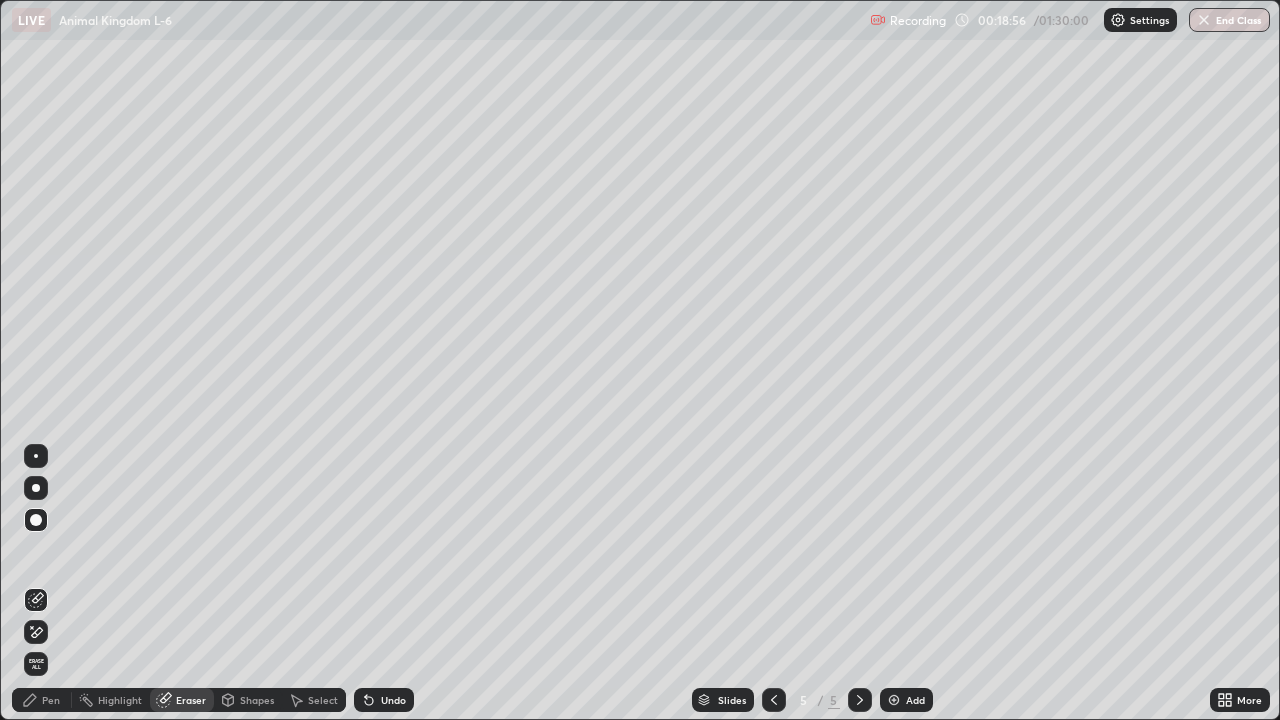 click on "Pen" at bounding box center [42, 700] 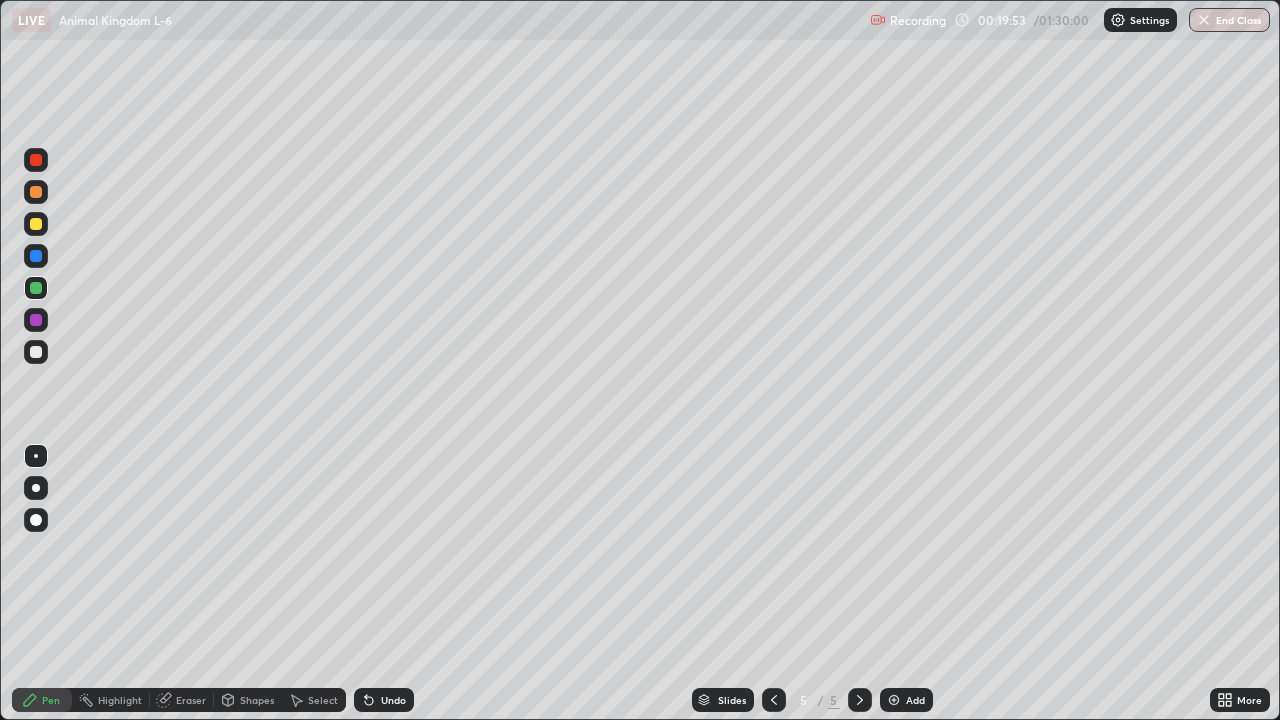 click at bounding box center [36, 352] 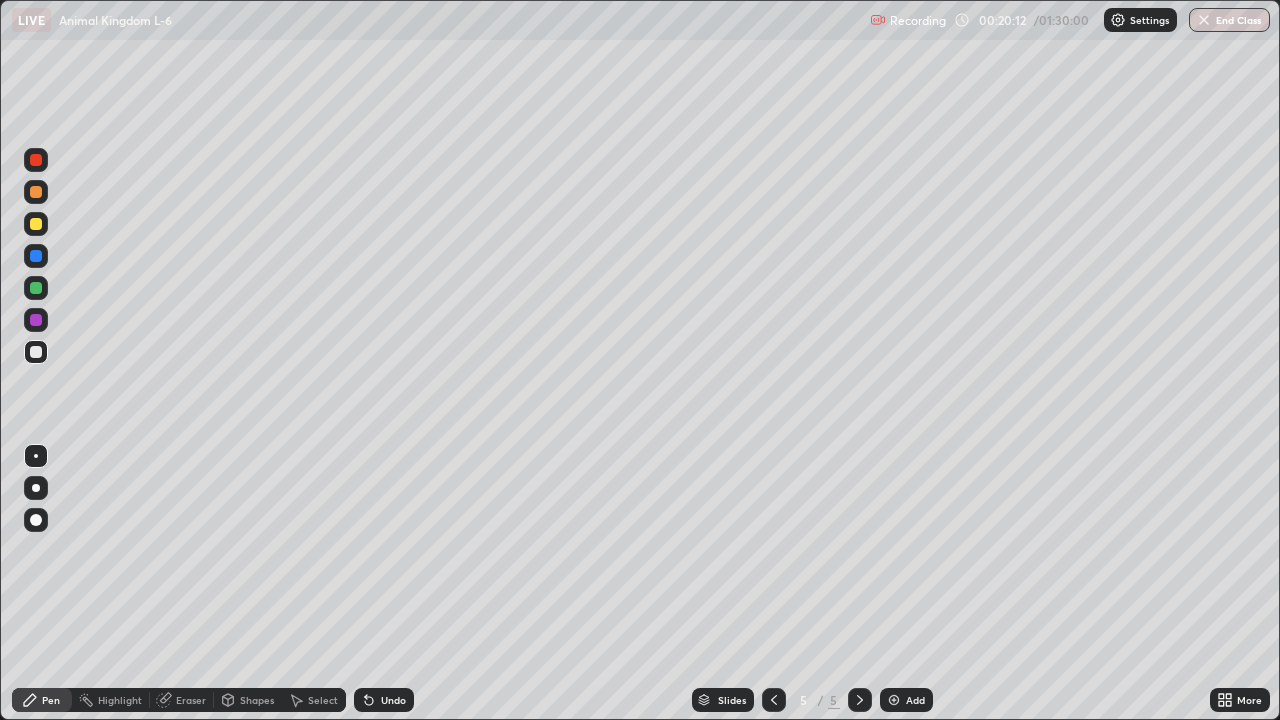 click at bounding box center [36, 352] 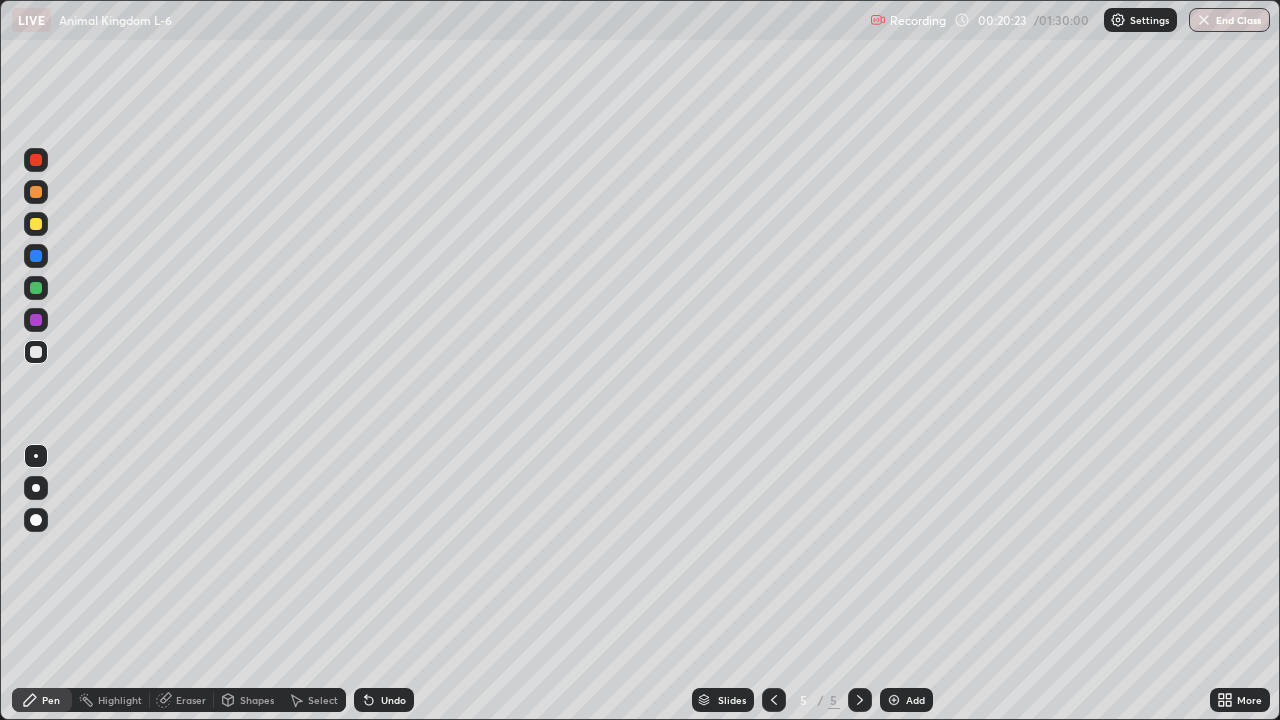 click on "Eraser" at bounding box center (191, 700) 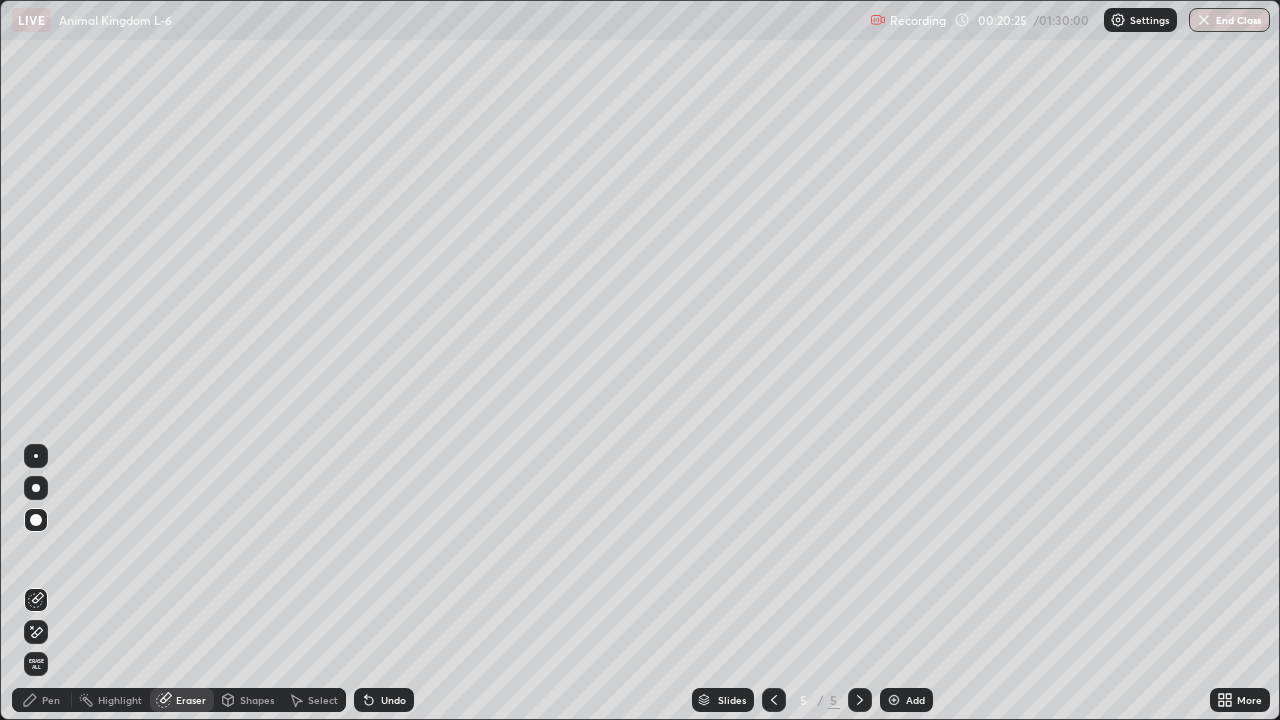 click on "Pen" at bounding box center (51, 700) 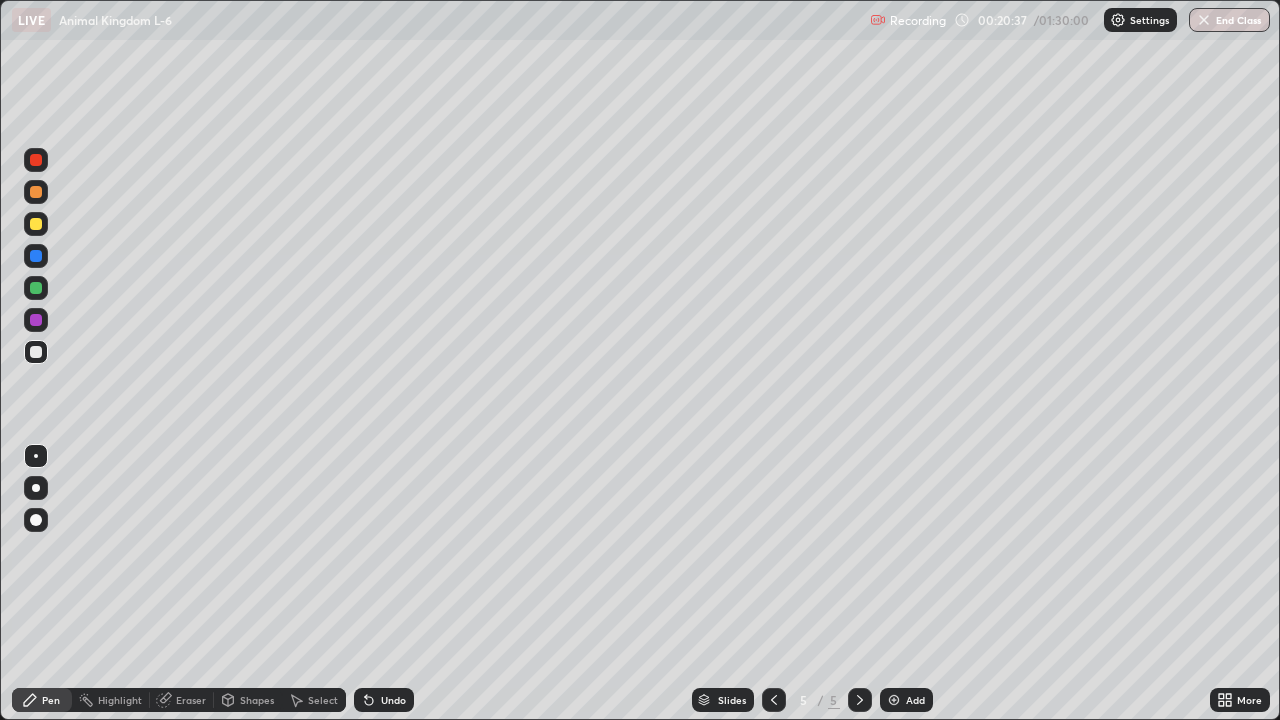 click at bounding box center [36, 352] 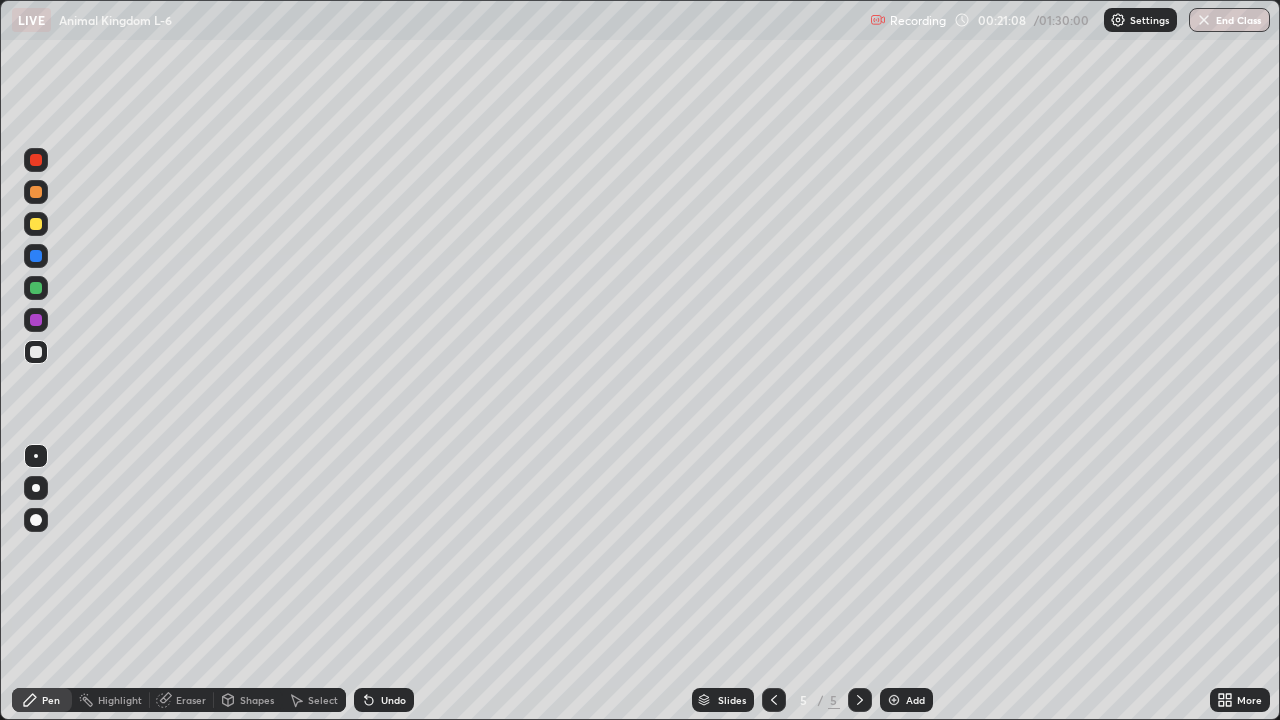 click on "Eraser" at bounding box center [191, 700] 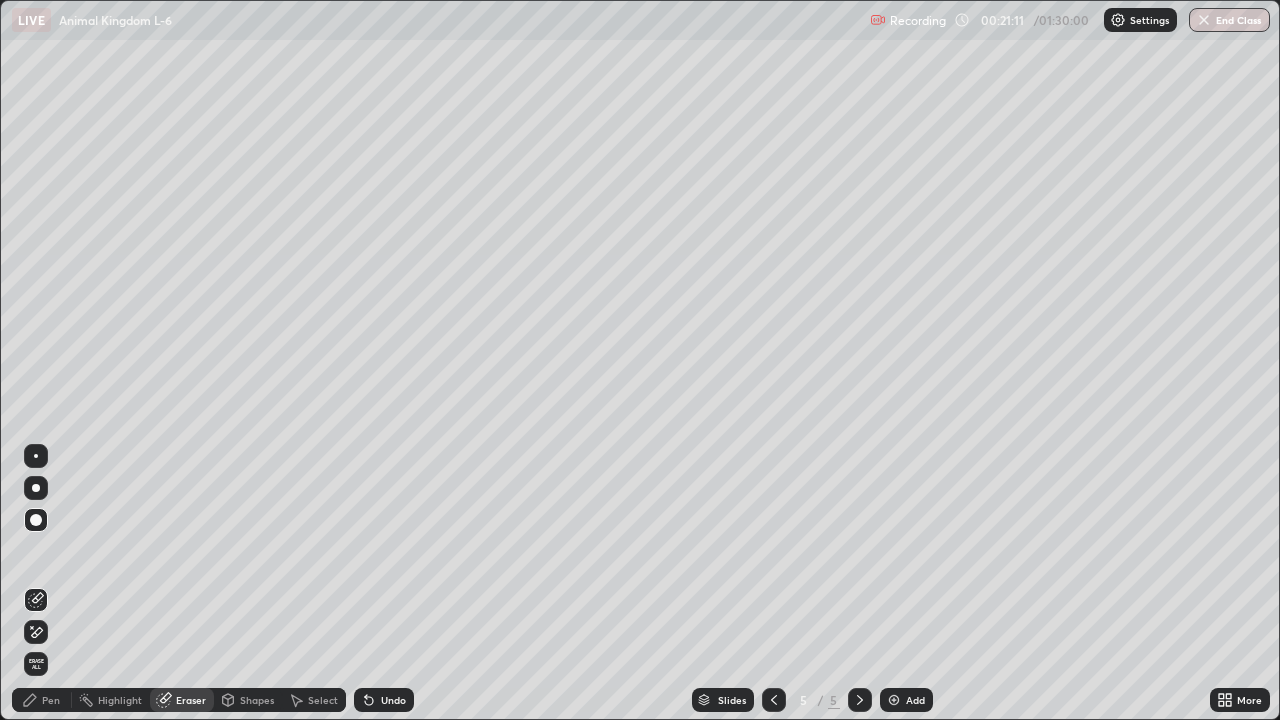 click on "Pen" at bounding box center (42, 700) 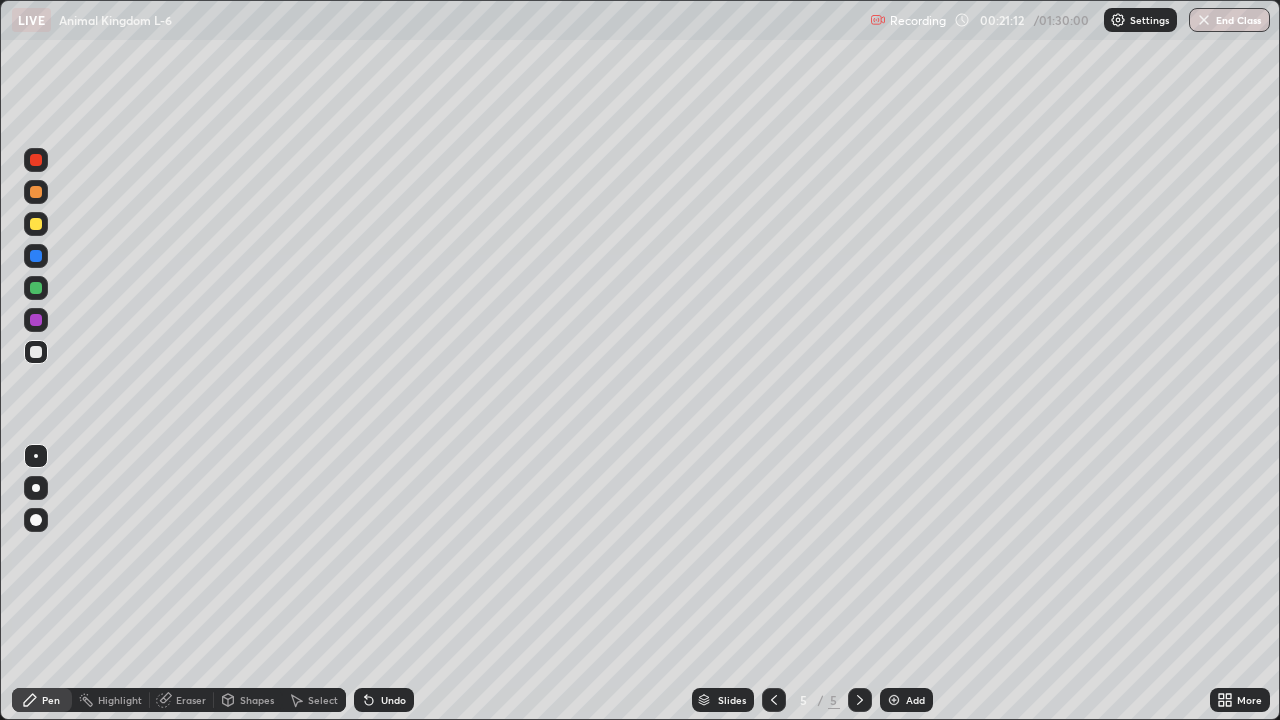 click on "Pen" at bounding box center [42, 700] 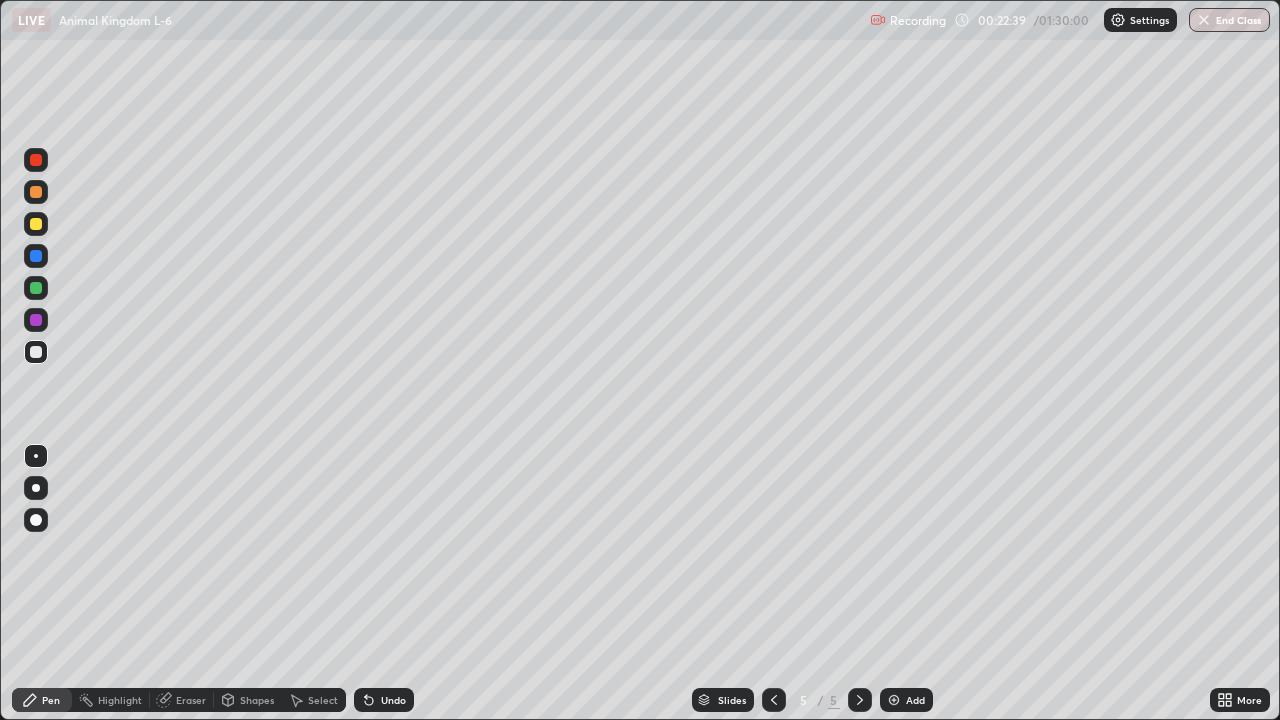 click 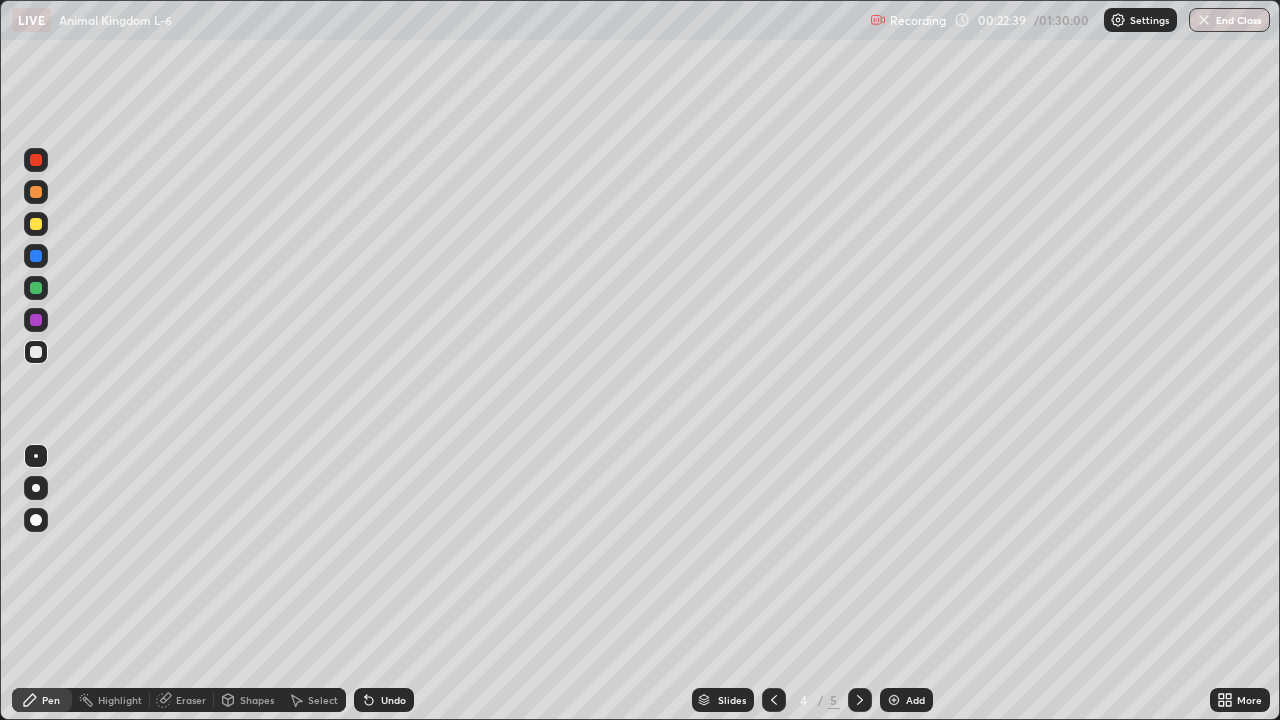 click 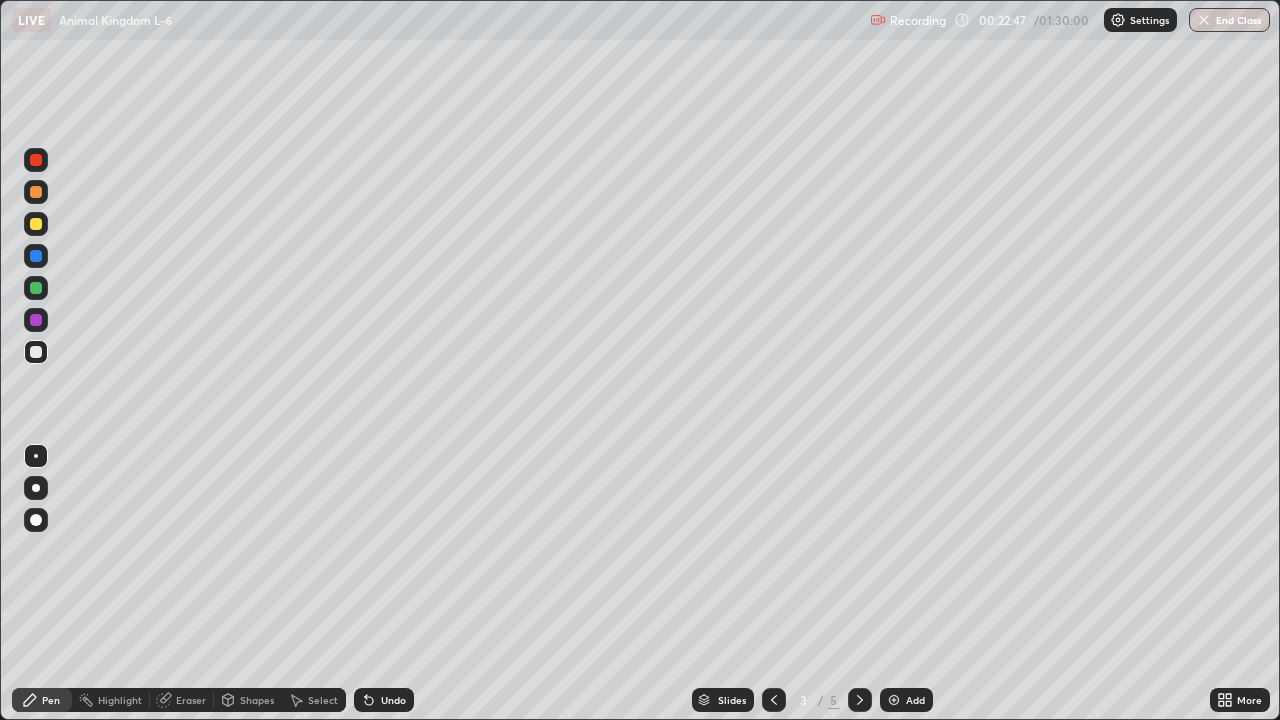 click 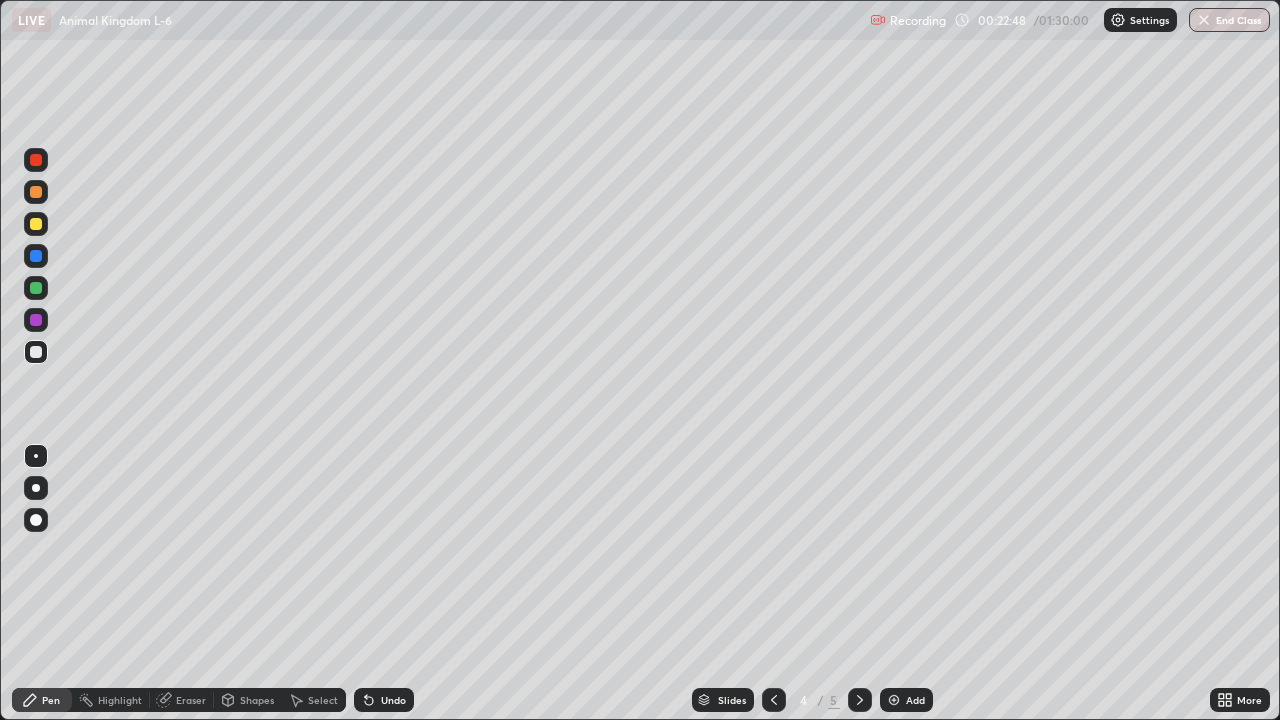click 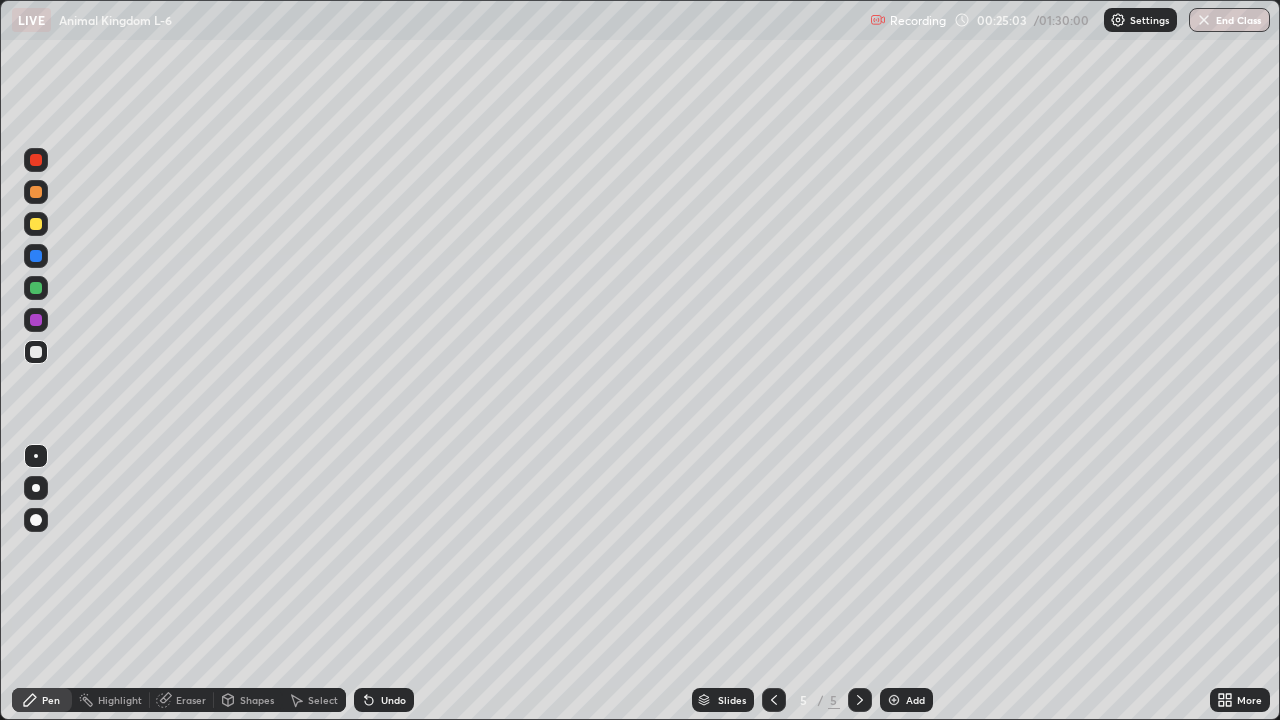 click on "Add" at bounding box center (906, 700) 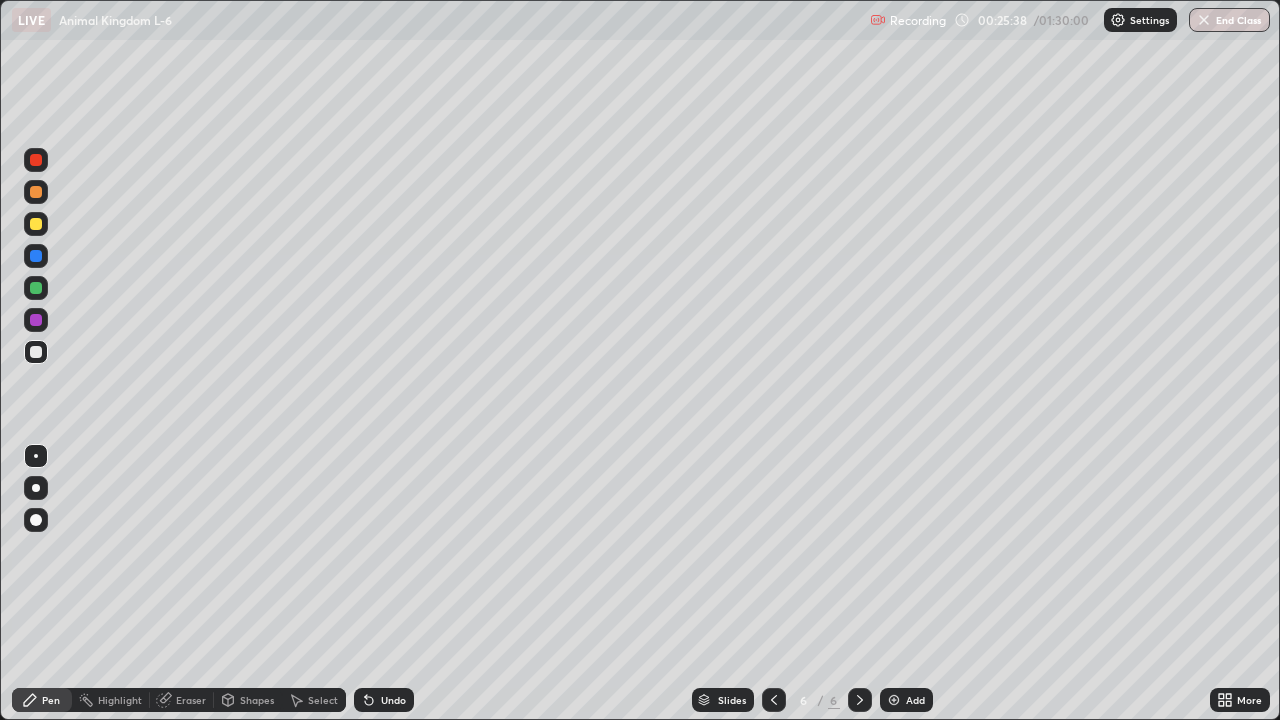 click at bounding box center (36, 224) 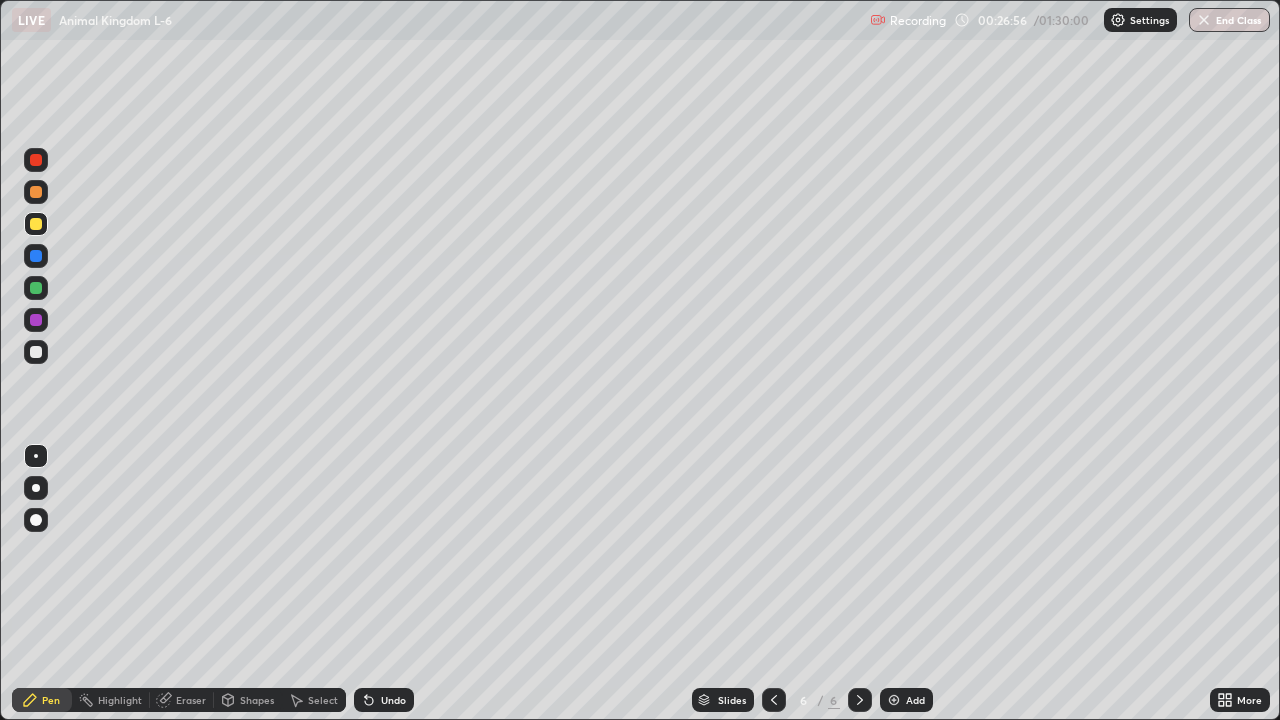 click at bounding box center [774, 700] 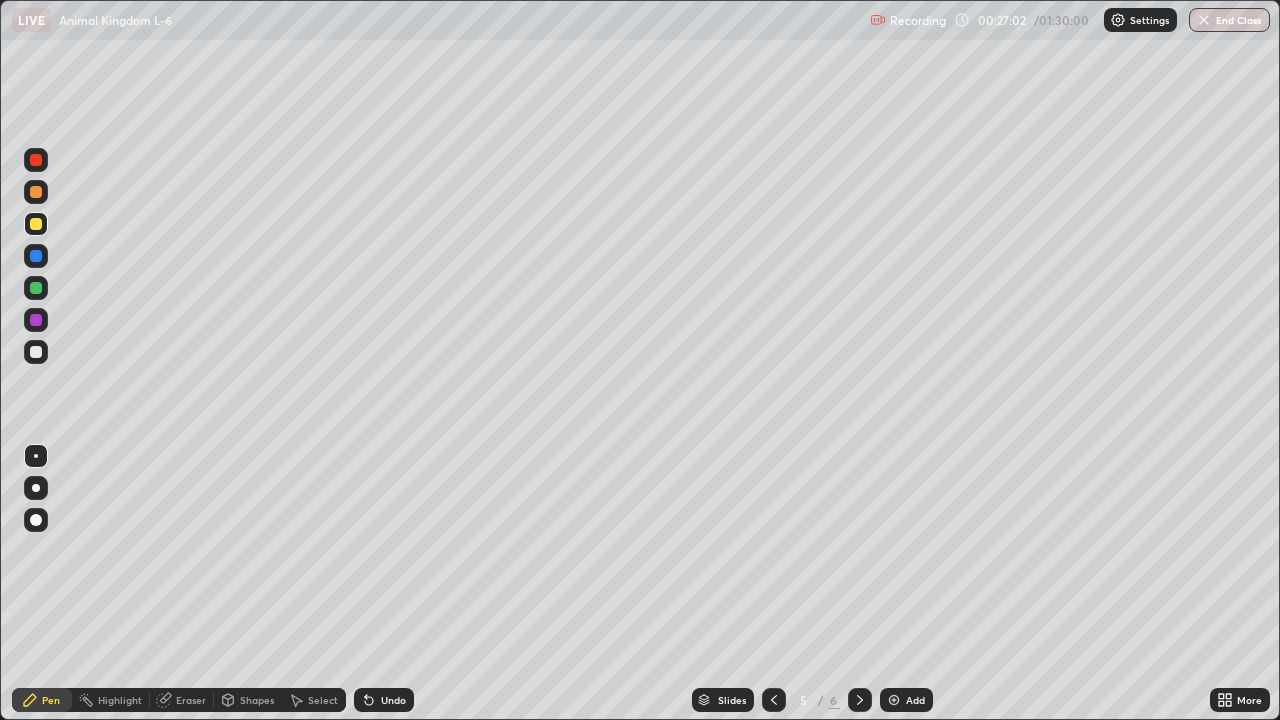 click at bounding box center (774, 700) 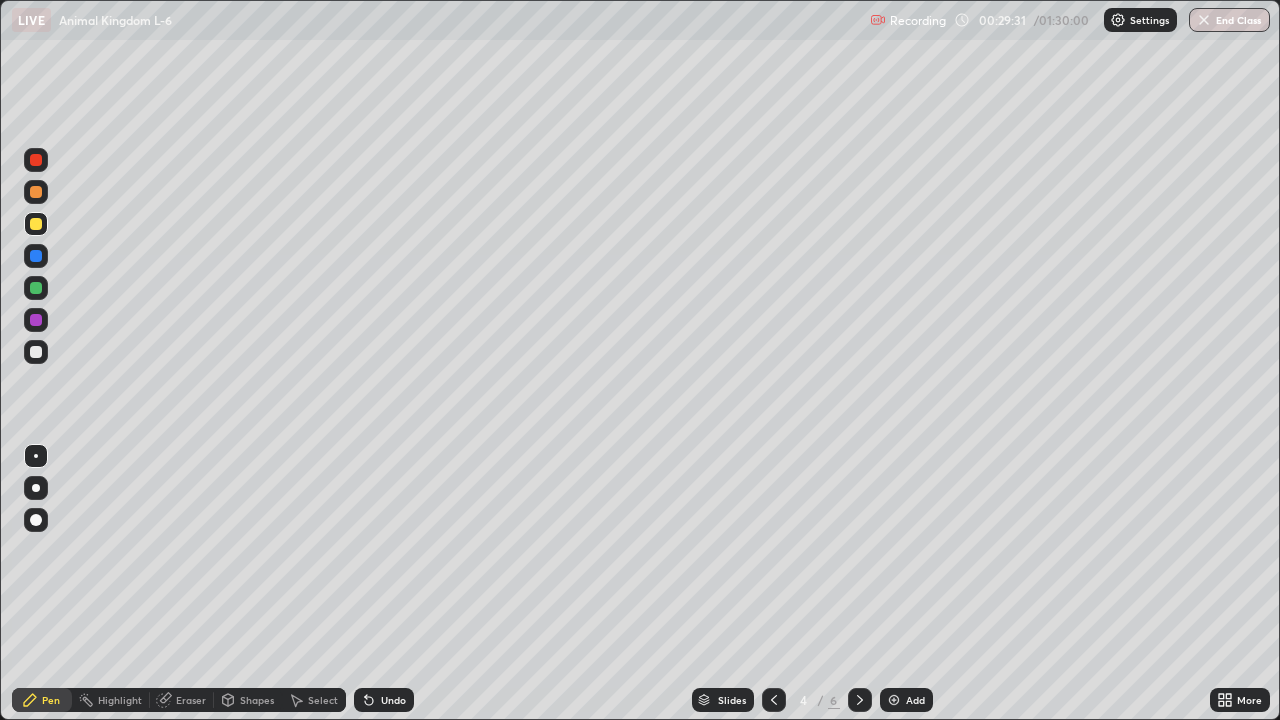 click 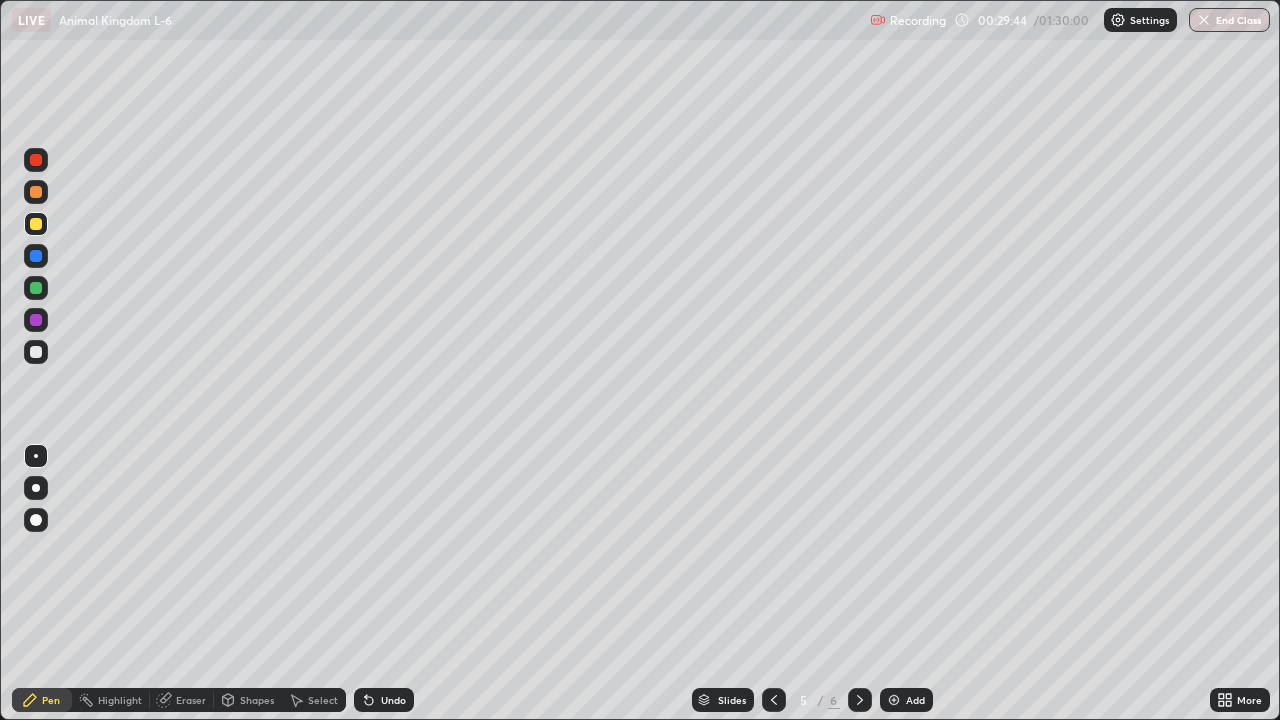 click 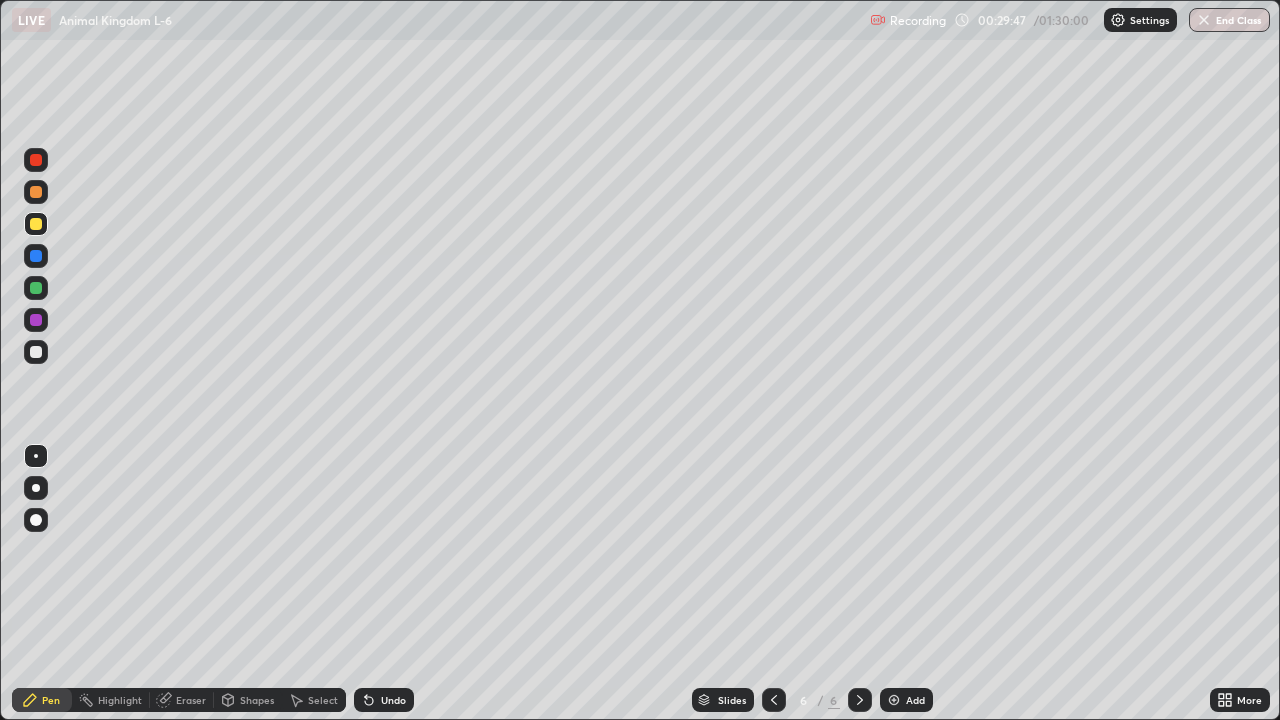 click at bounding box center (774, 700) 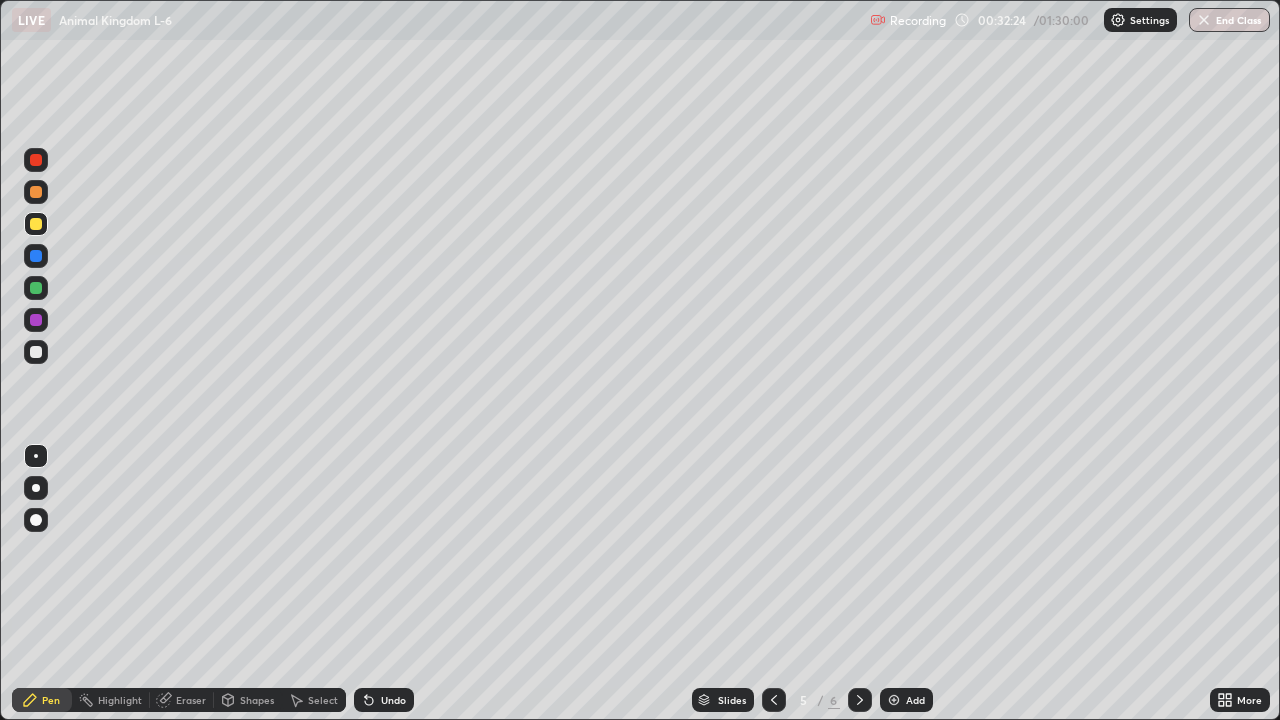 click on "Add" at bounding box center (906, 700) 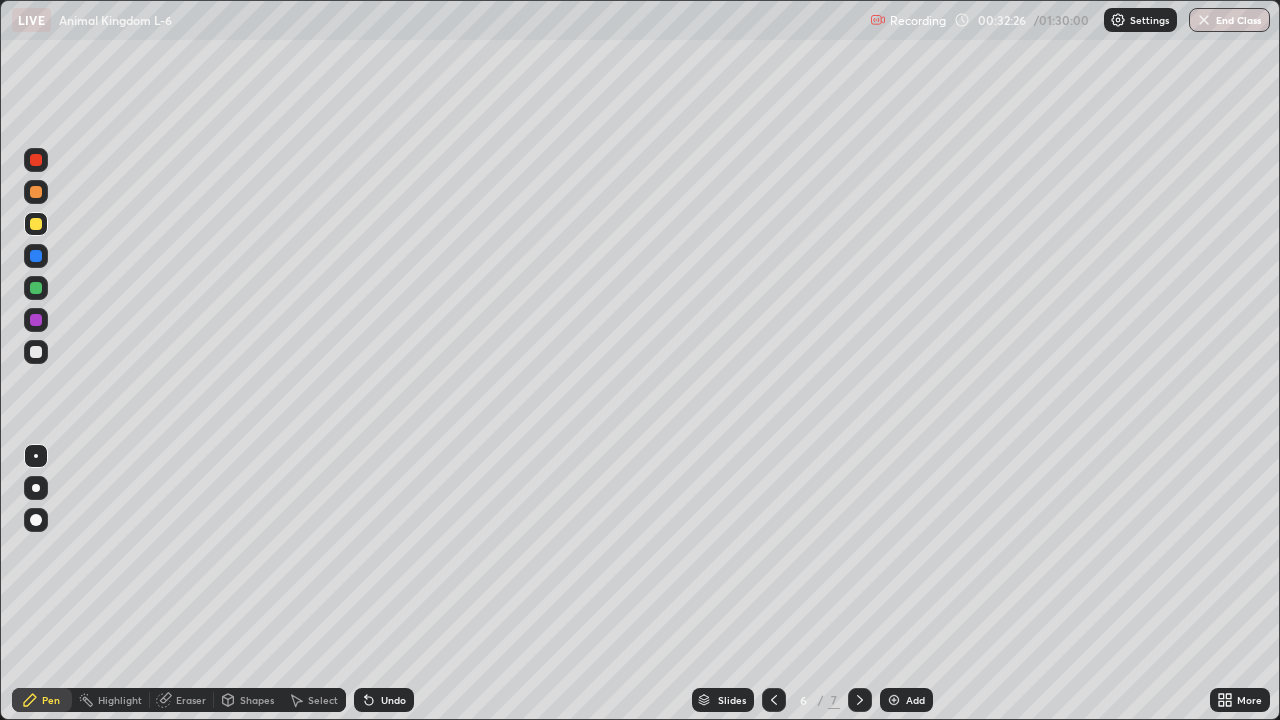 click at bounding box center (36, 352) 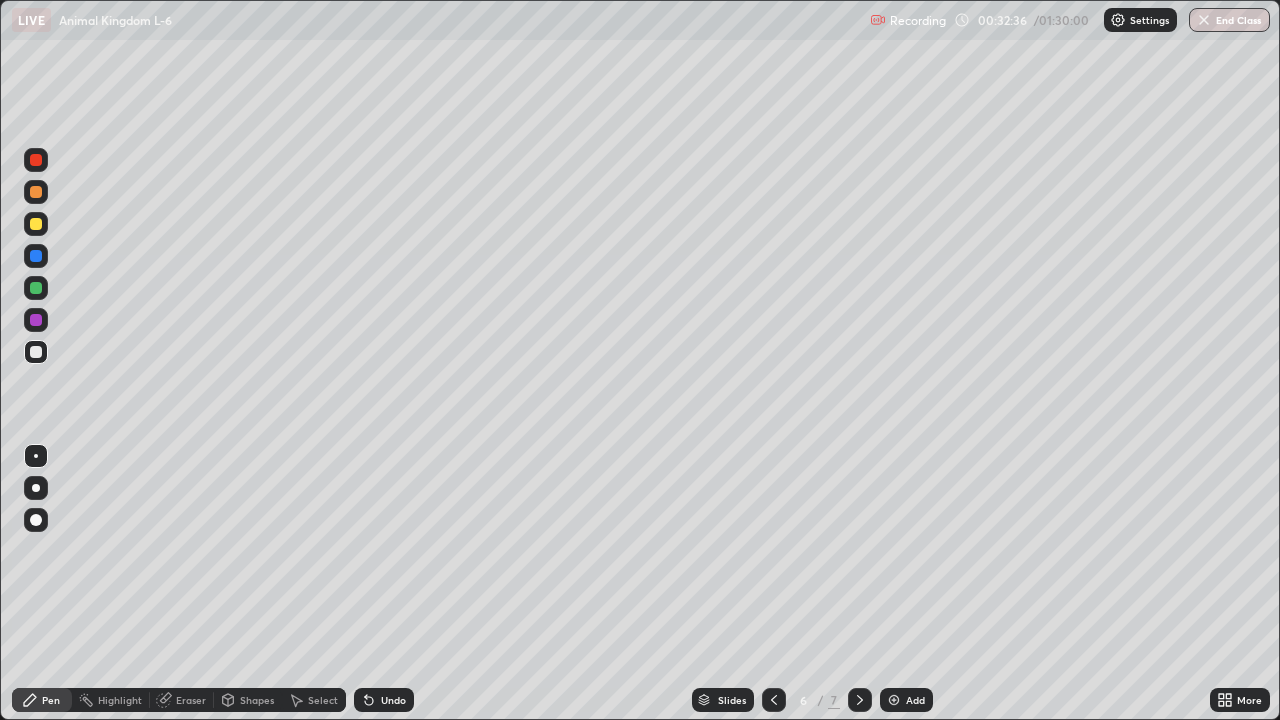 click 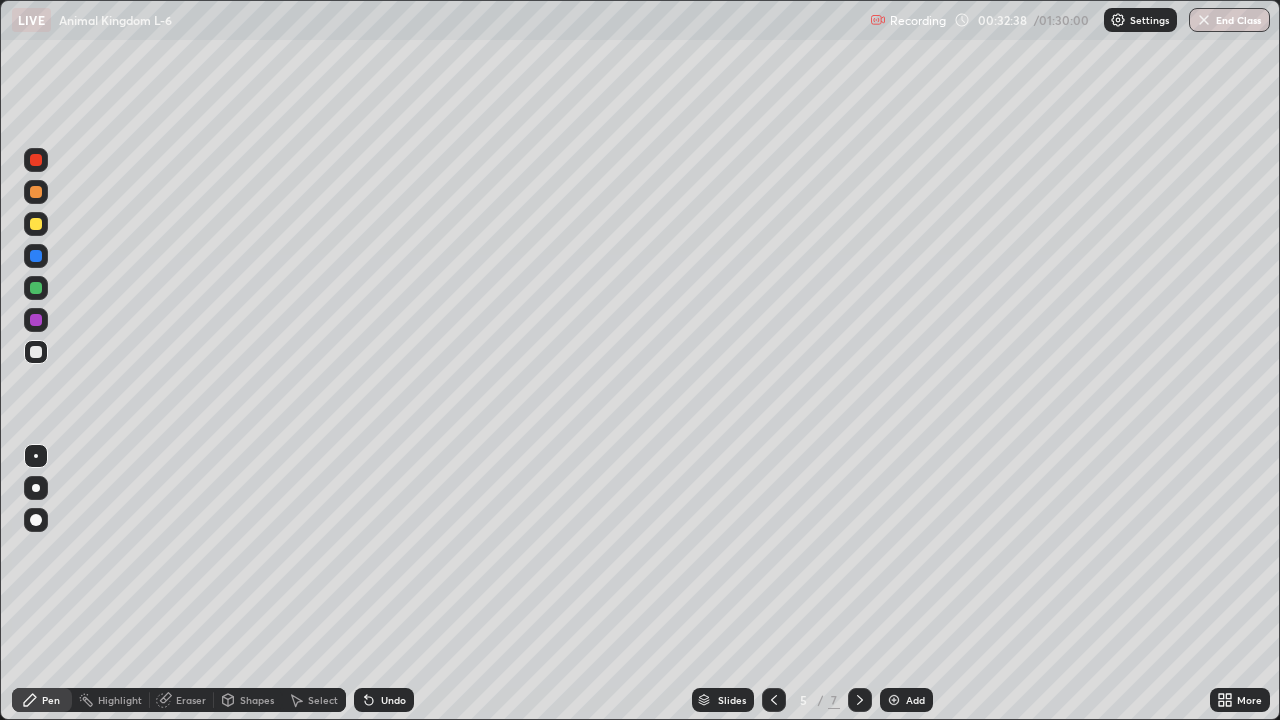 click 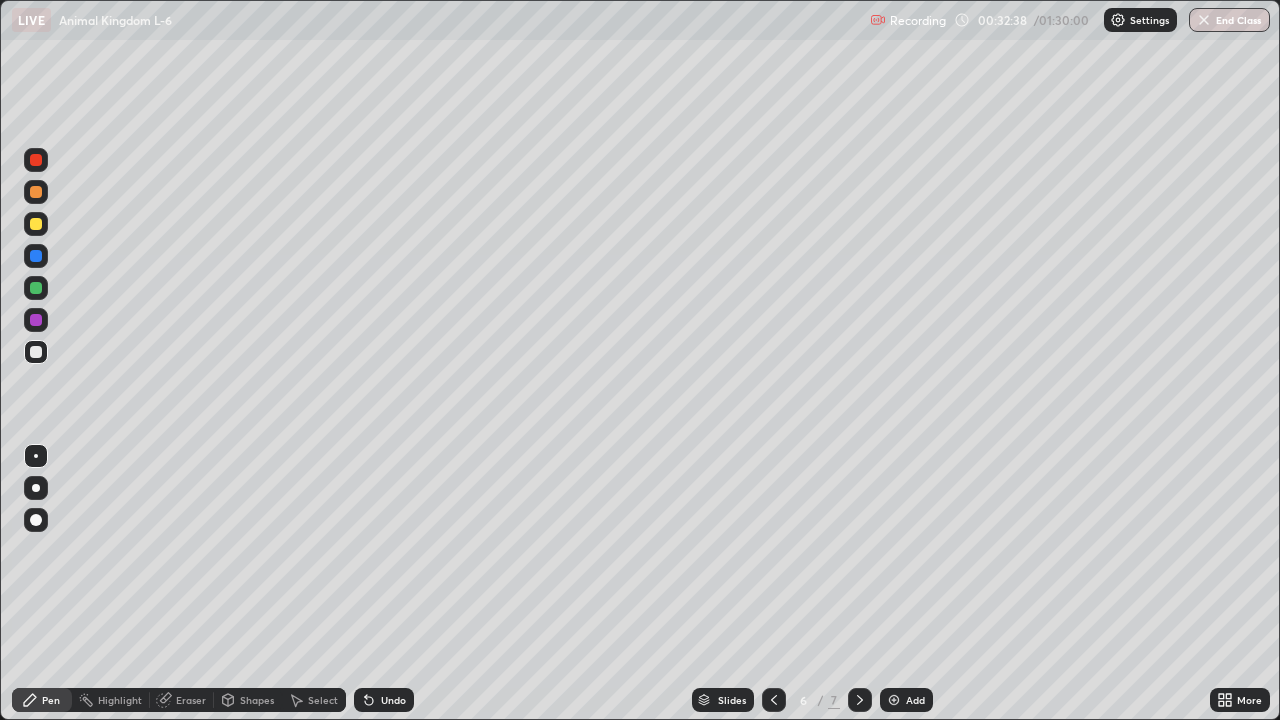 click at bounding box center [860, 700] 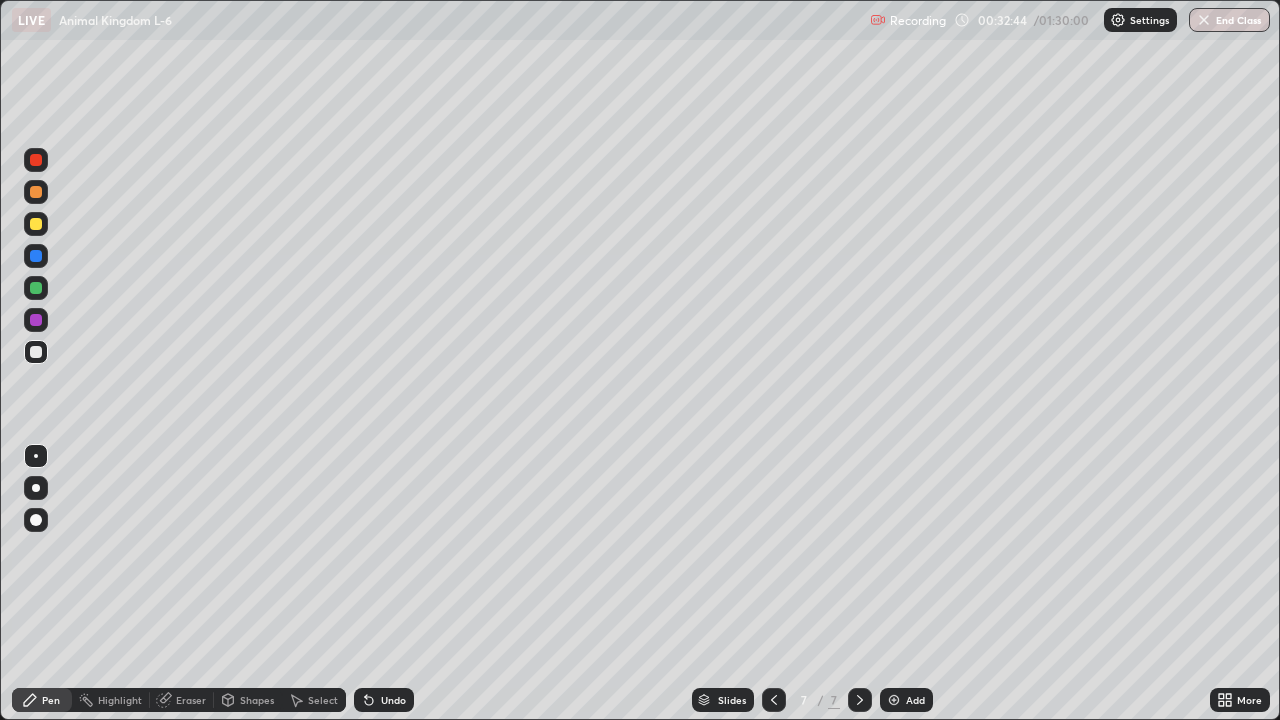 click on "Pen" at bounding box center [42, 700] 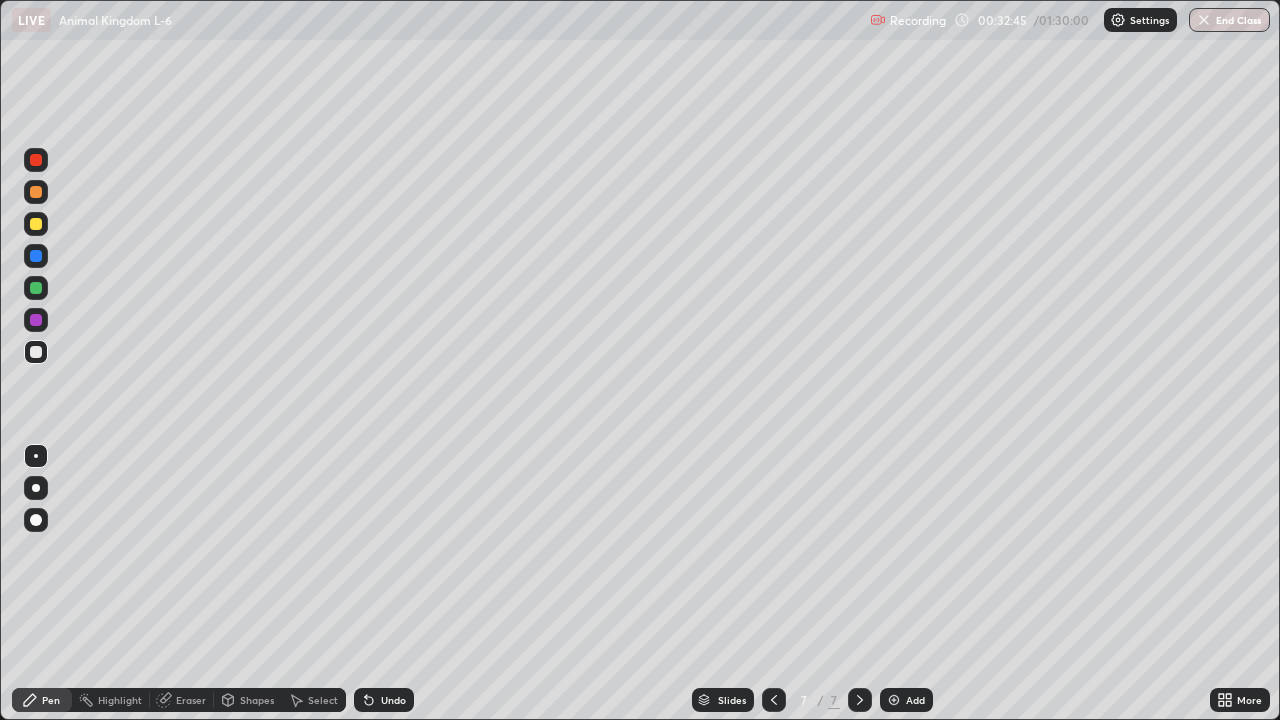 click at bounding box center [36, 352] 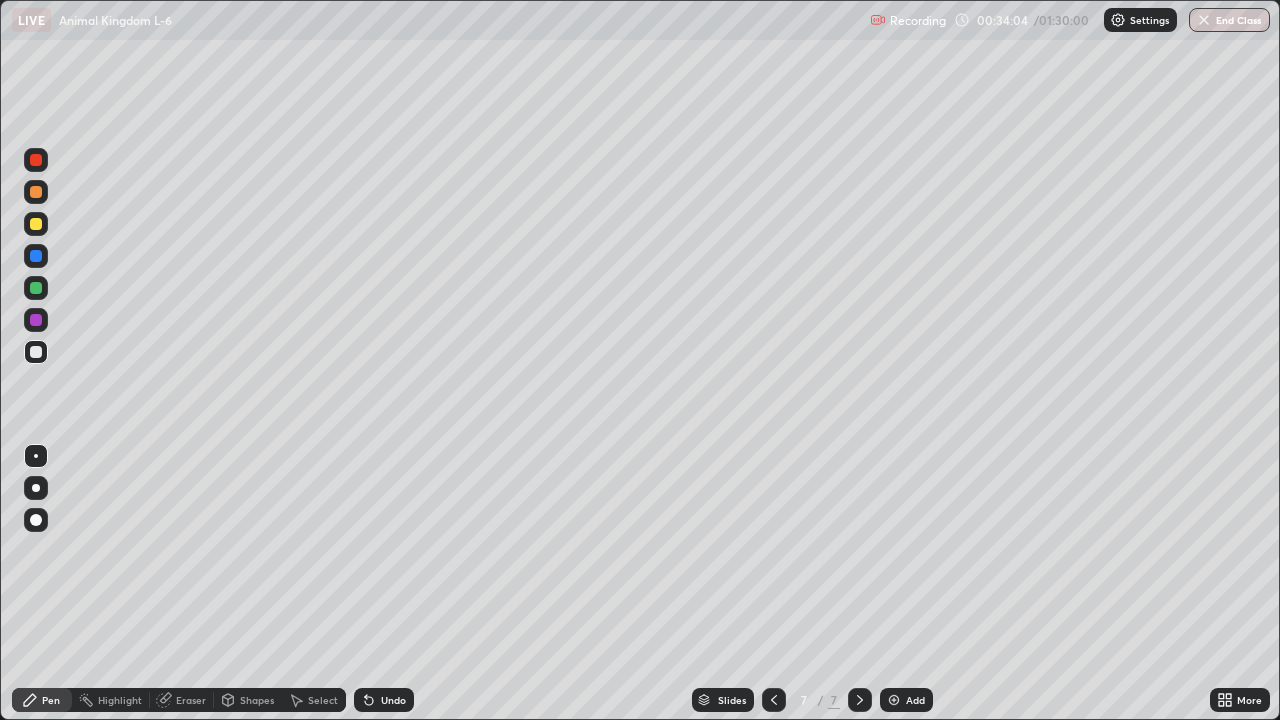 click on "Eraser" at bounding box center [191, 700] 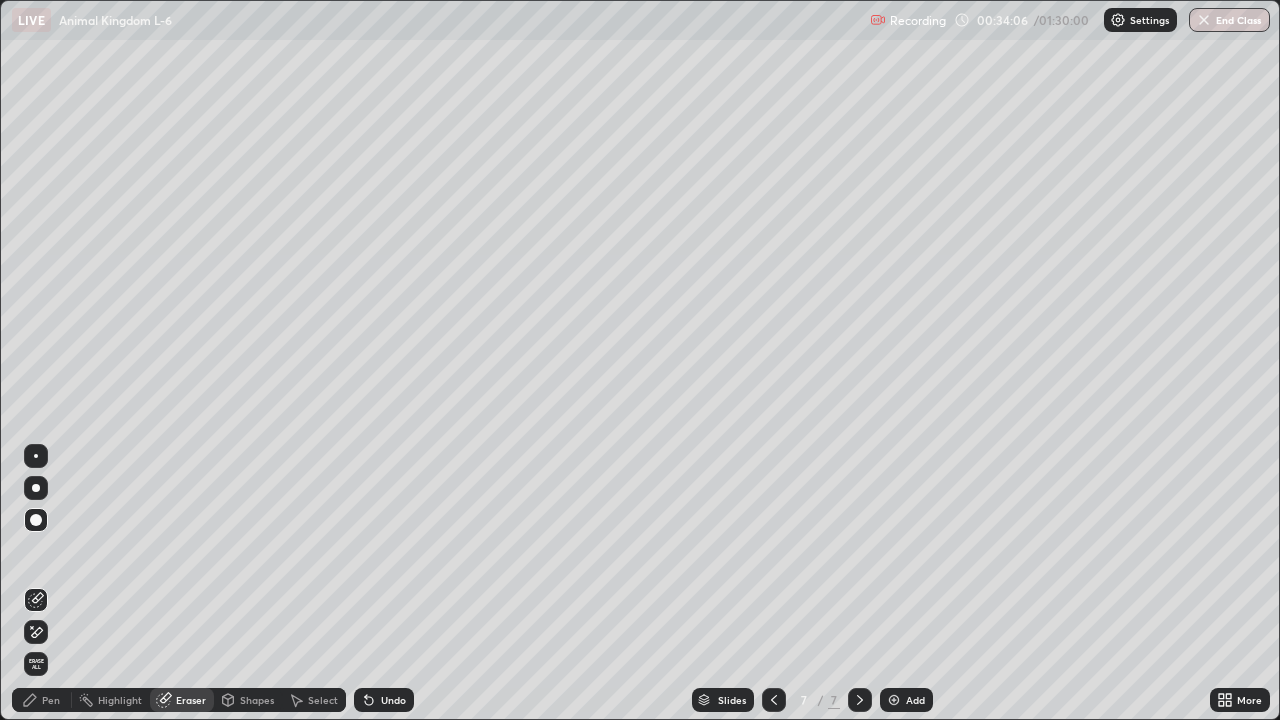 click on "Pen" at bounding box center (51, 700) 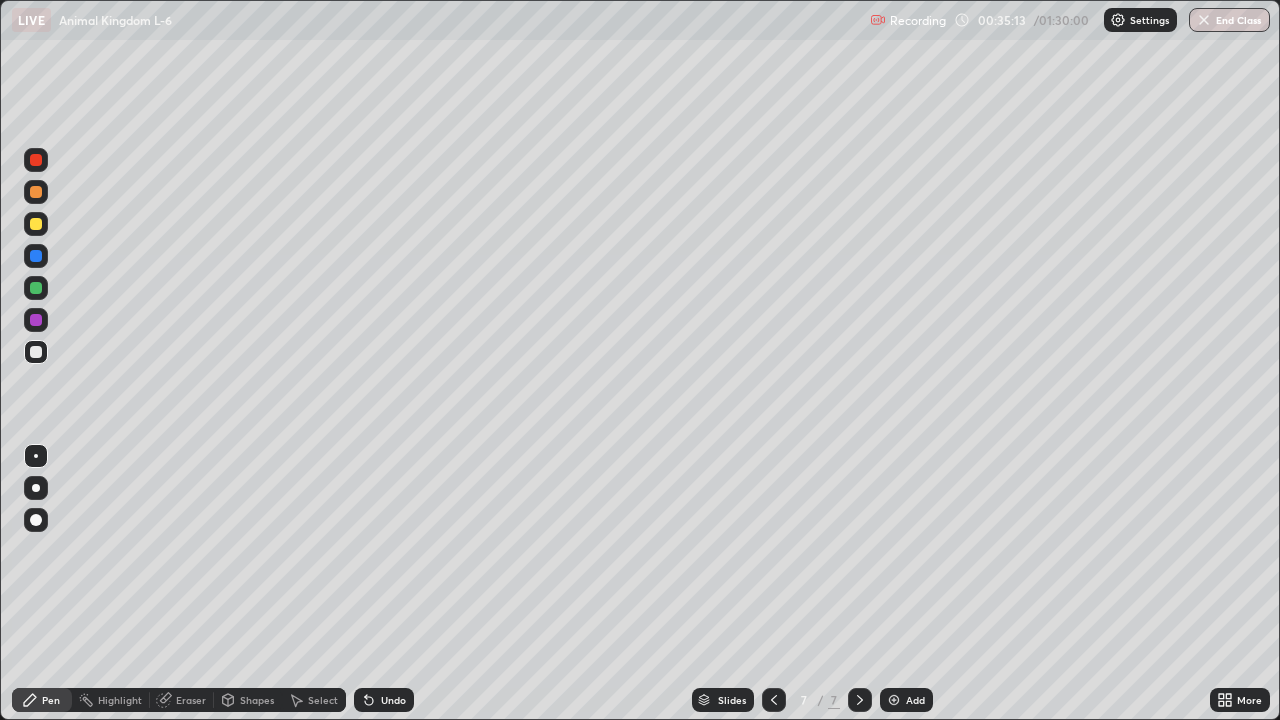 click at bounding box center (894, 700) 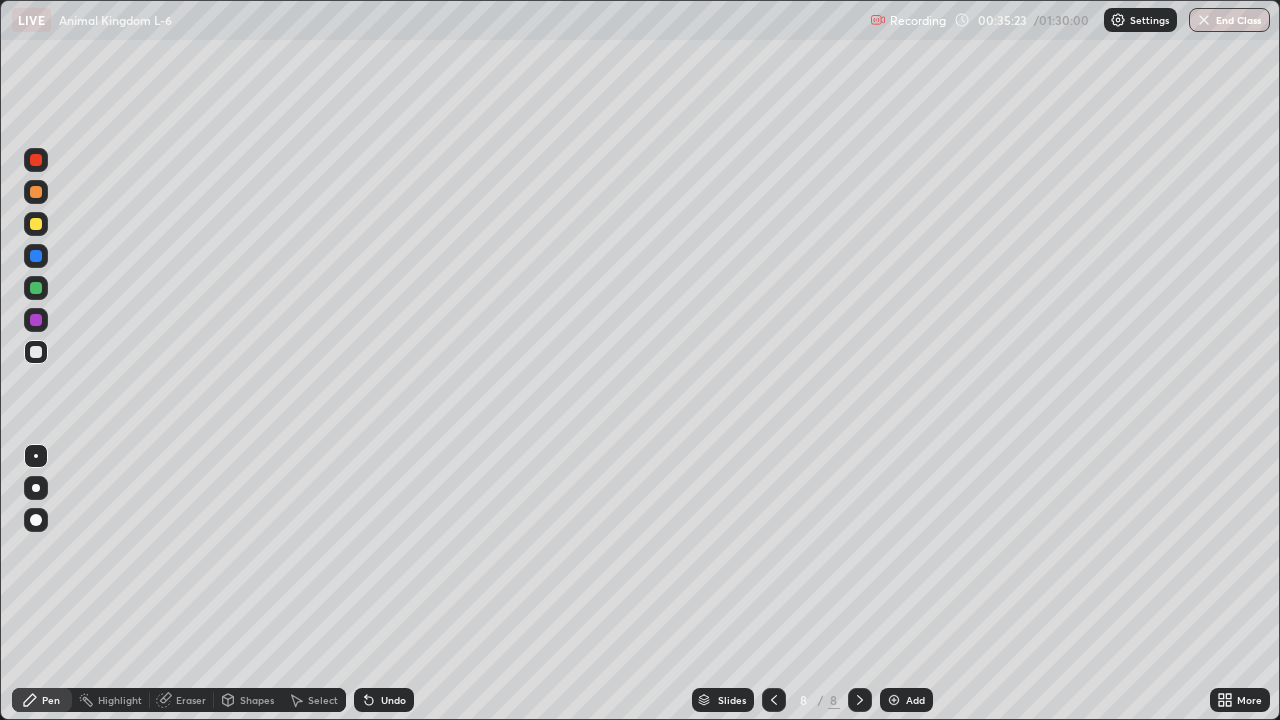 click 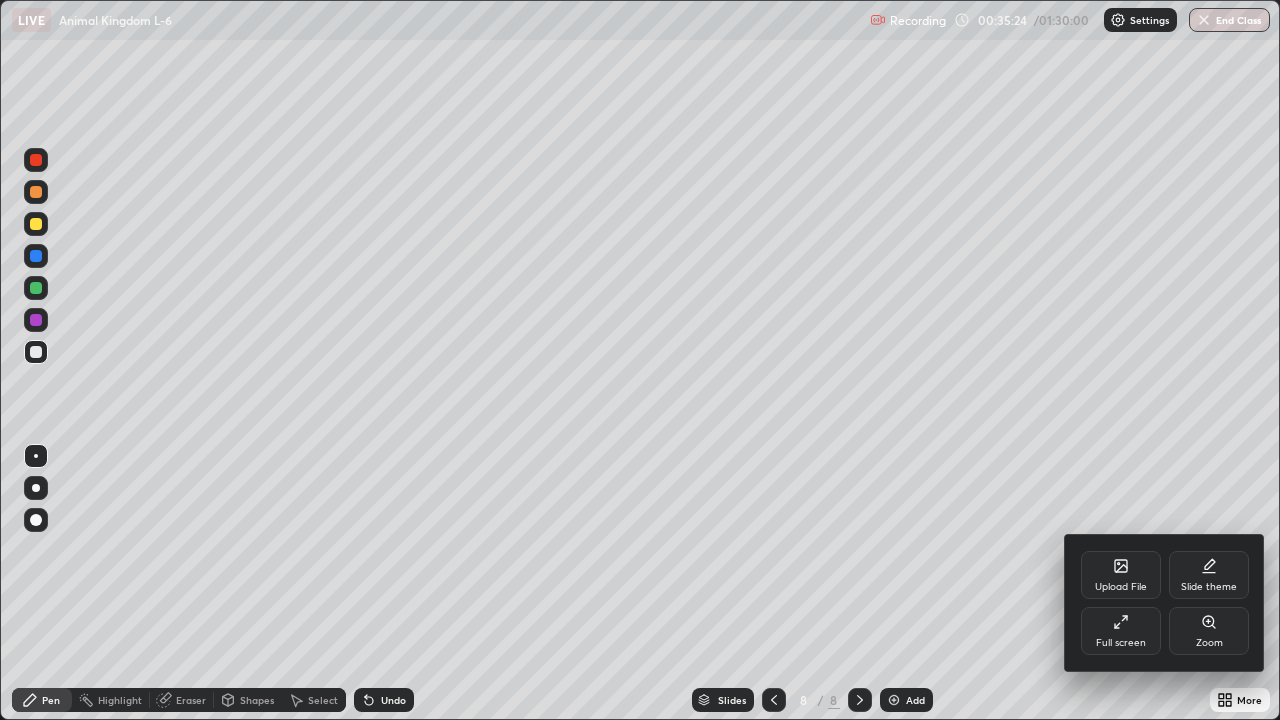 click 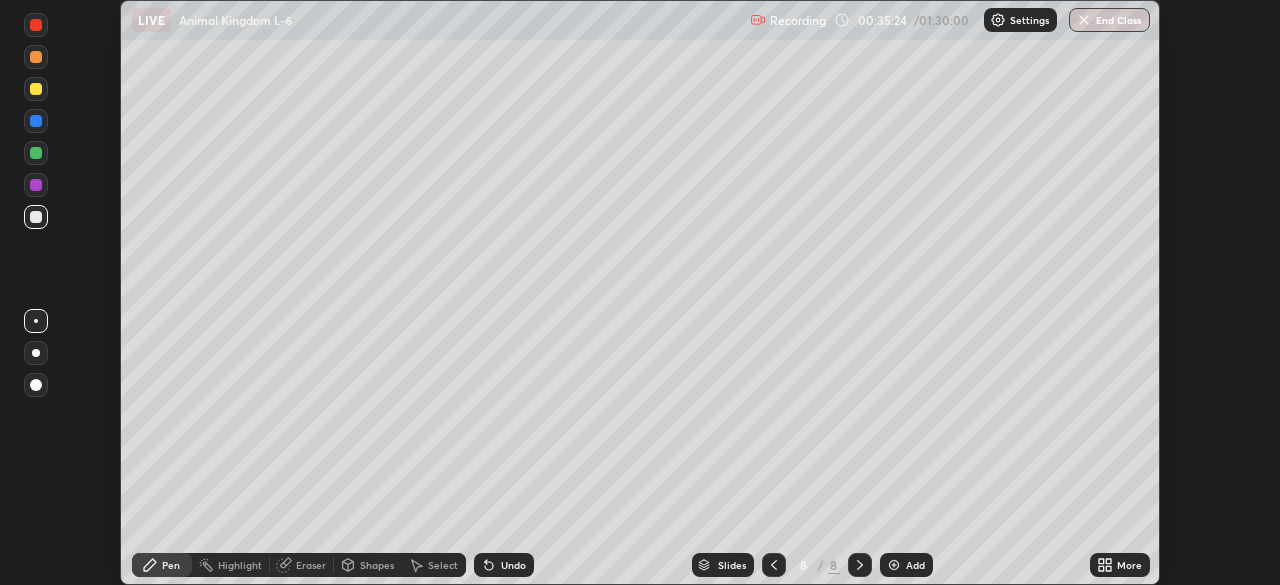 scroll, scrollTop: 585, scrollLeft: 1280, axis: both 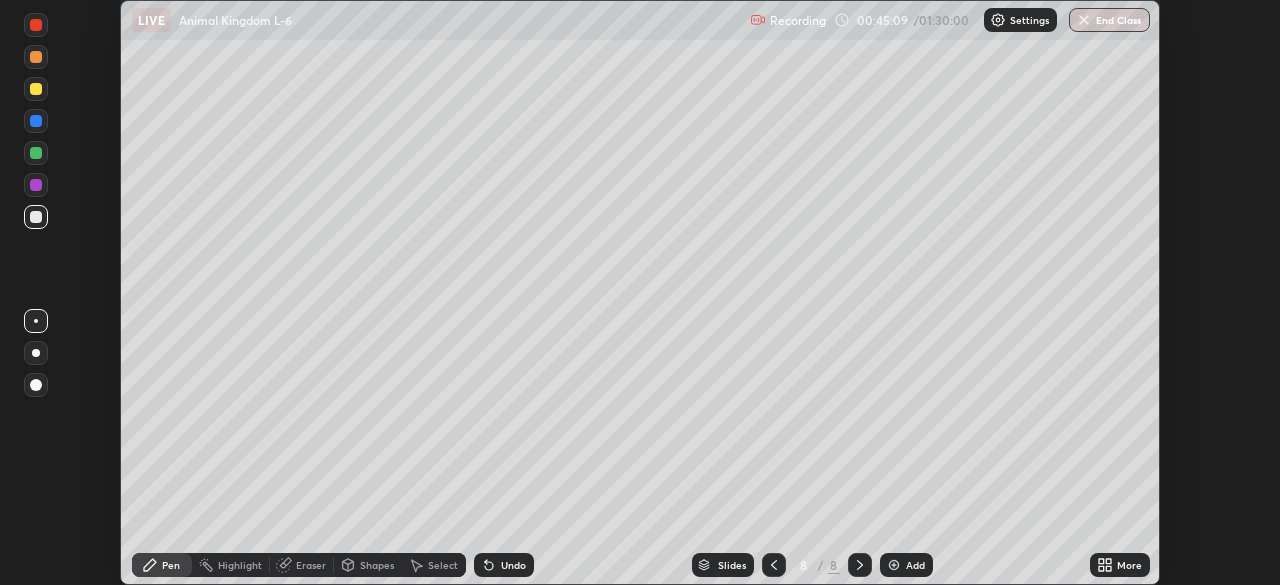click 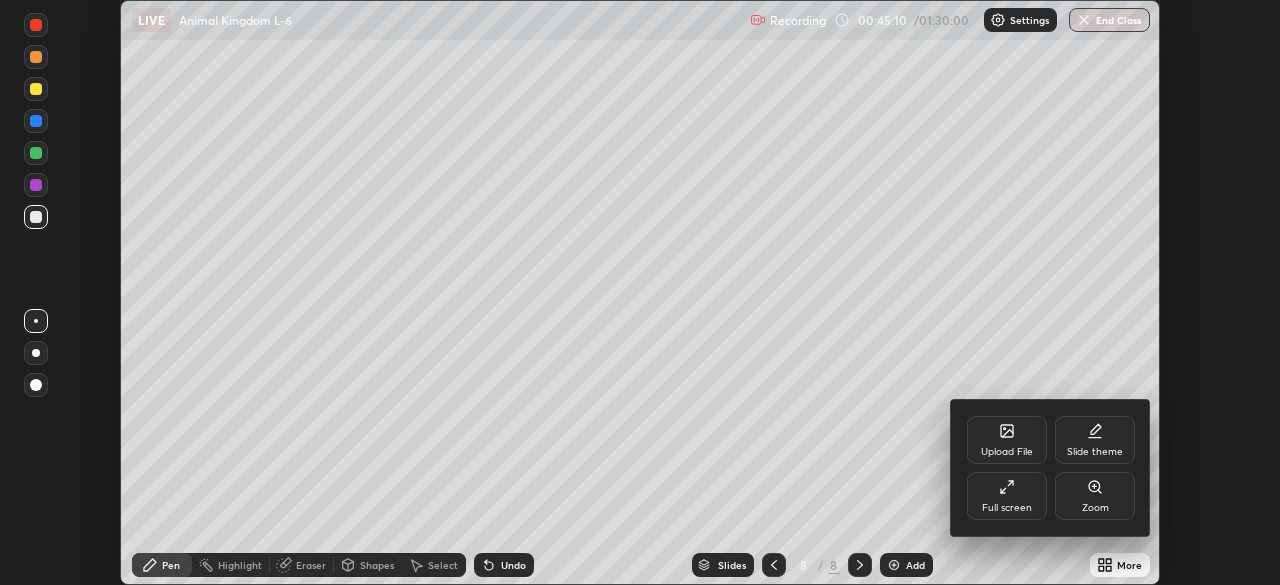 click on "Full screen" at bounding box center [1007, 496] 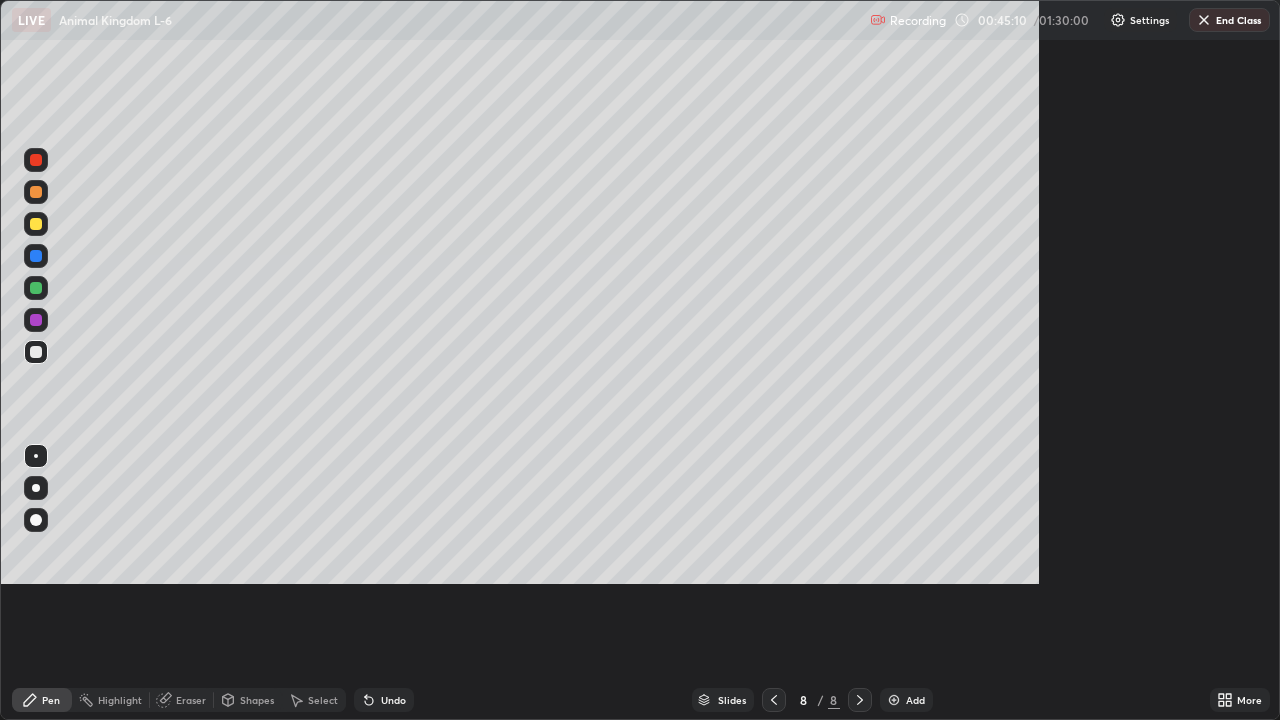 scroll, scrollTop: 99280, scrollLeft: 98720, axis: both 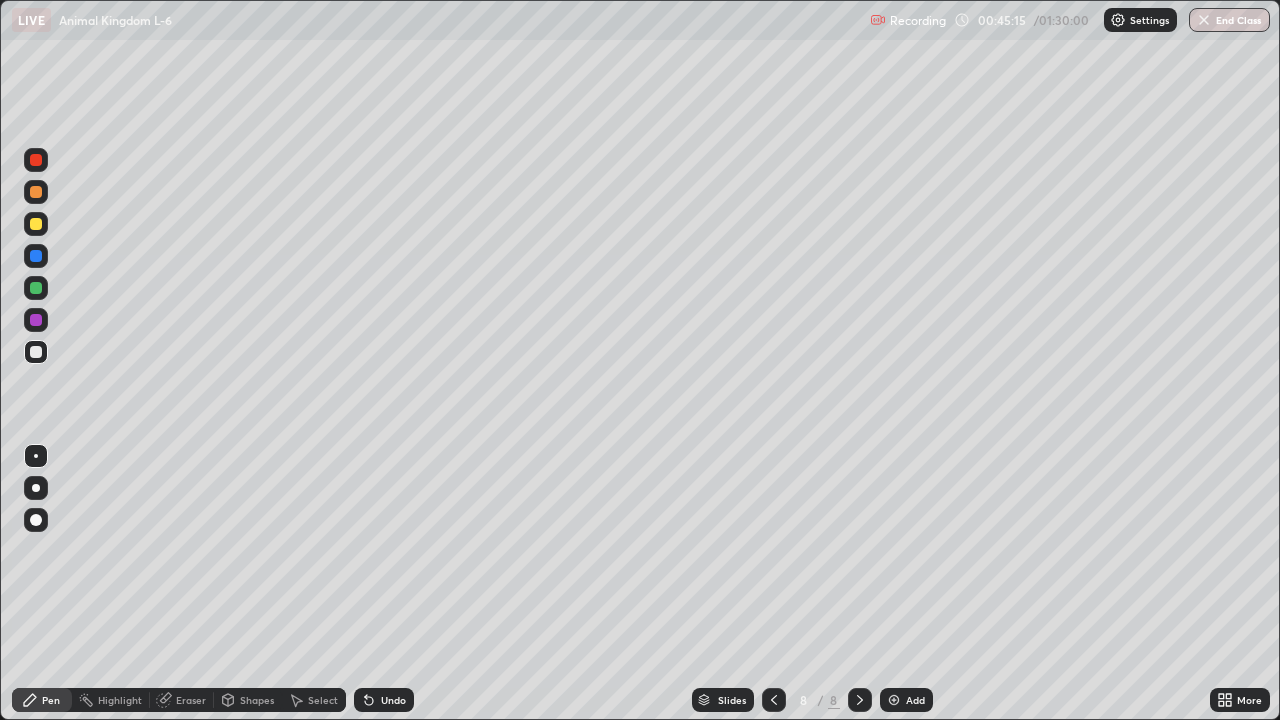 click 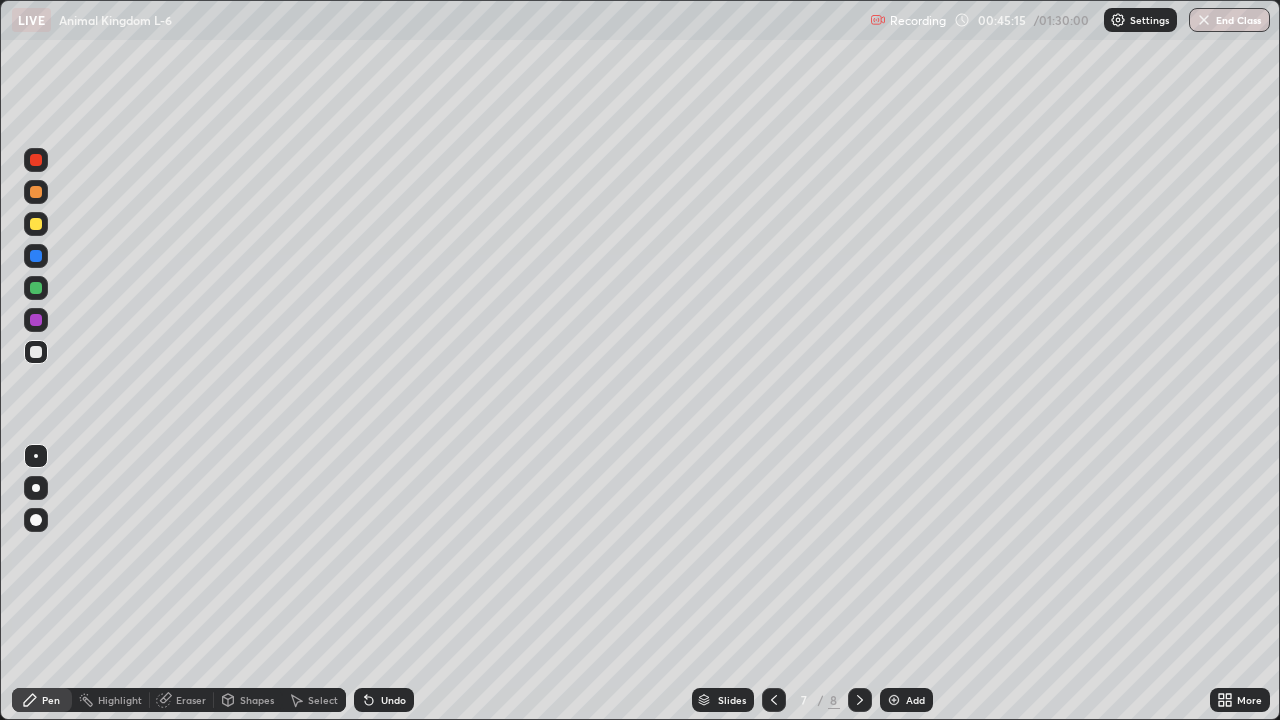 click 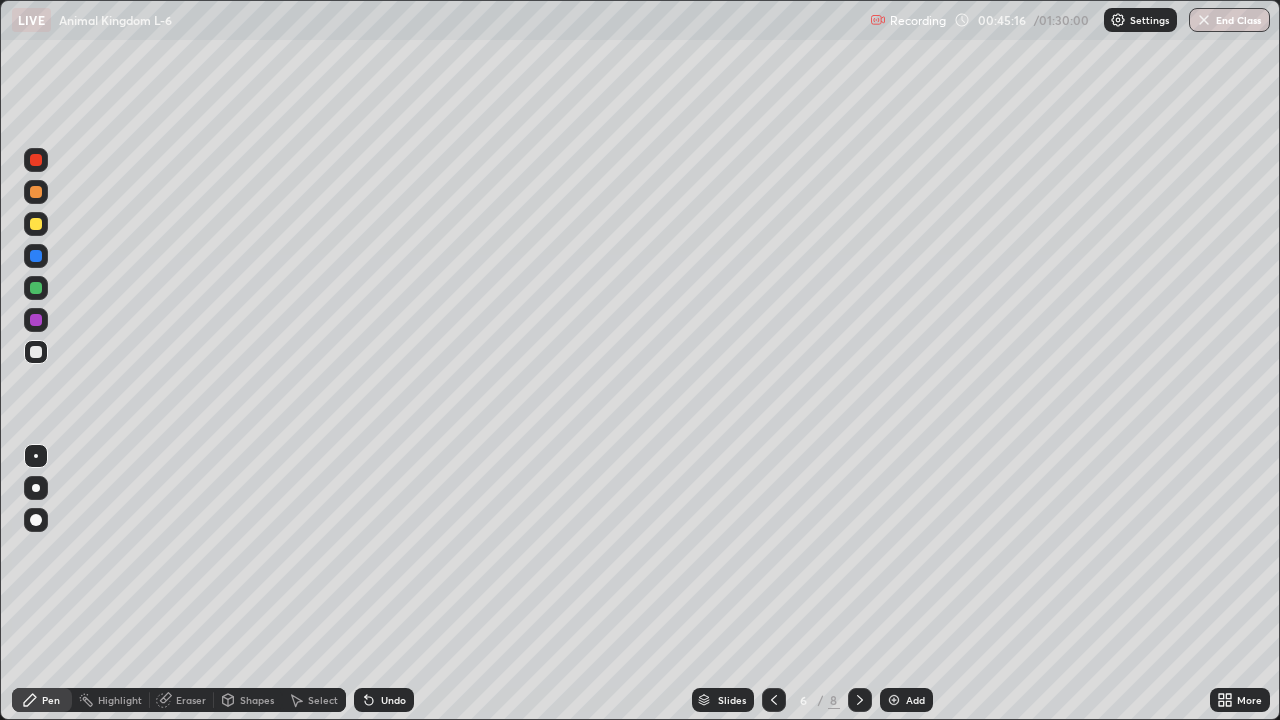 click 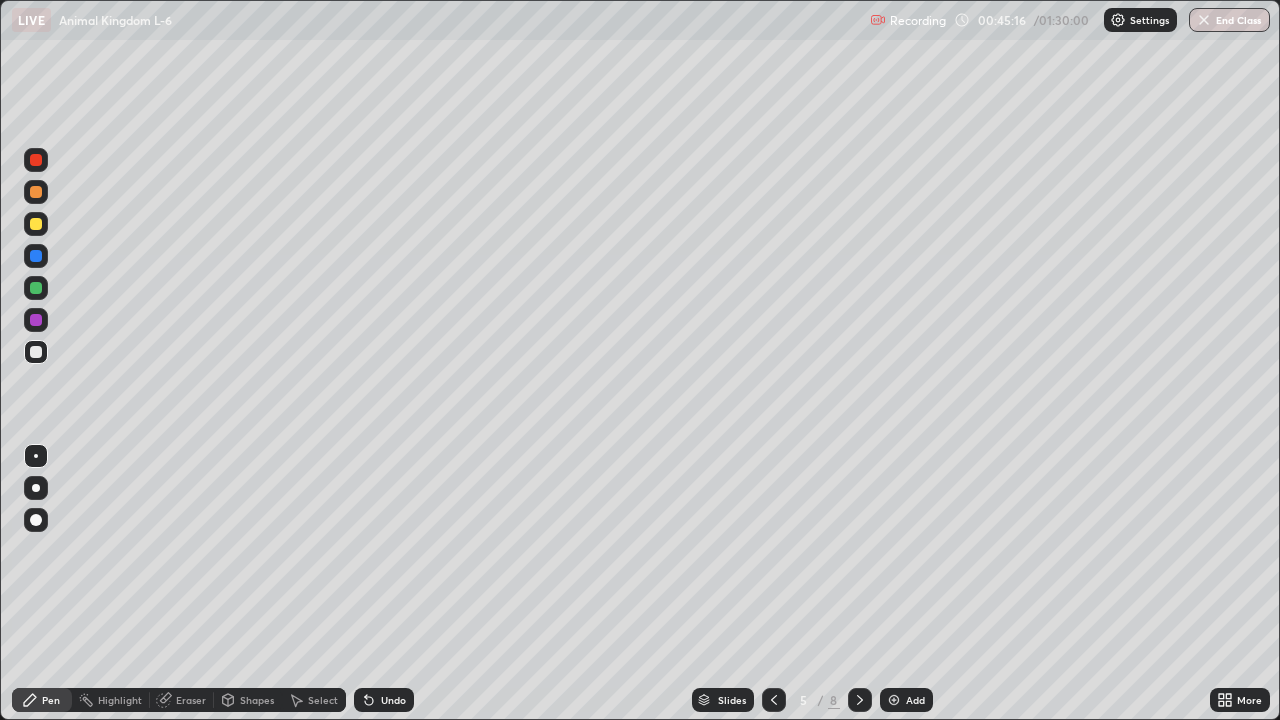 click 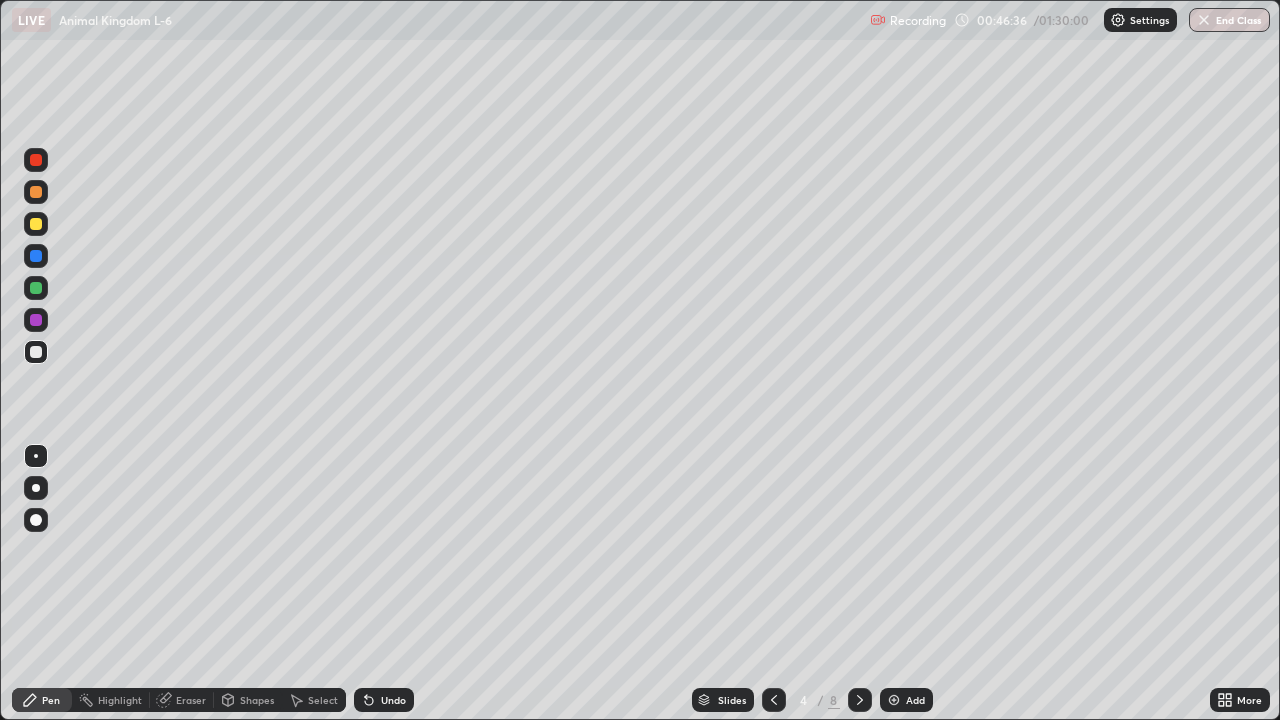 click 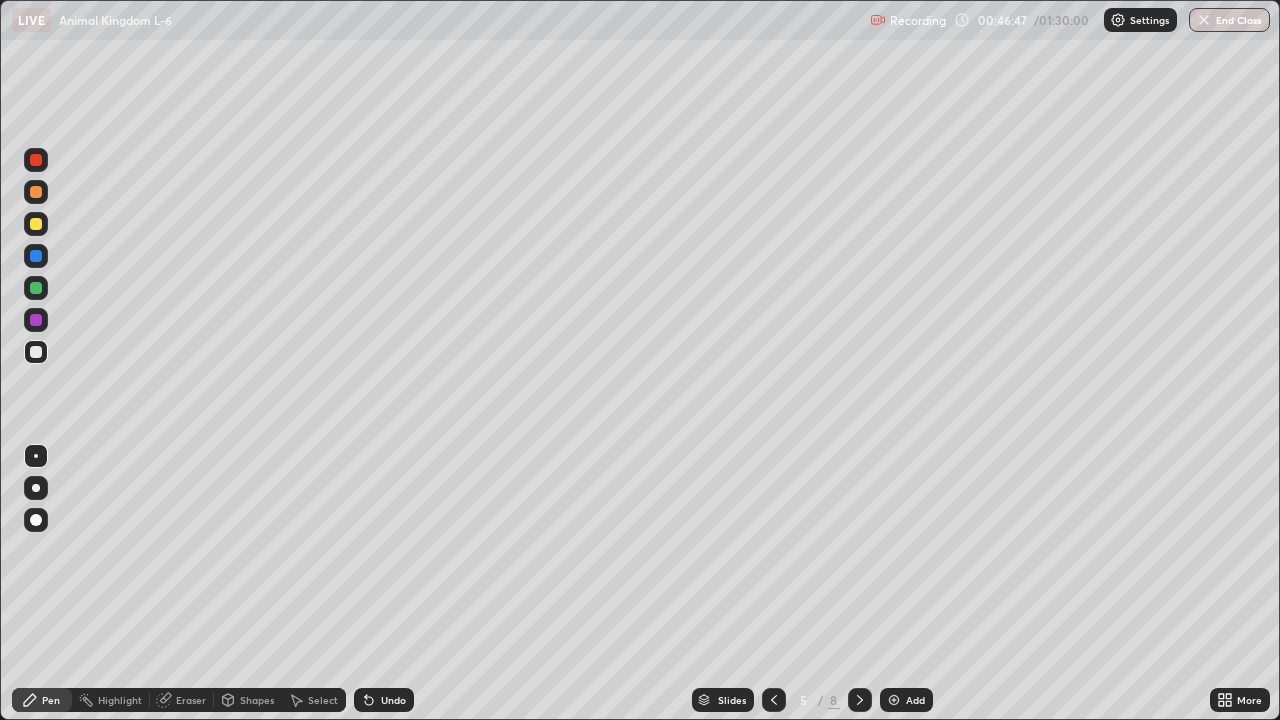 click 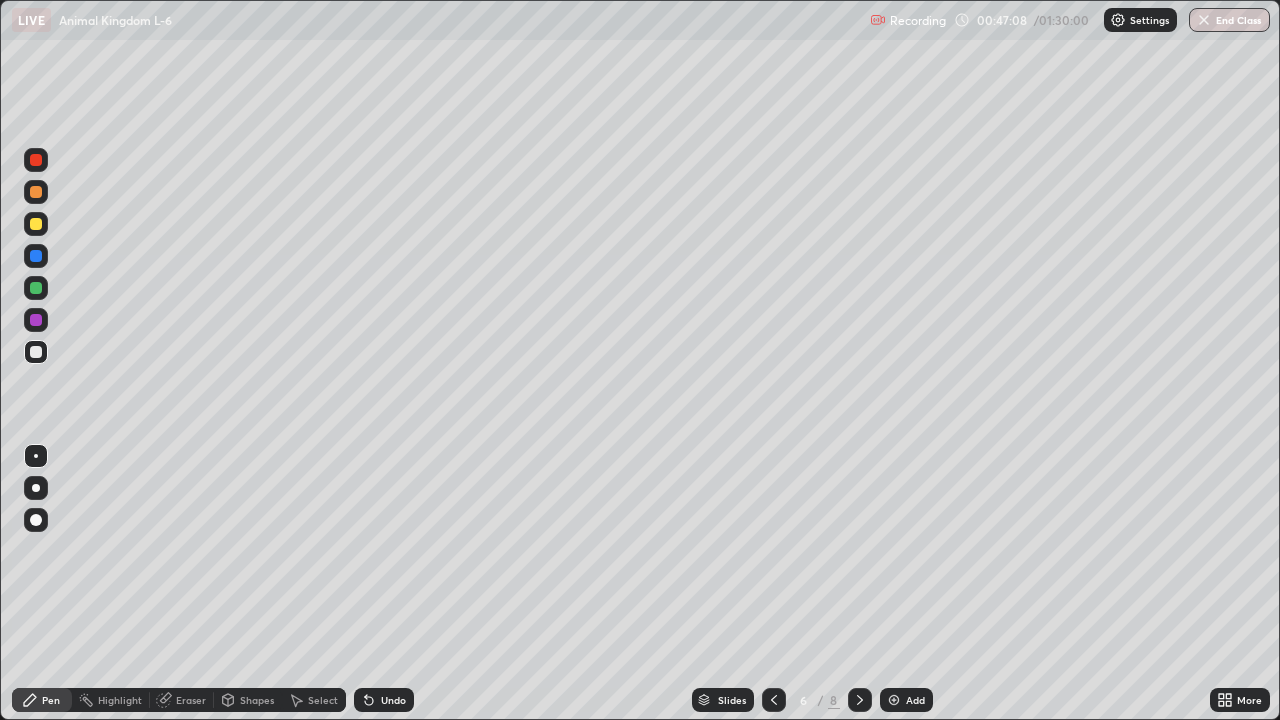 click 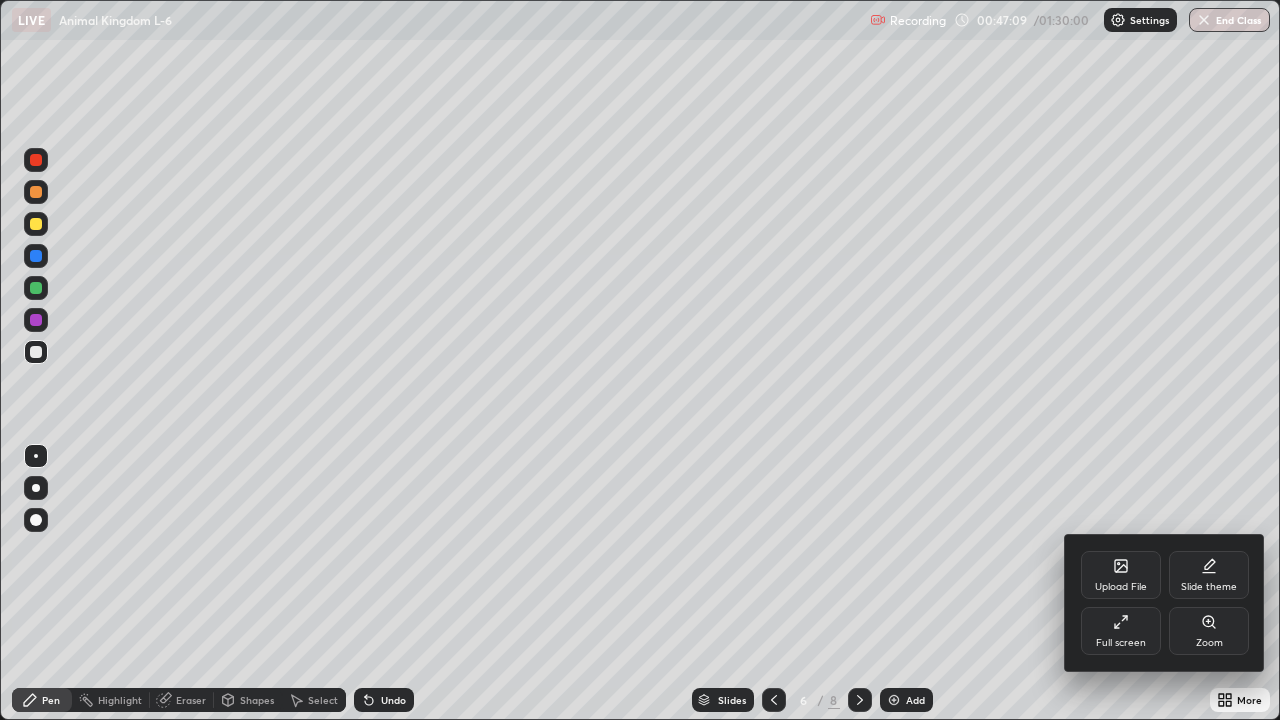 click 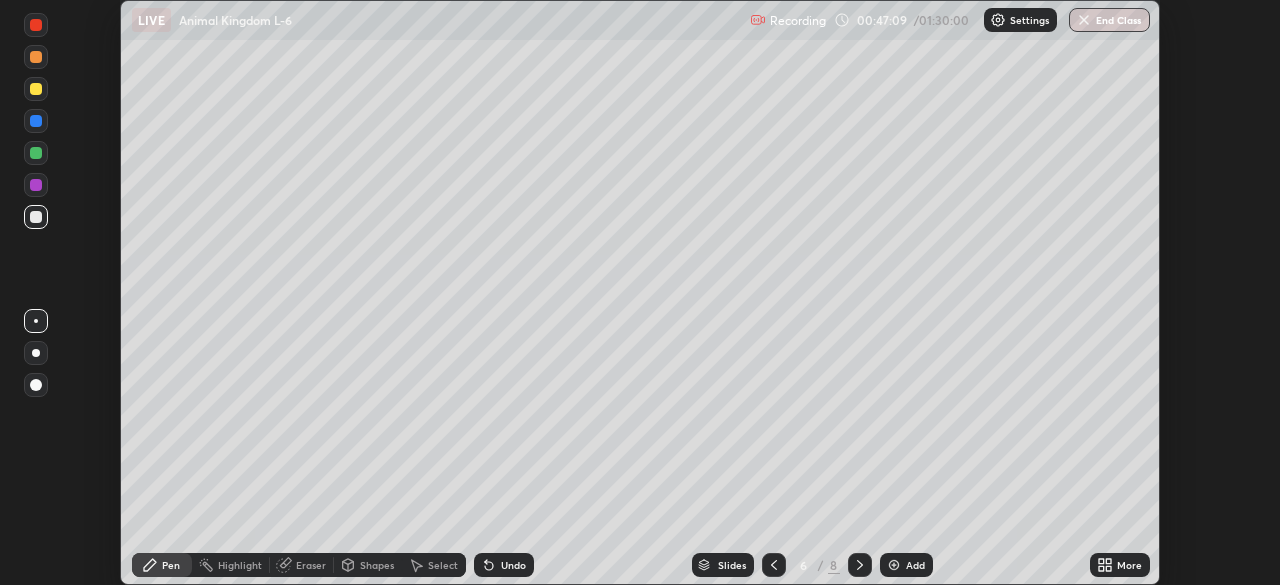 scroll, scrollTop: 585, scrollLeft: 1280, axis: both 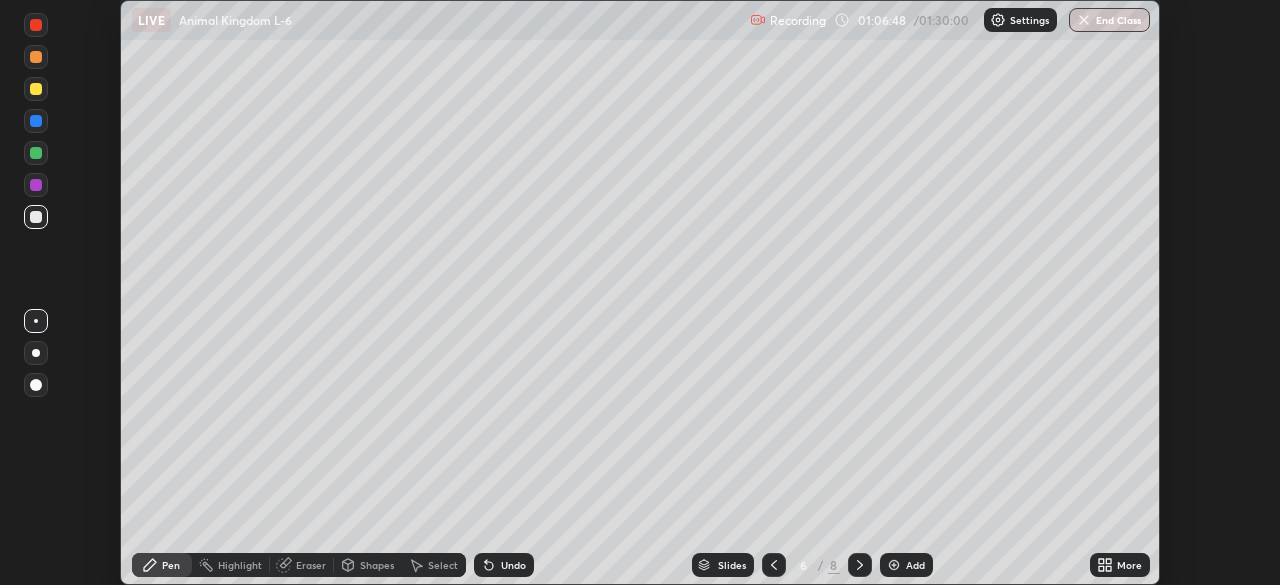 click 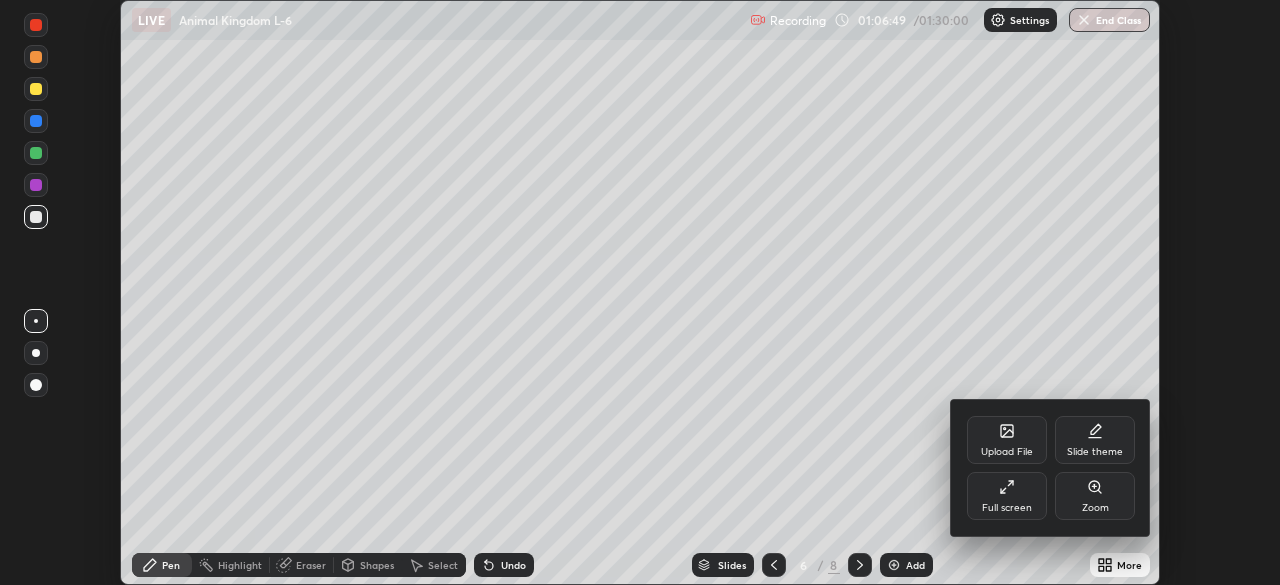 click on "Full screen" at bounding box center (1007, 508) 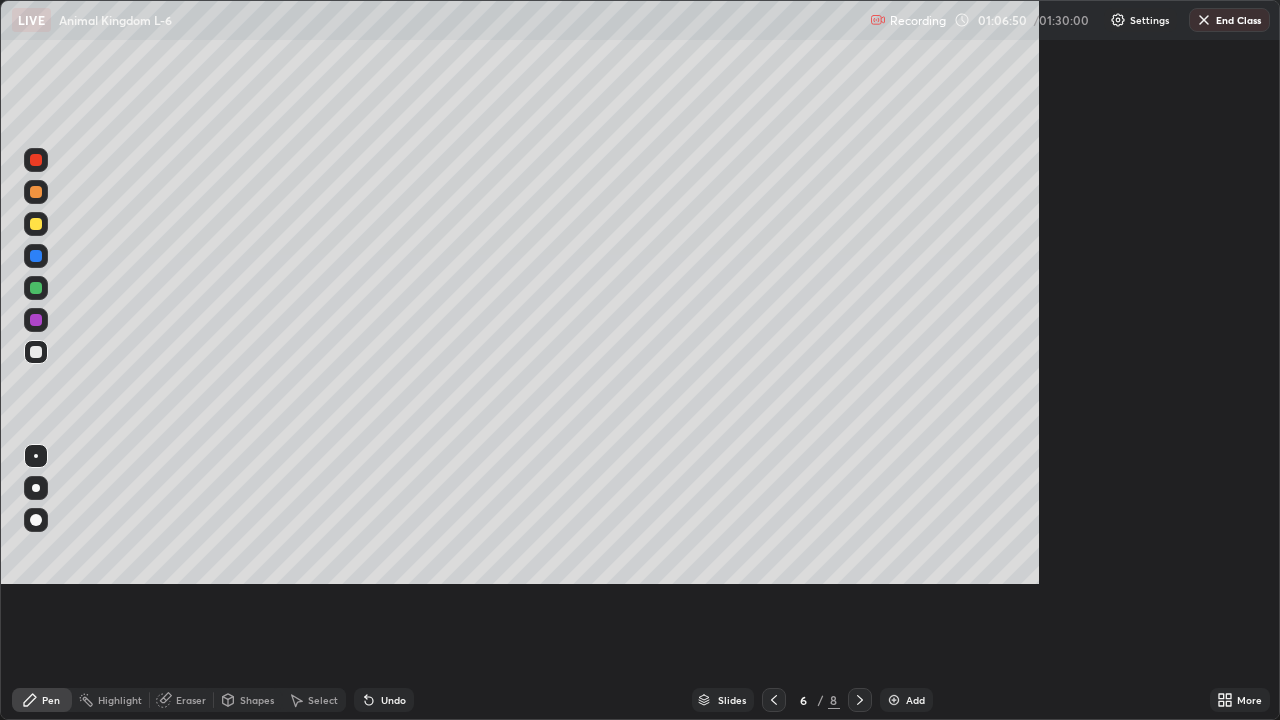 scroll, scrollTop: 99280, scrollLeft: 98720, axis: both 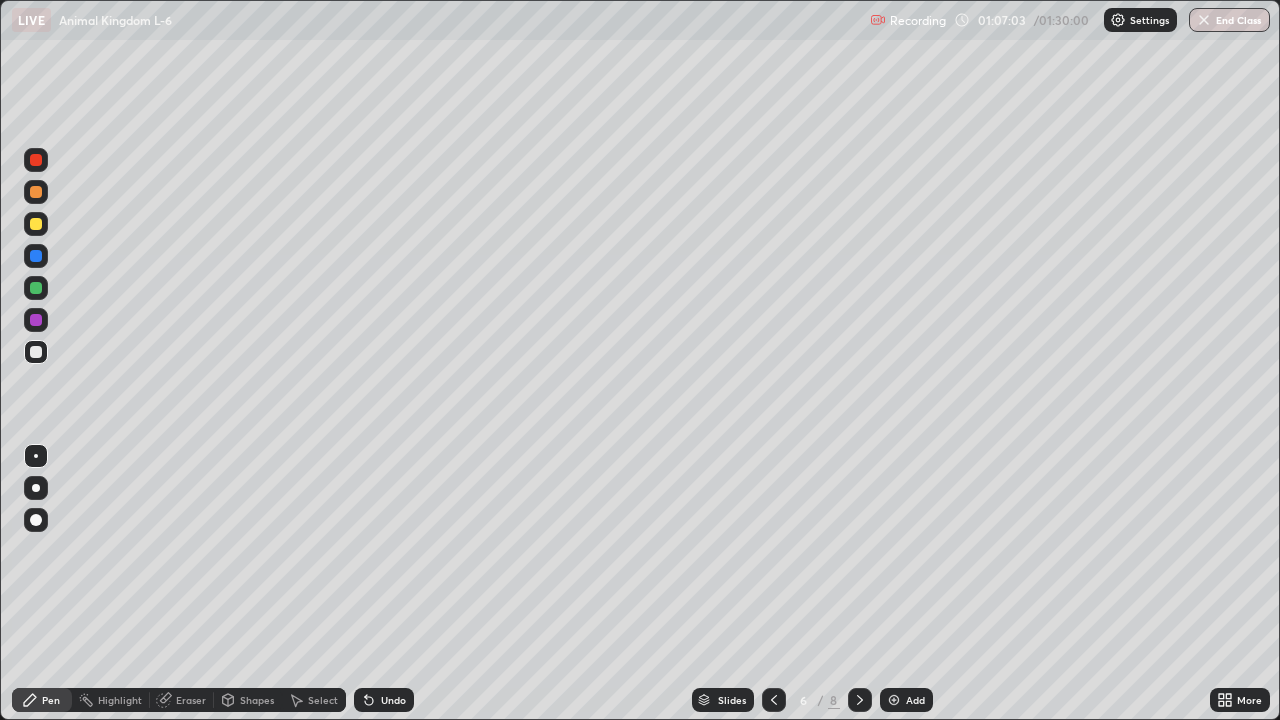 click at bounding box center [36, 224] 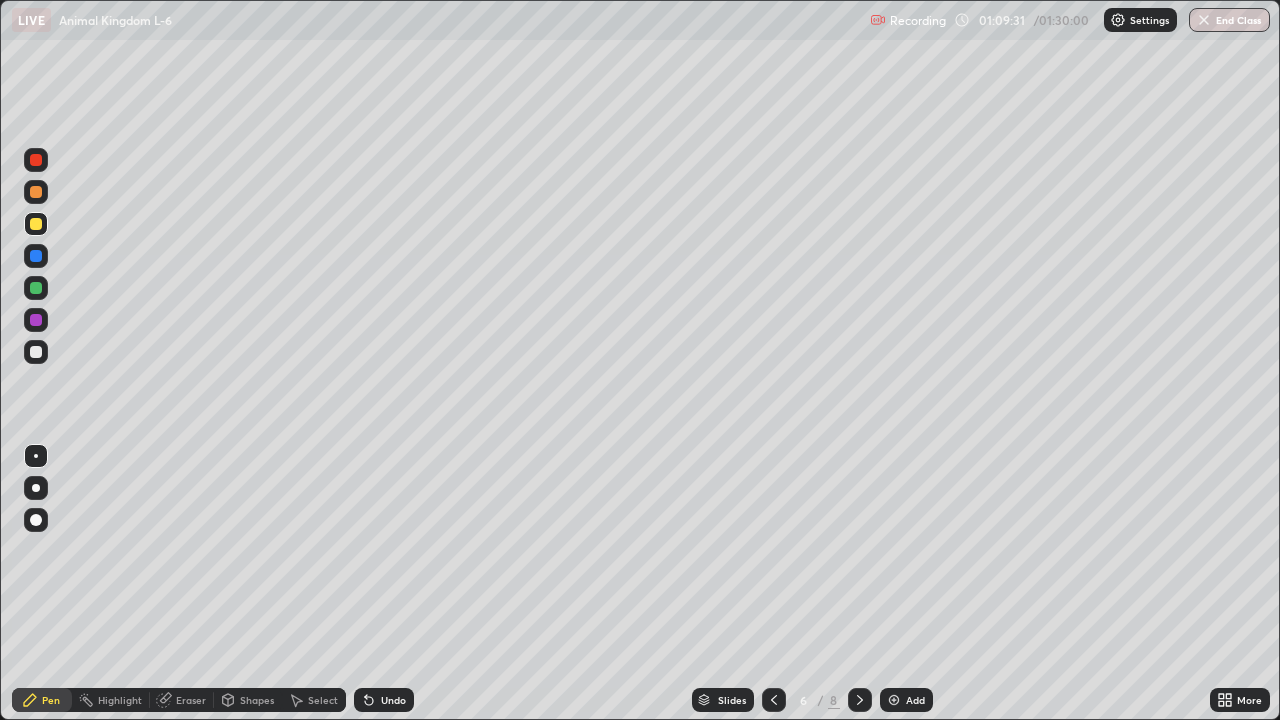 click on "Eraser" at bounding box center (191, 700) 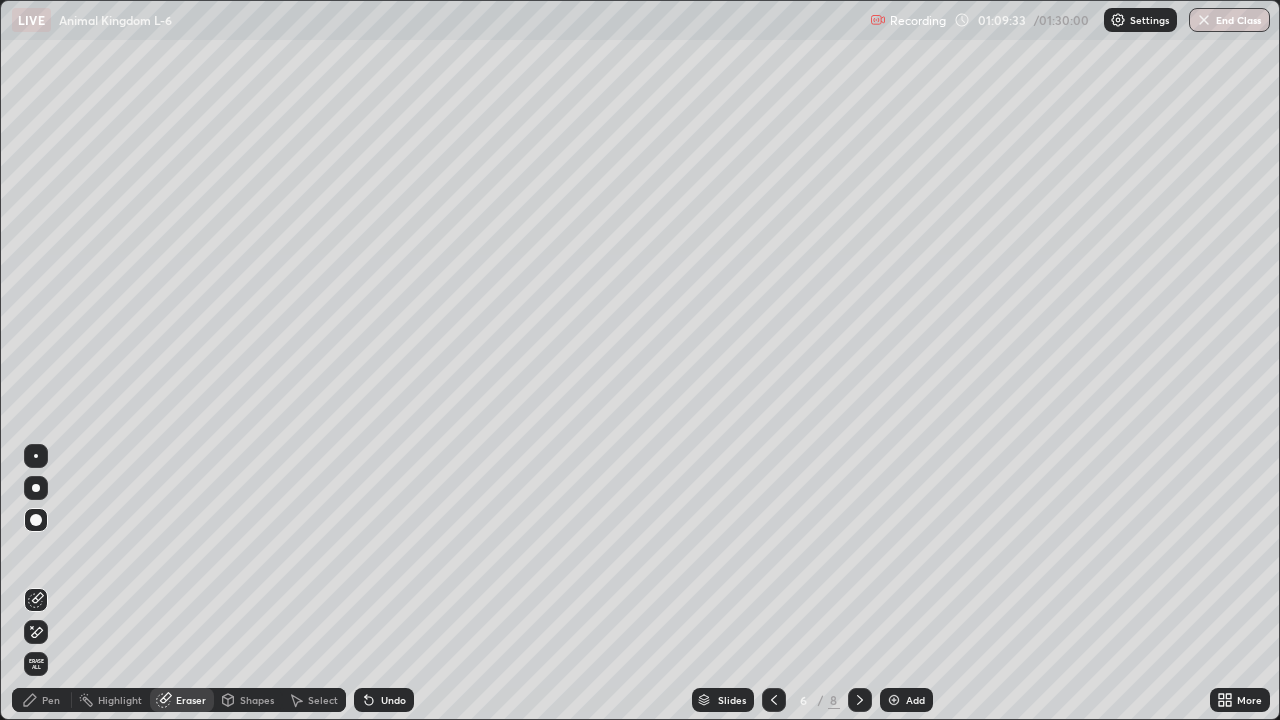 click on "Pen" at bounding box center [42, 700] 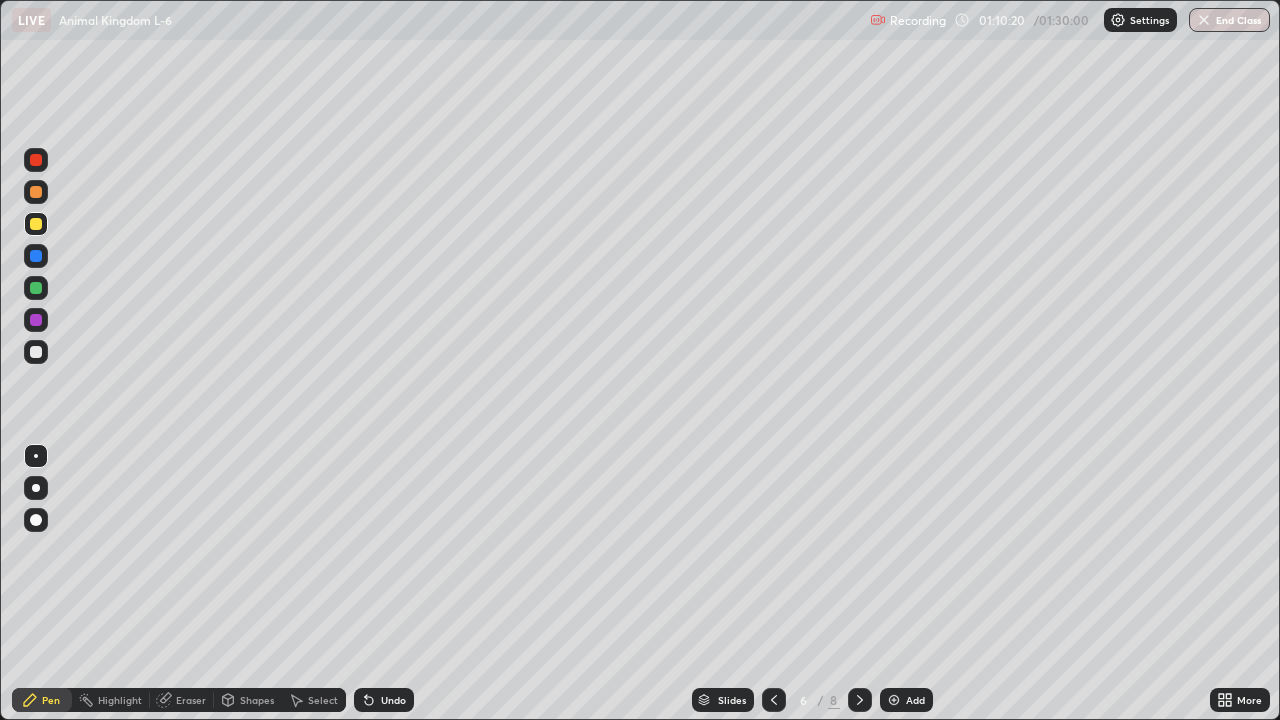 click on "Eraser" at bounding box center (191, 700) 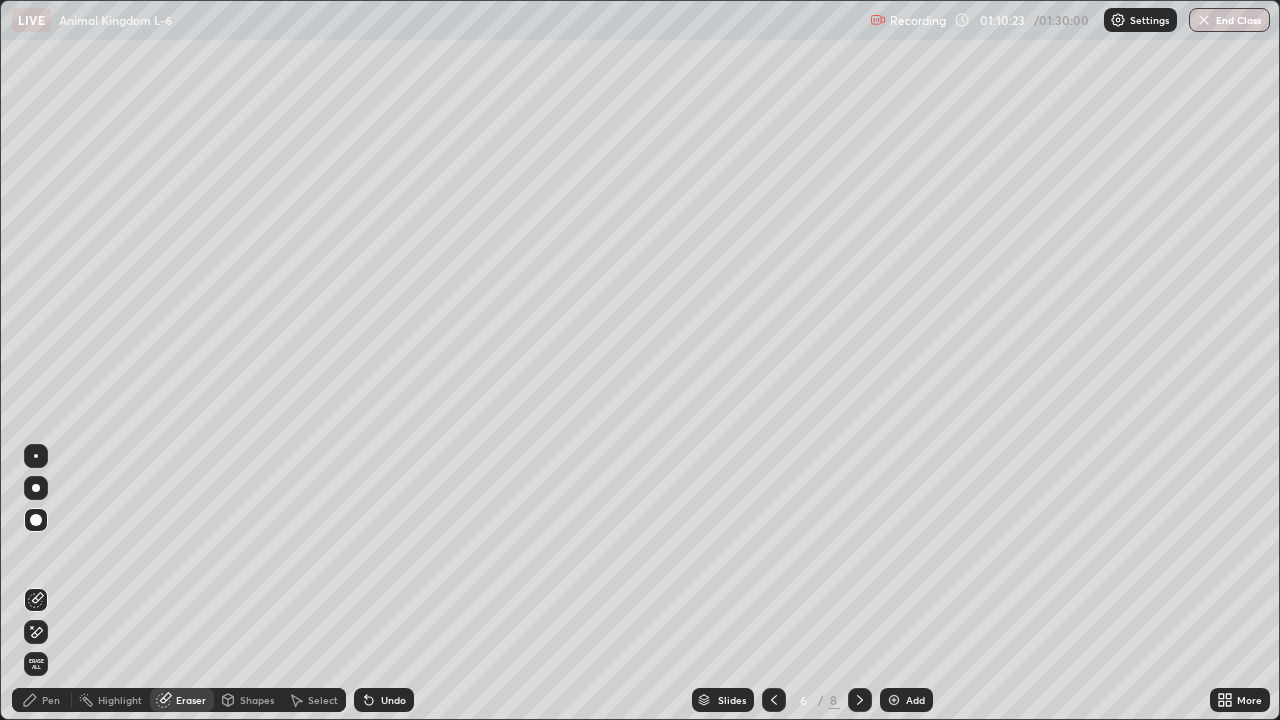 click on "Pen" at bounding box center [51, 700] 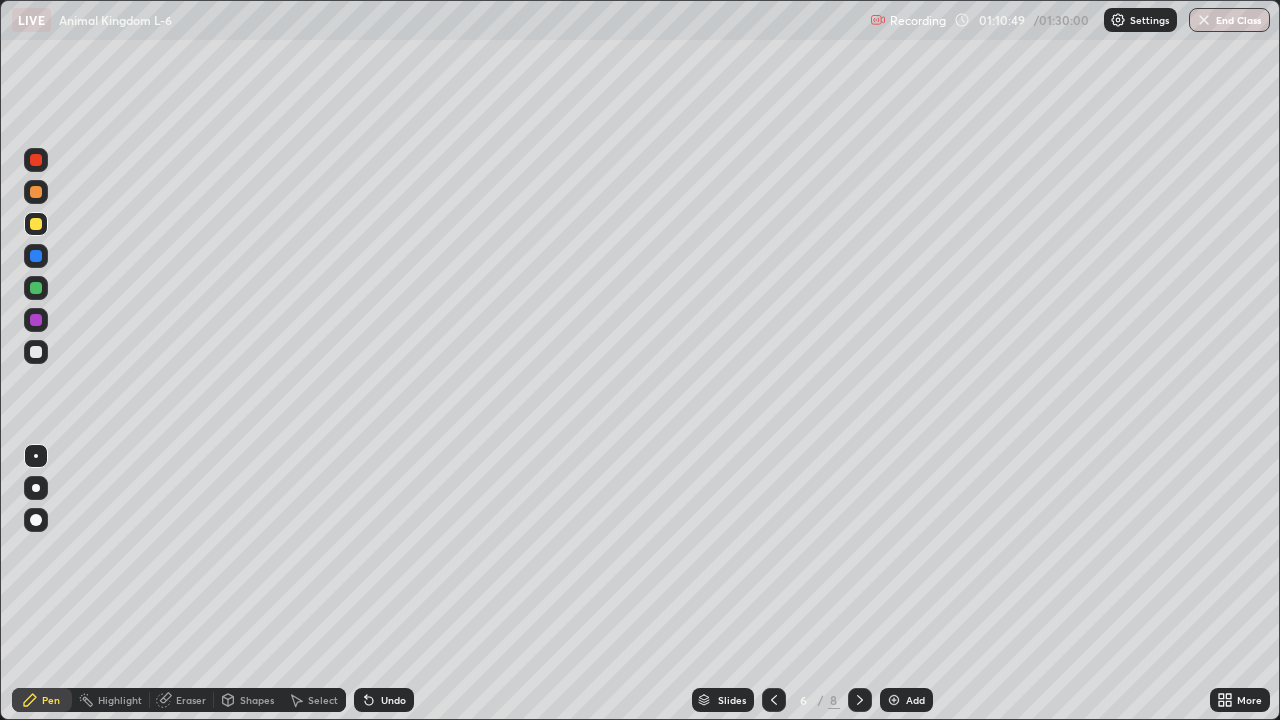 click 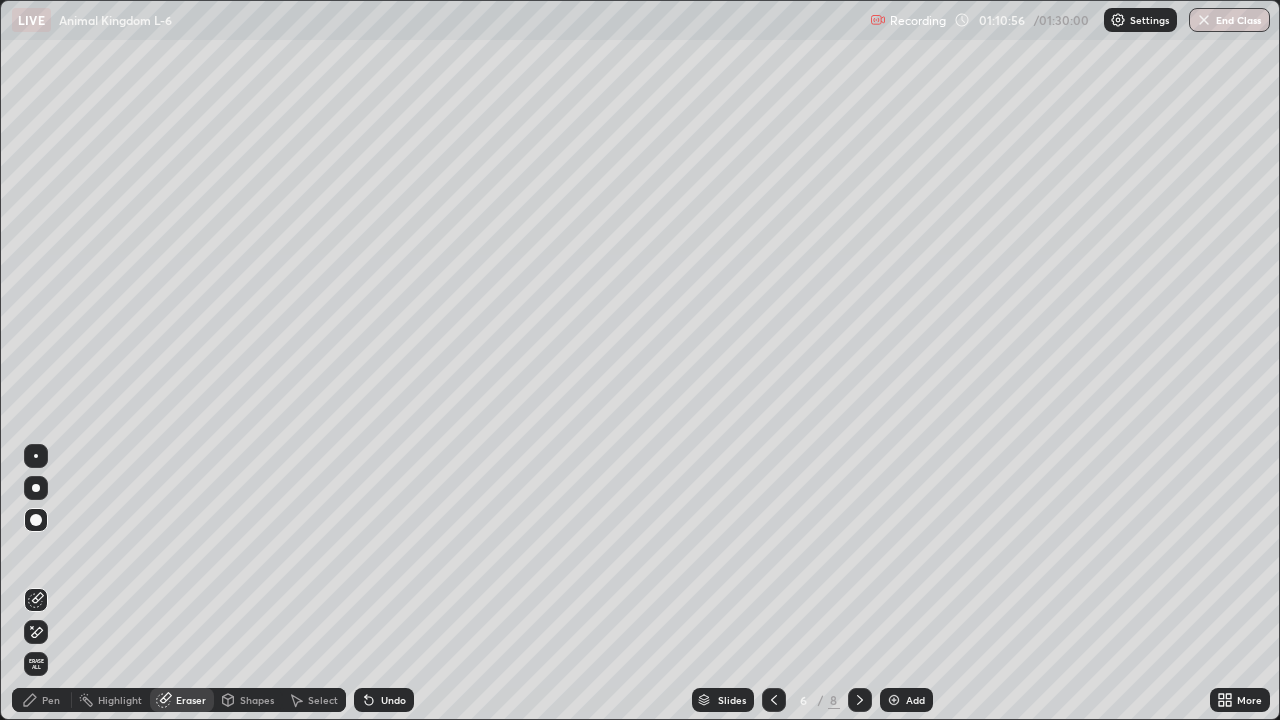 click 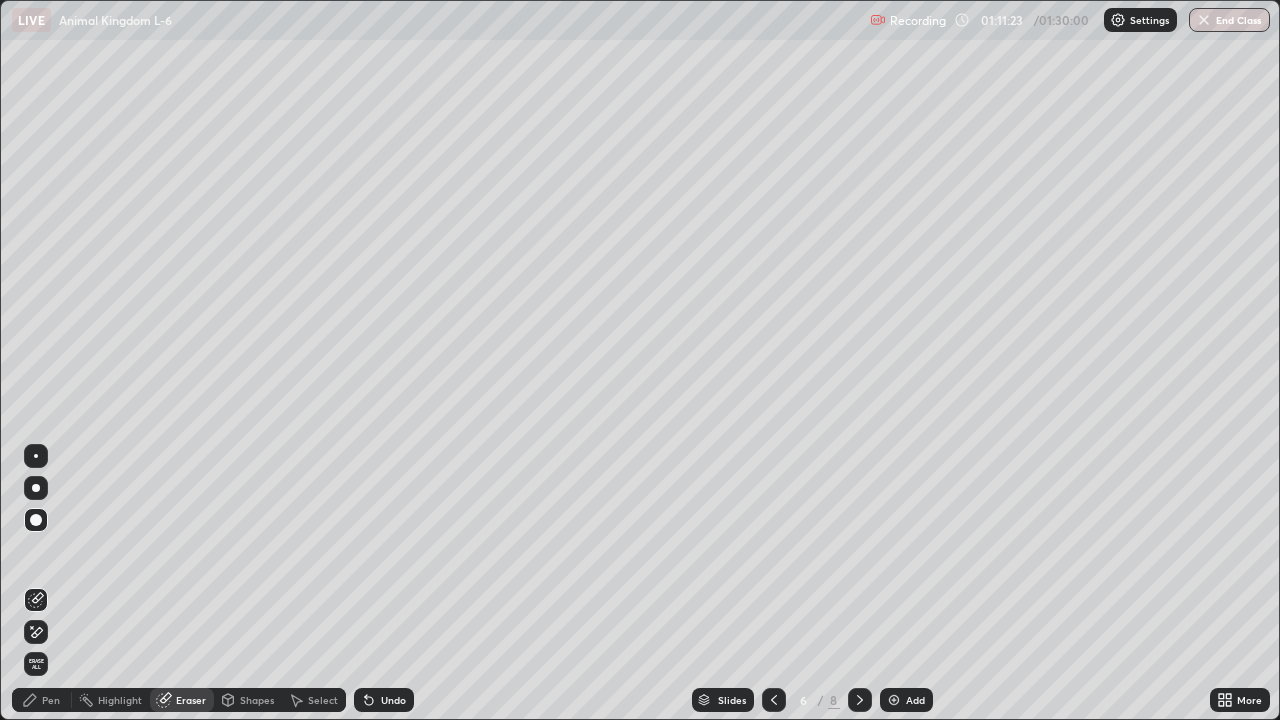 click on "Pen" at bounding box center [51, 700] 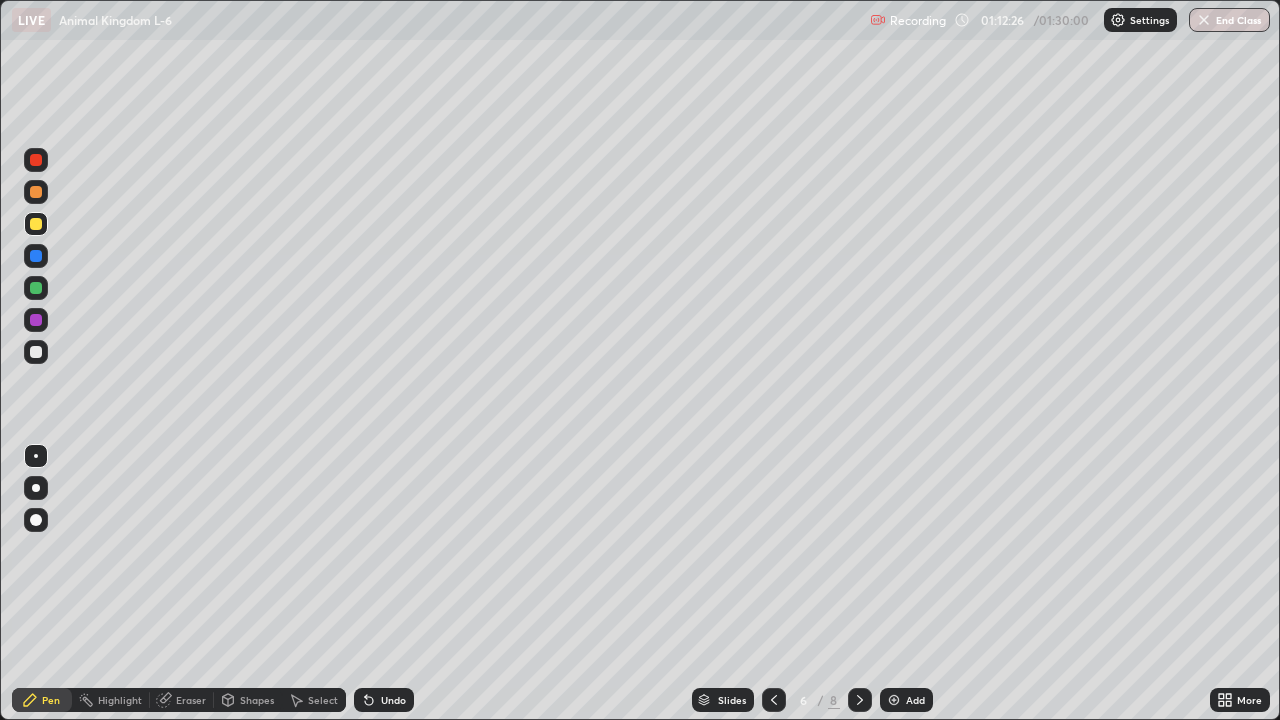 click at bounding box center (894, 700) 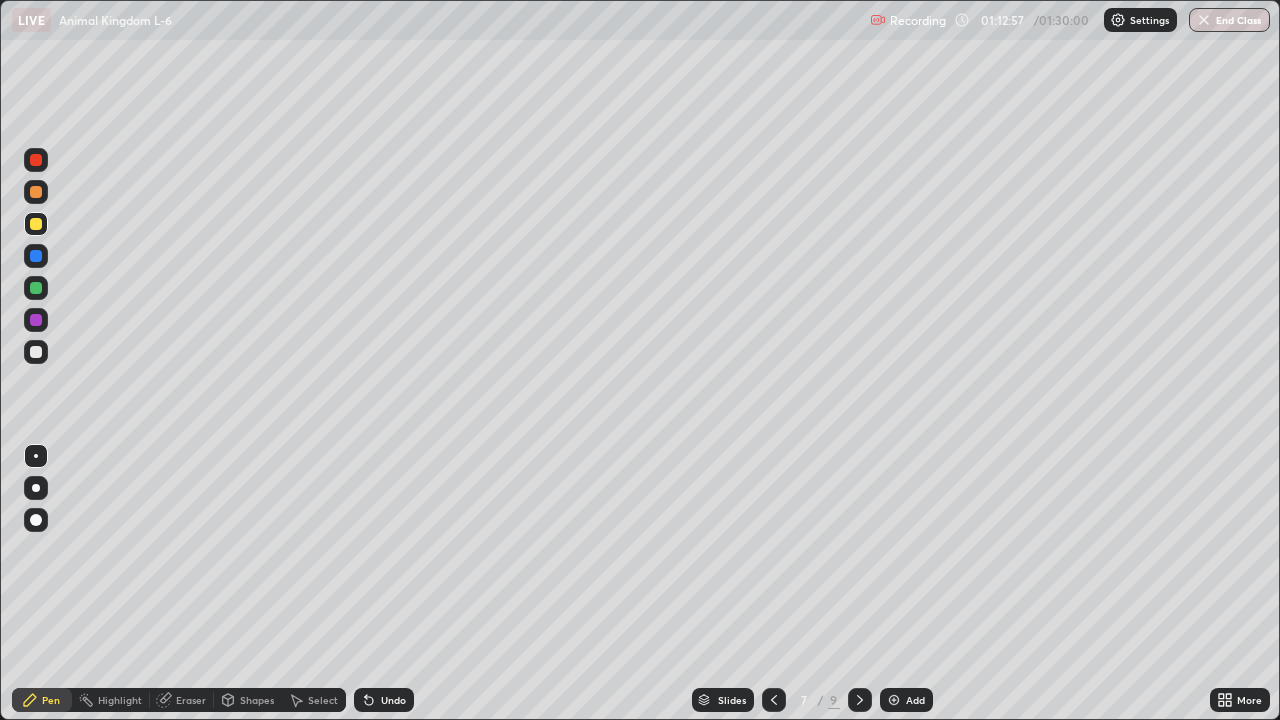 click on "Eraser" at bounding box center [182, 700] 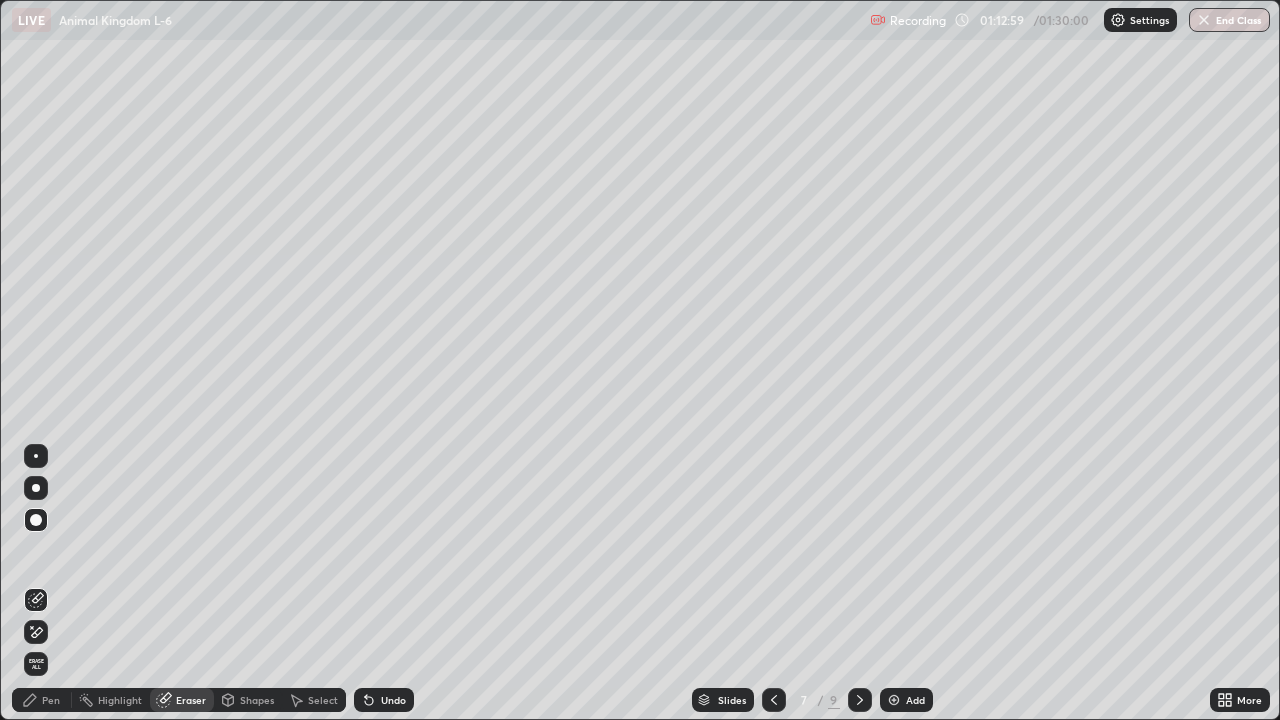 click on "Pen" at bounding box center (51, 700) 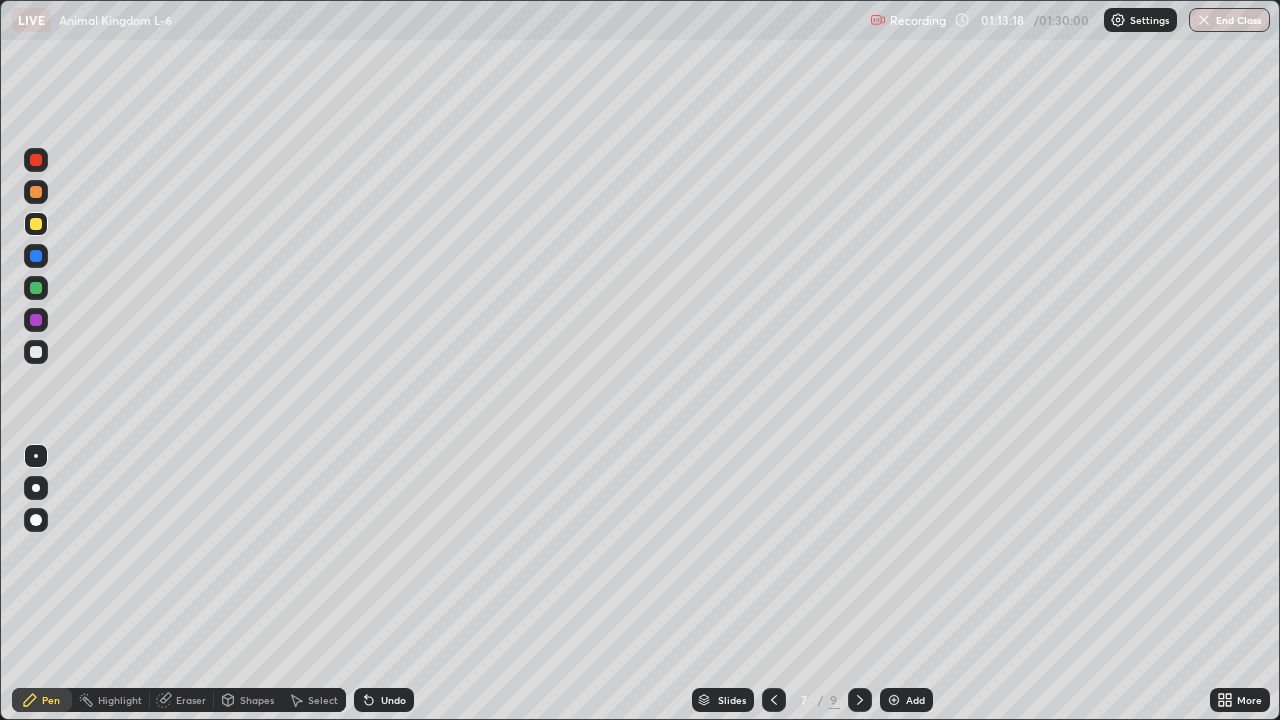 click on "Eraser" at bounding box center [191, 700] 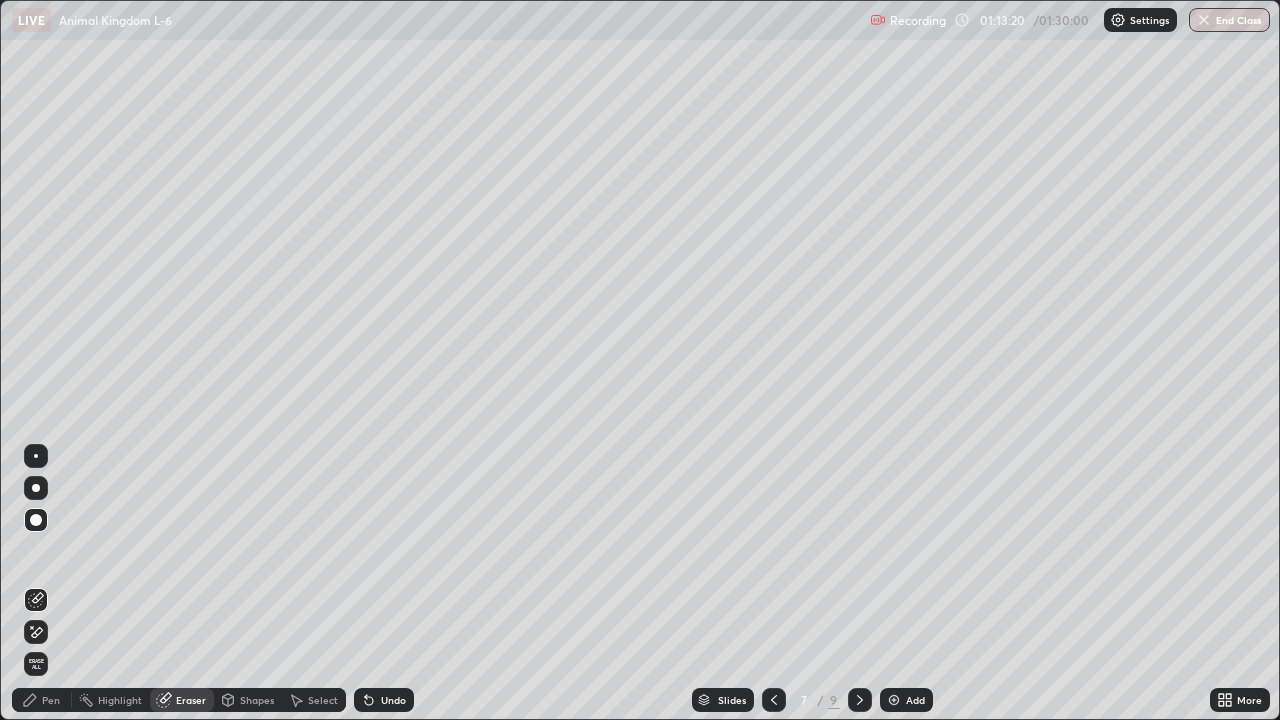 click on "Pen" at bounding box center [51, 700] 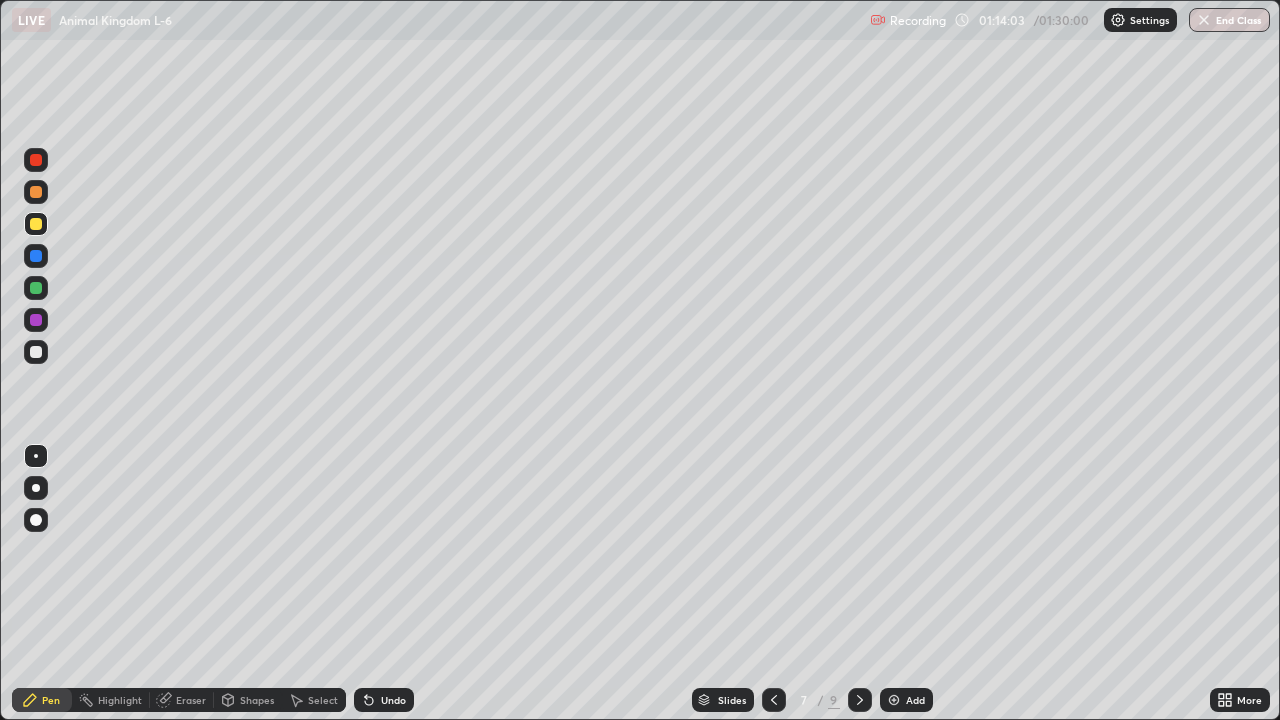 click 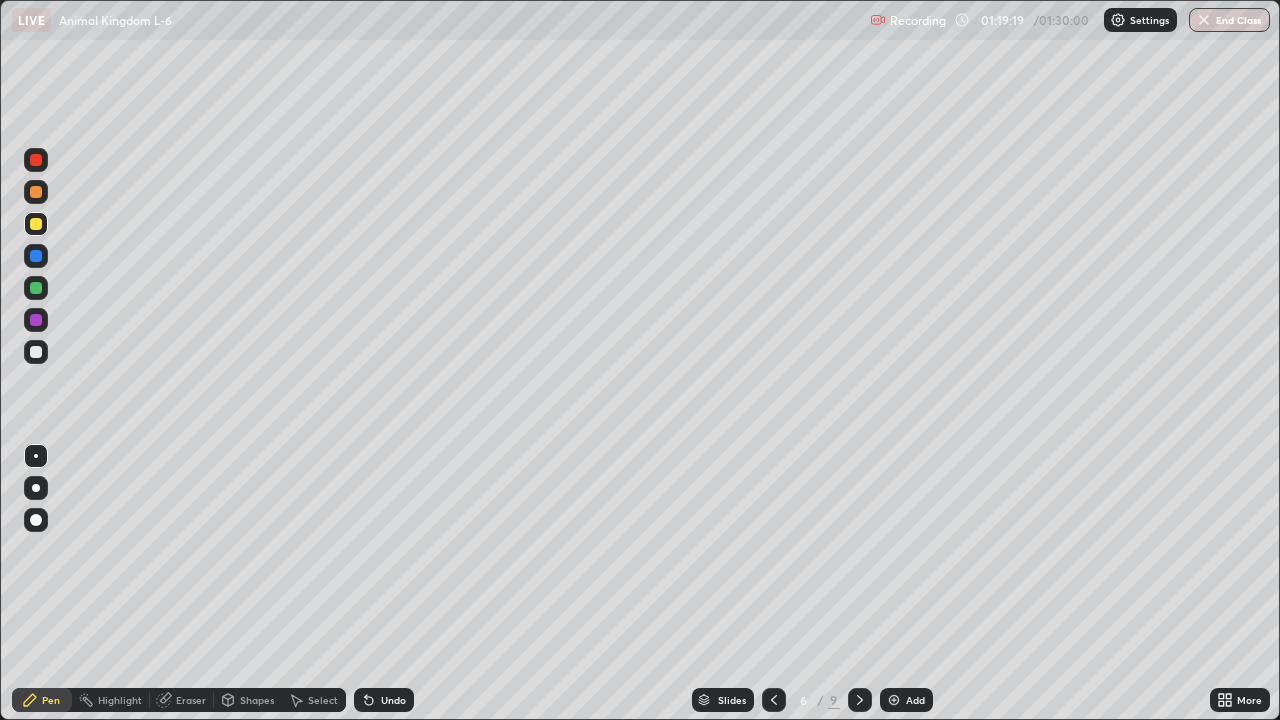 click at bounding box center (894, 700) 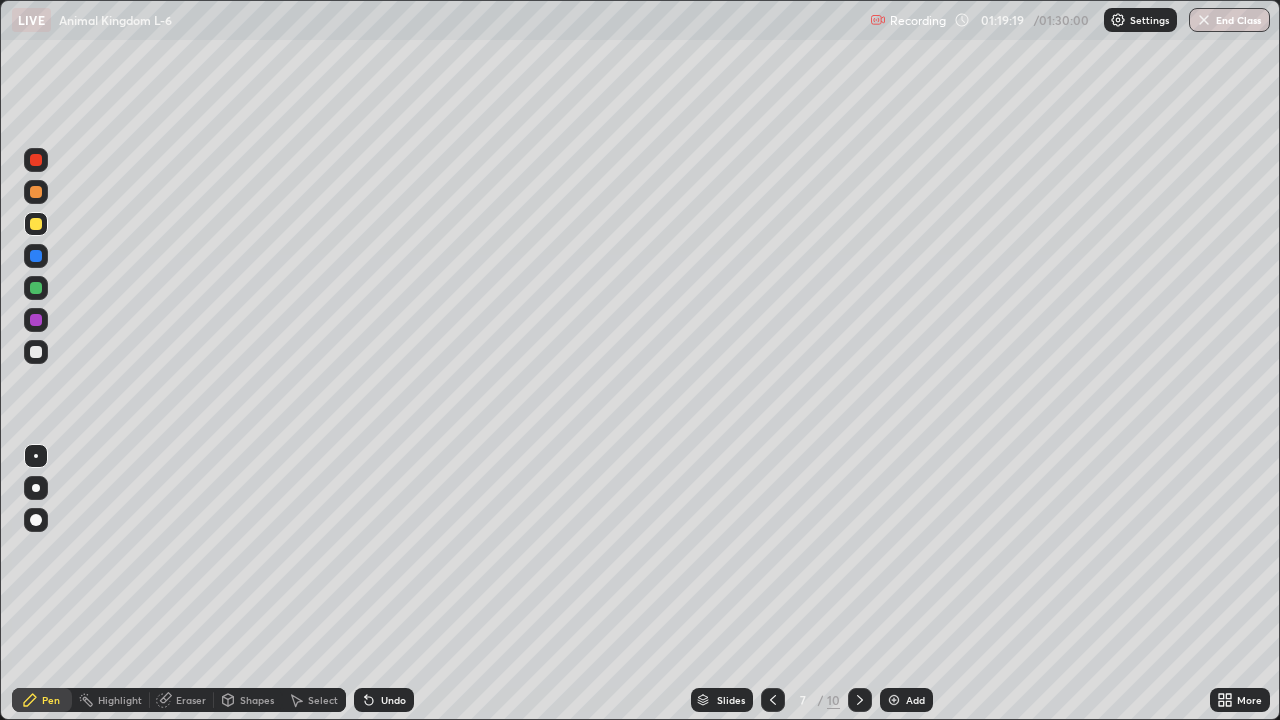 click at bounding box center (894, 700) 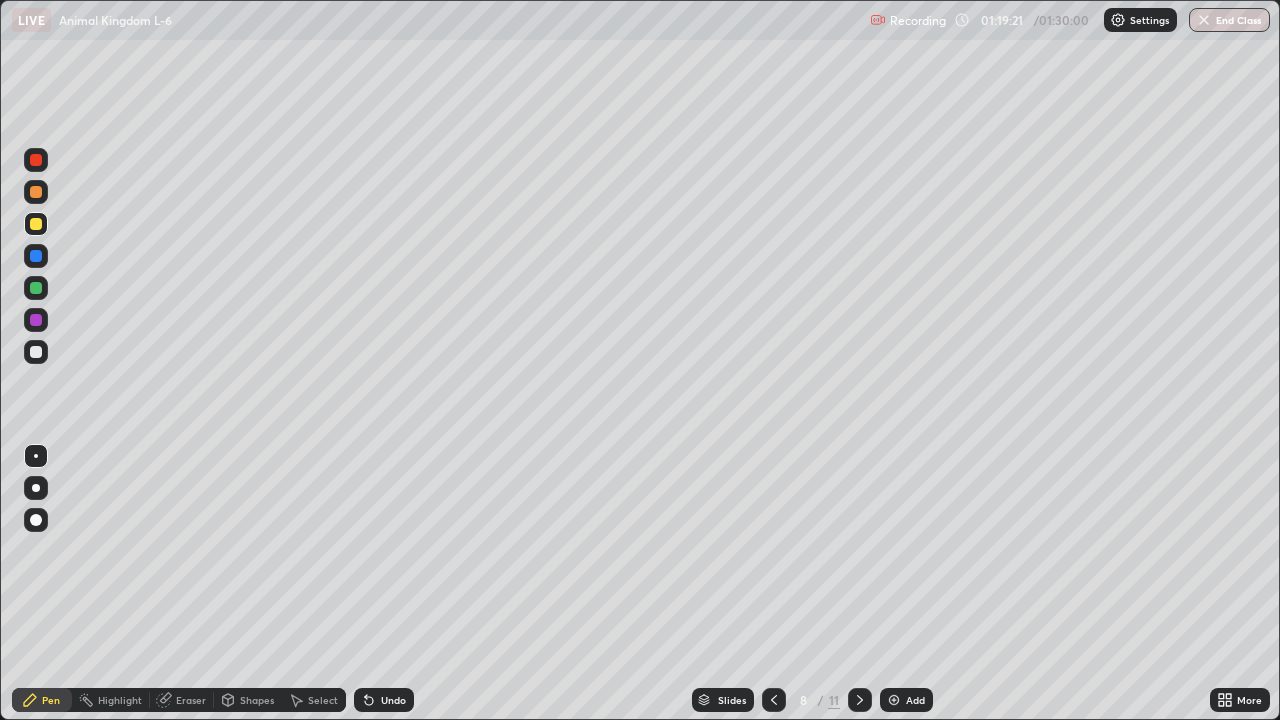 click 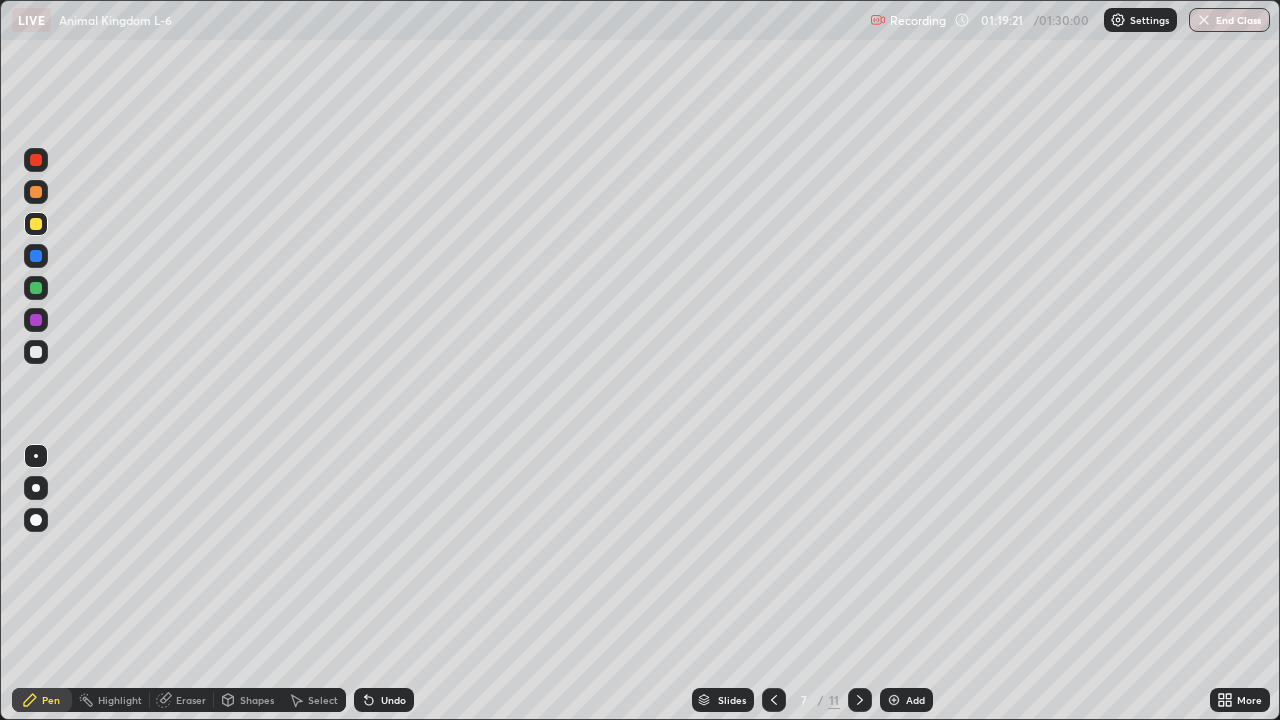 click 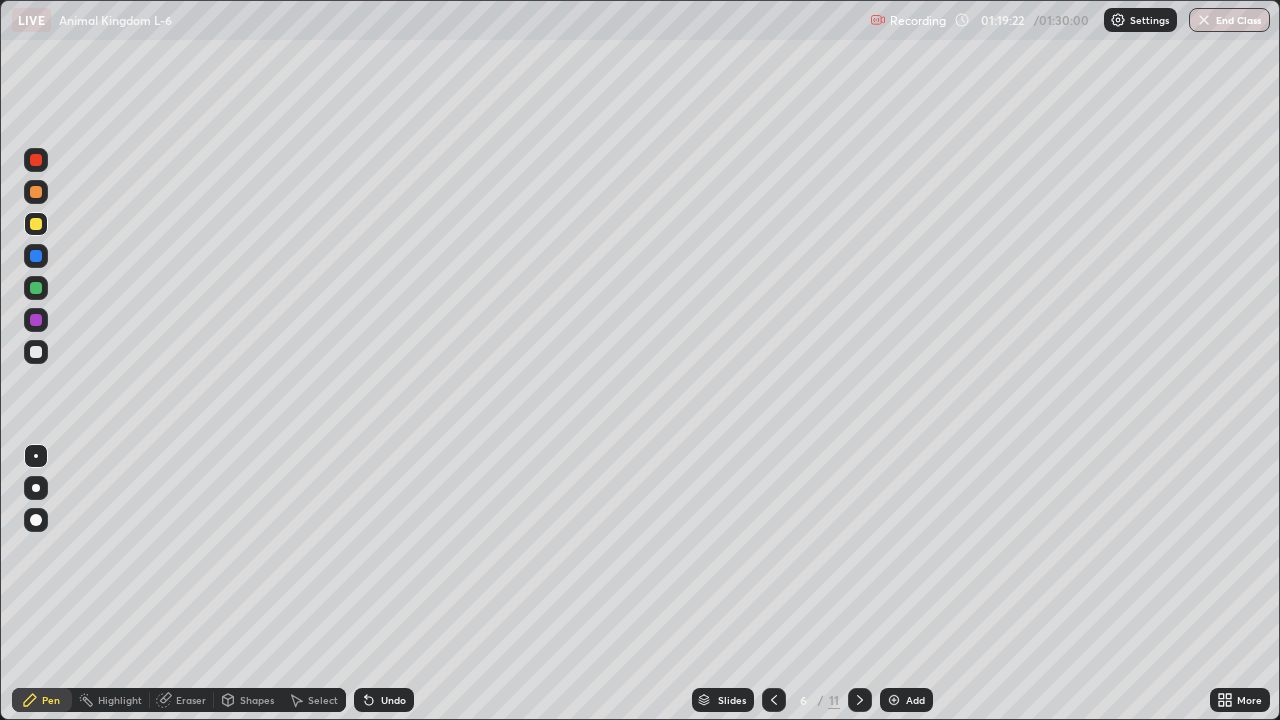 click at bounding box center [894, 700] 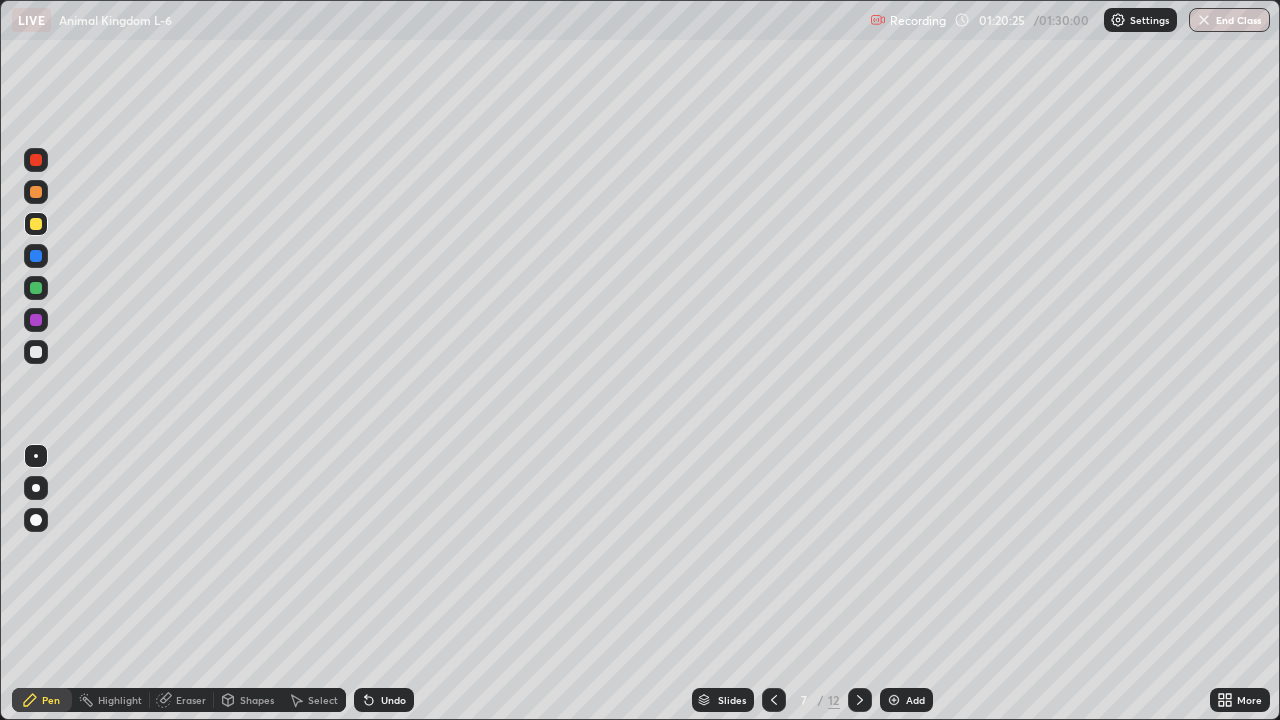click on "Eraser" at bounding box center [191, 700] 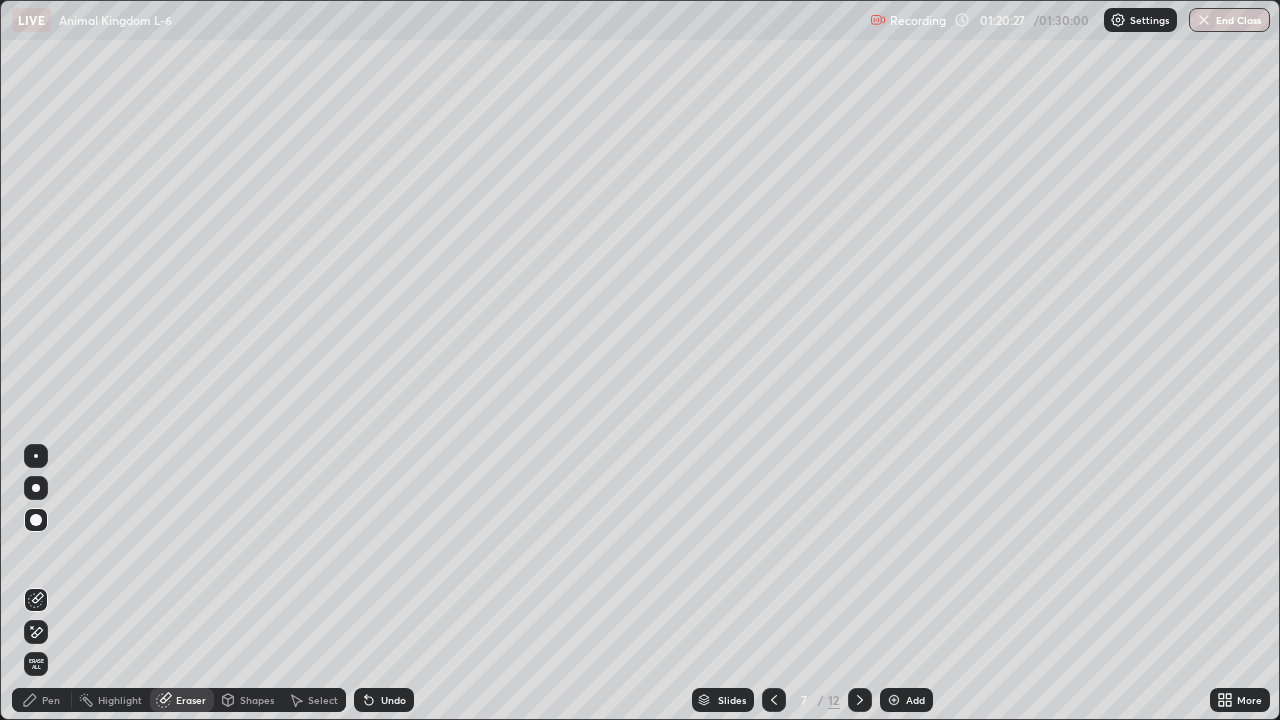 click on "Pen" at bounding box center [42, 700] 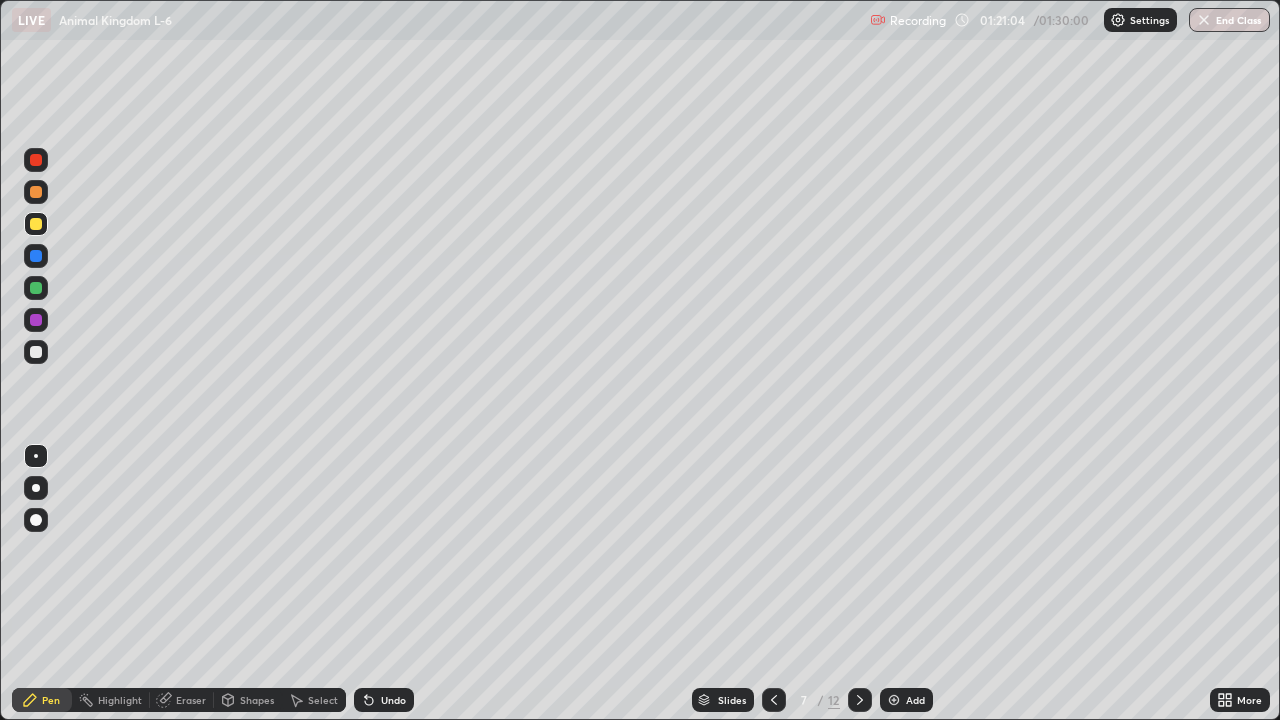 click at bounding box center (36, 320) 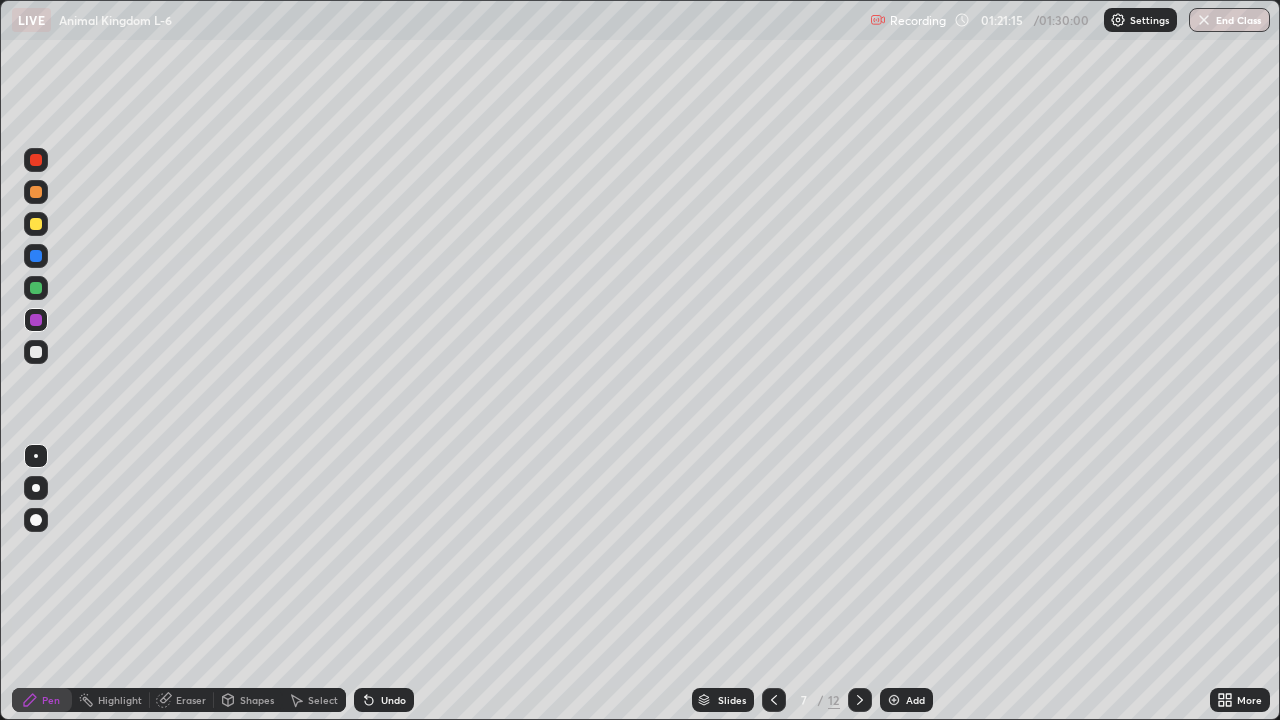 click at bounding box center (36, 256) 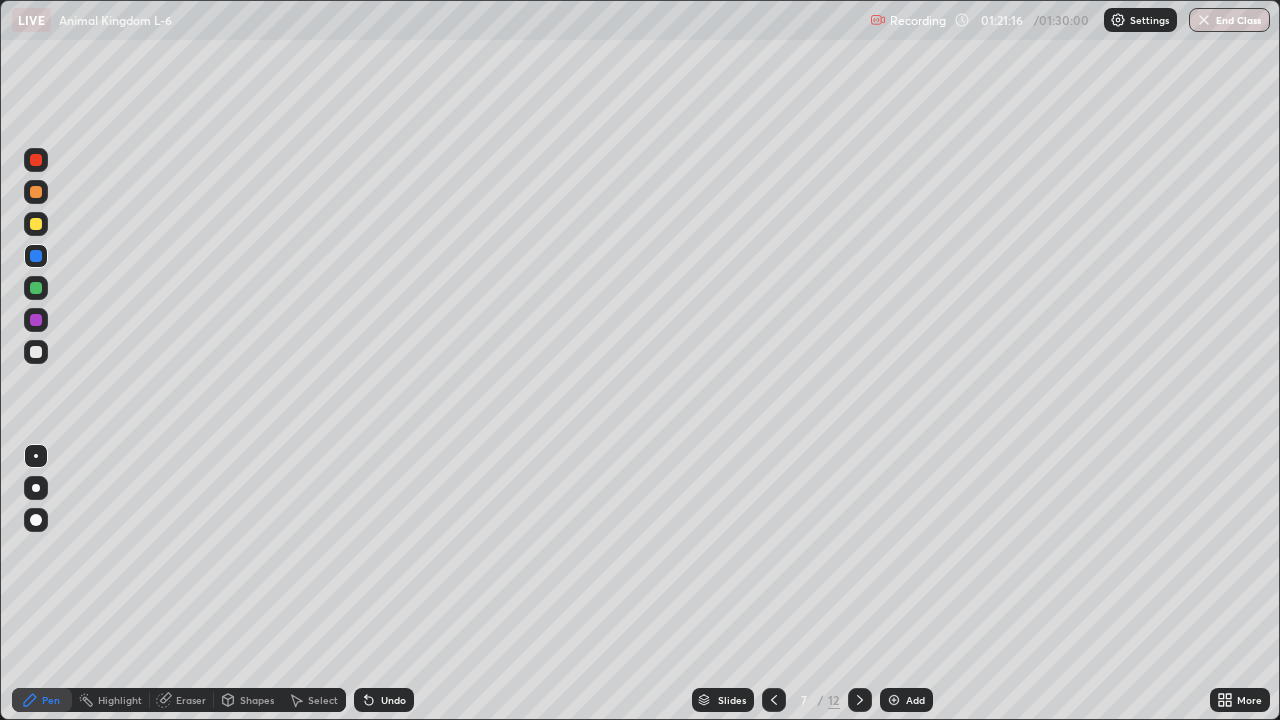 click at bounding box center (36, 224) 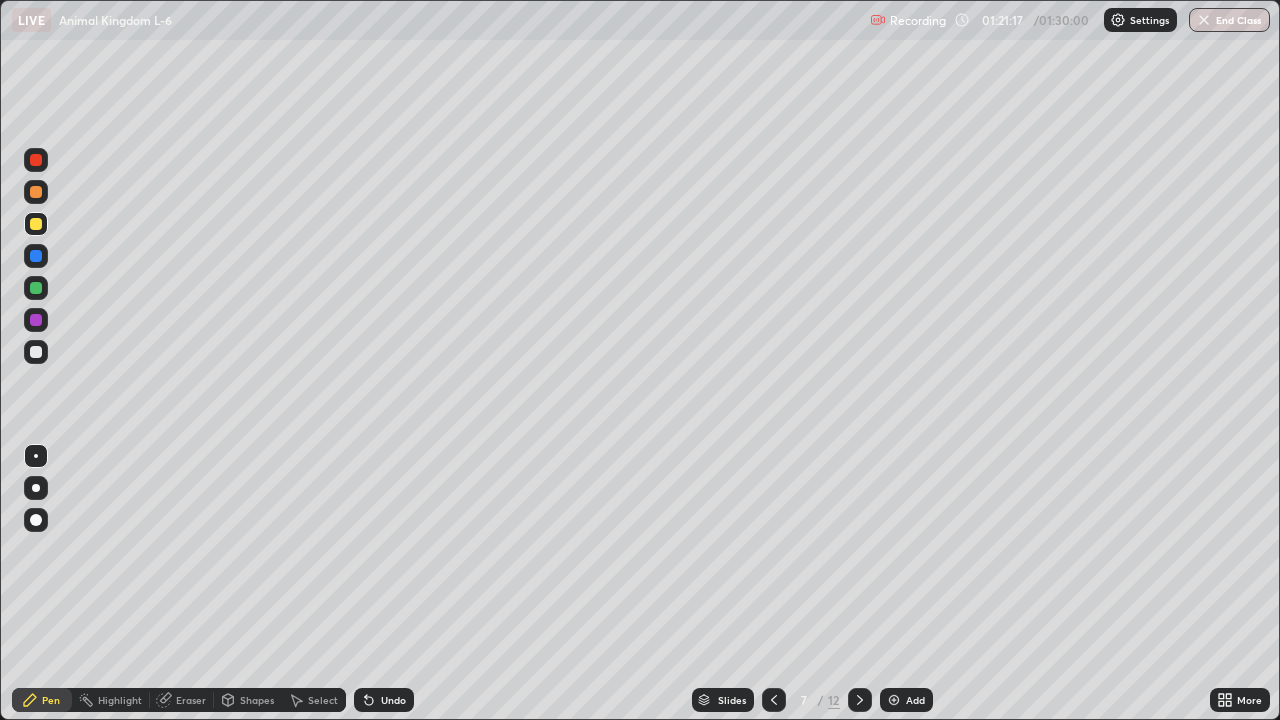 click at bounding box center [36, 192] 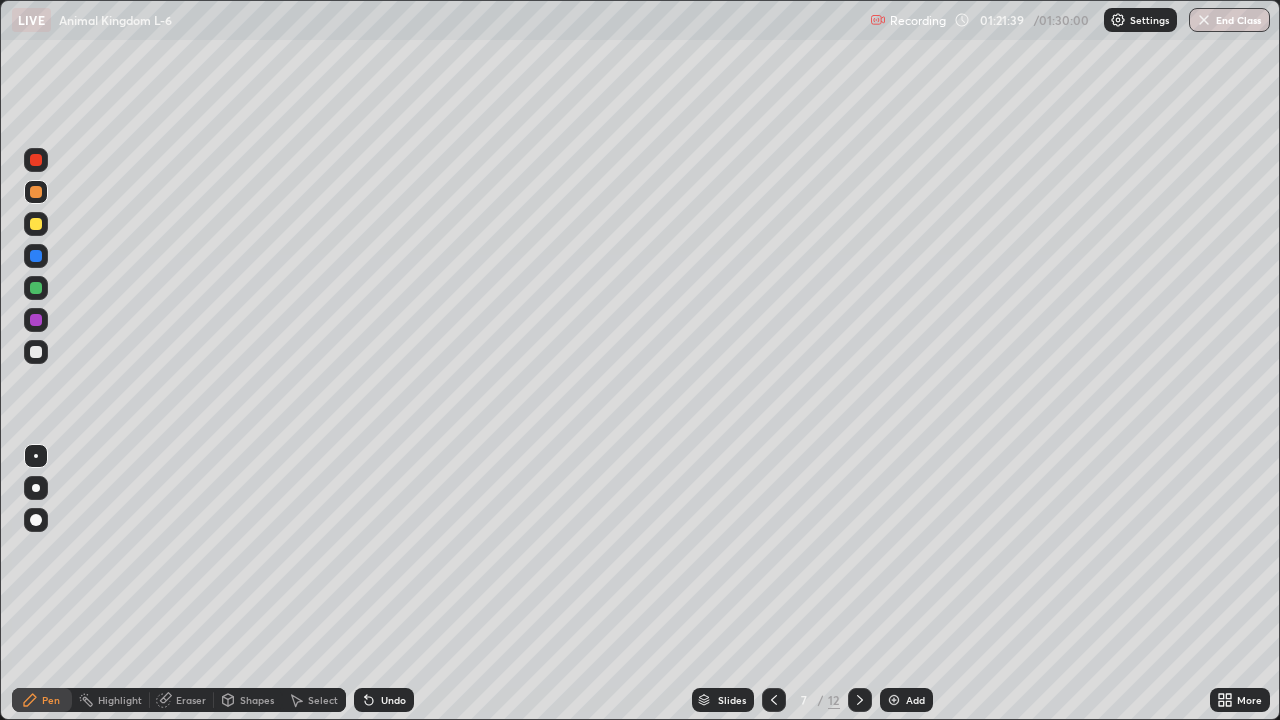 click at bounding box center [36, 288] 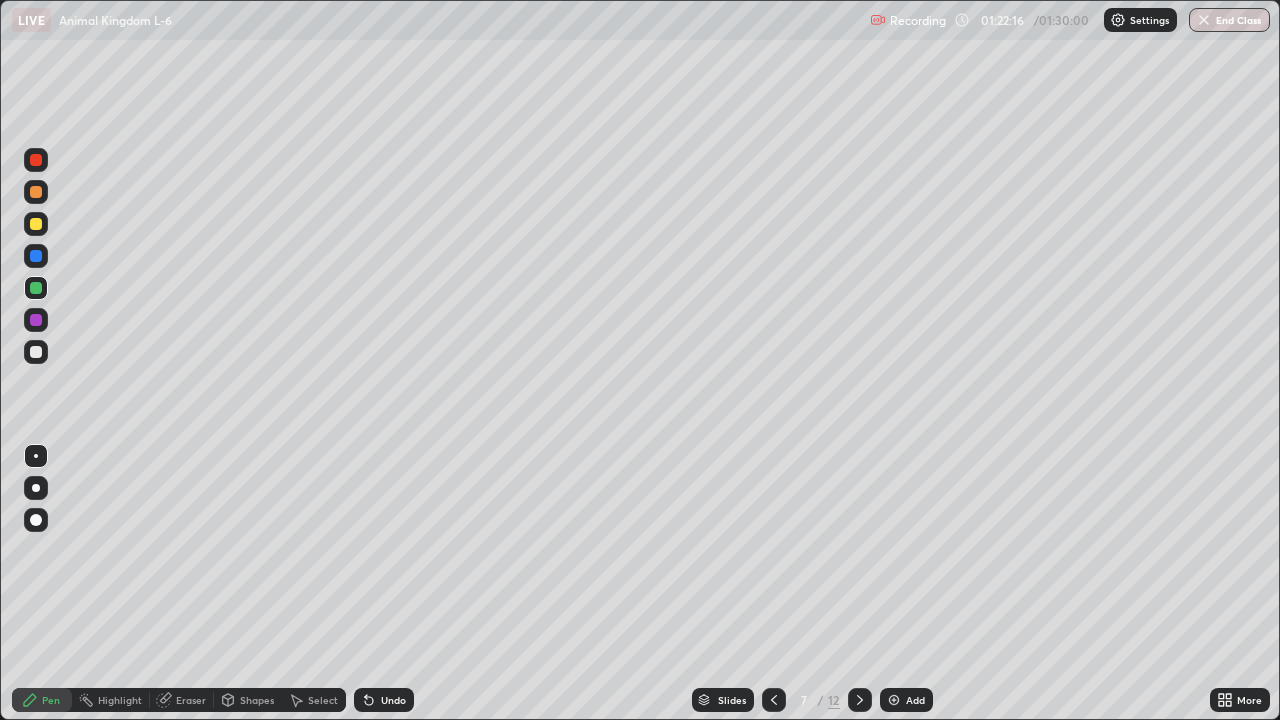 click at bounding box center (36, 256) 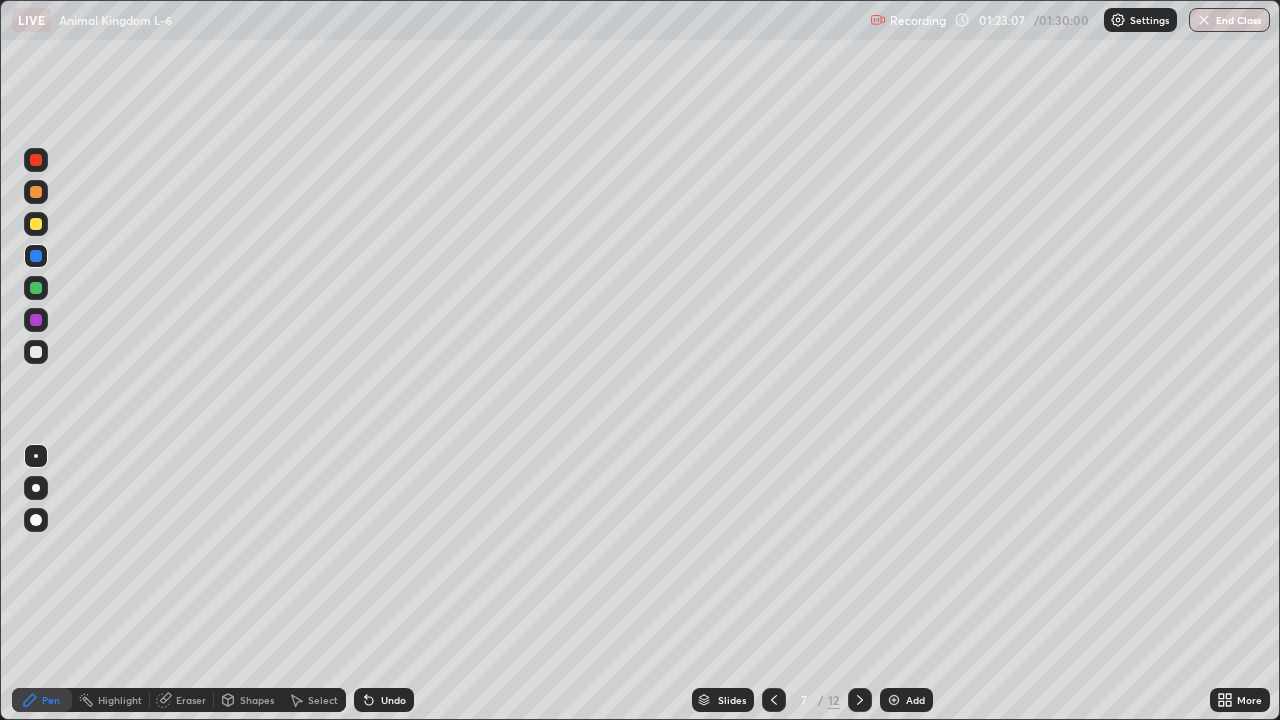 click at bounding box center [36, 288] 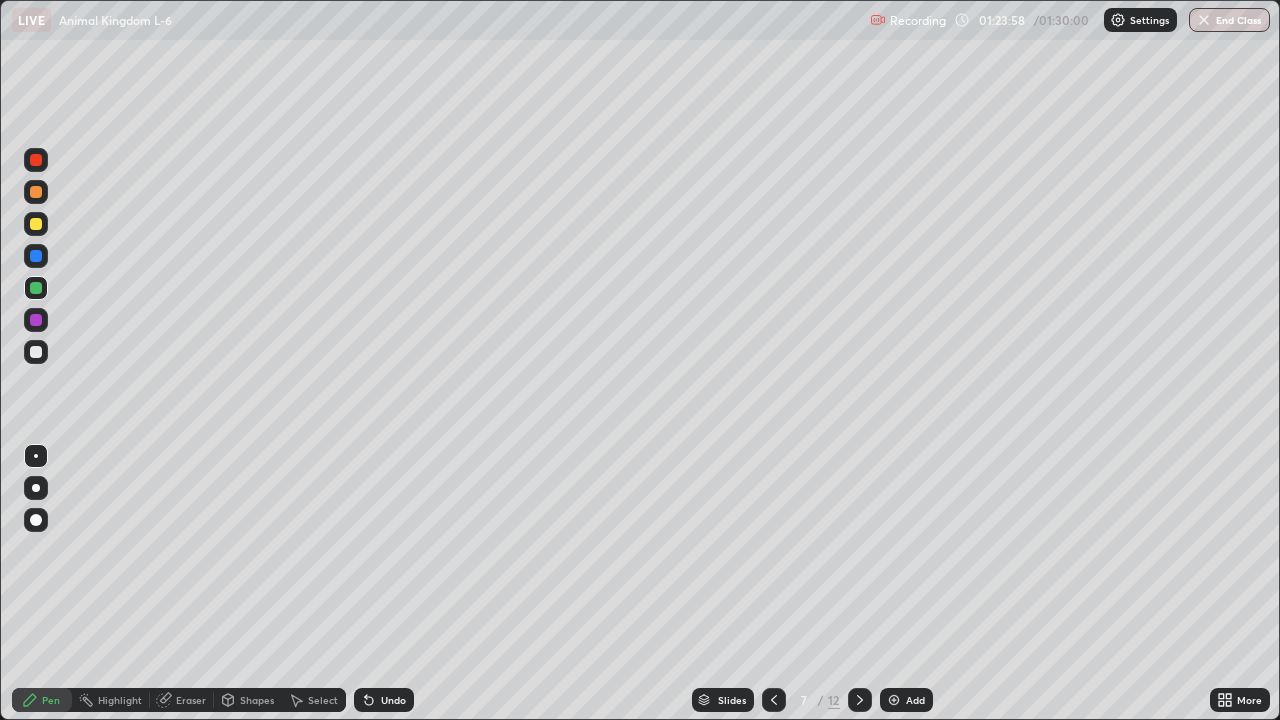 click at bounding box center (36, 256) 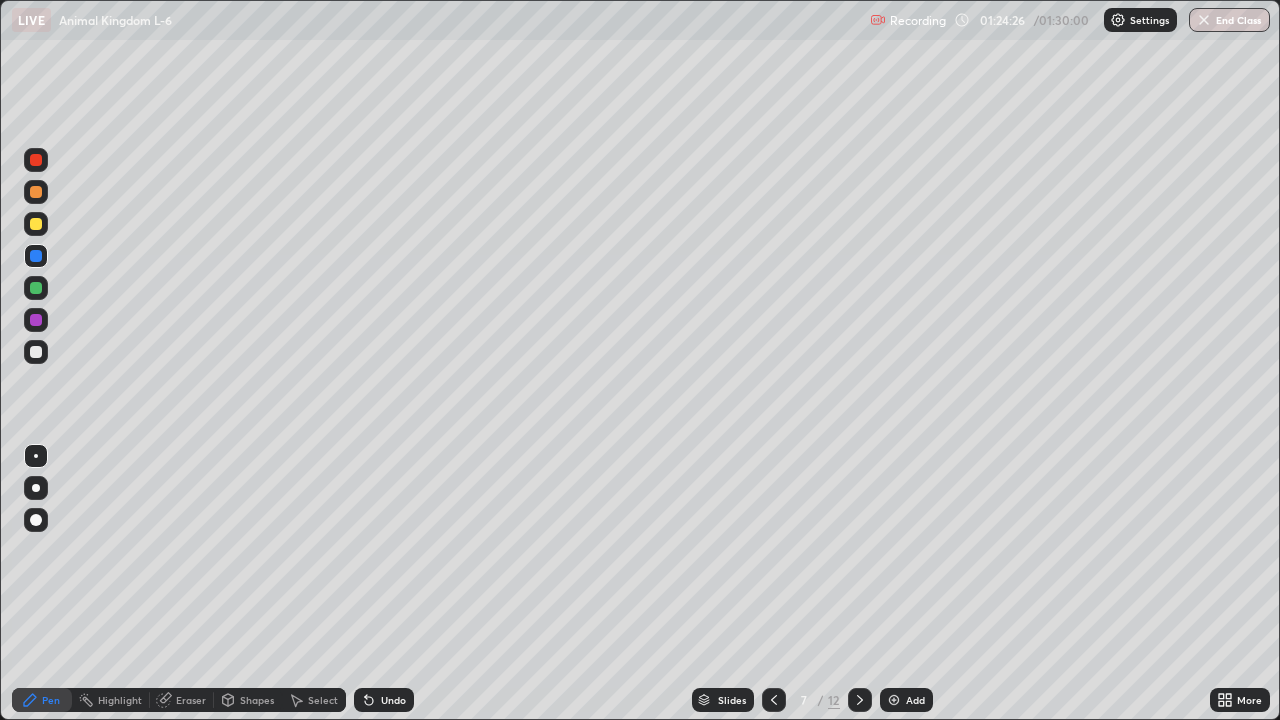 click at bounding box center (36, 352) 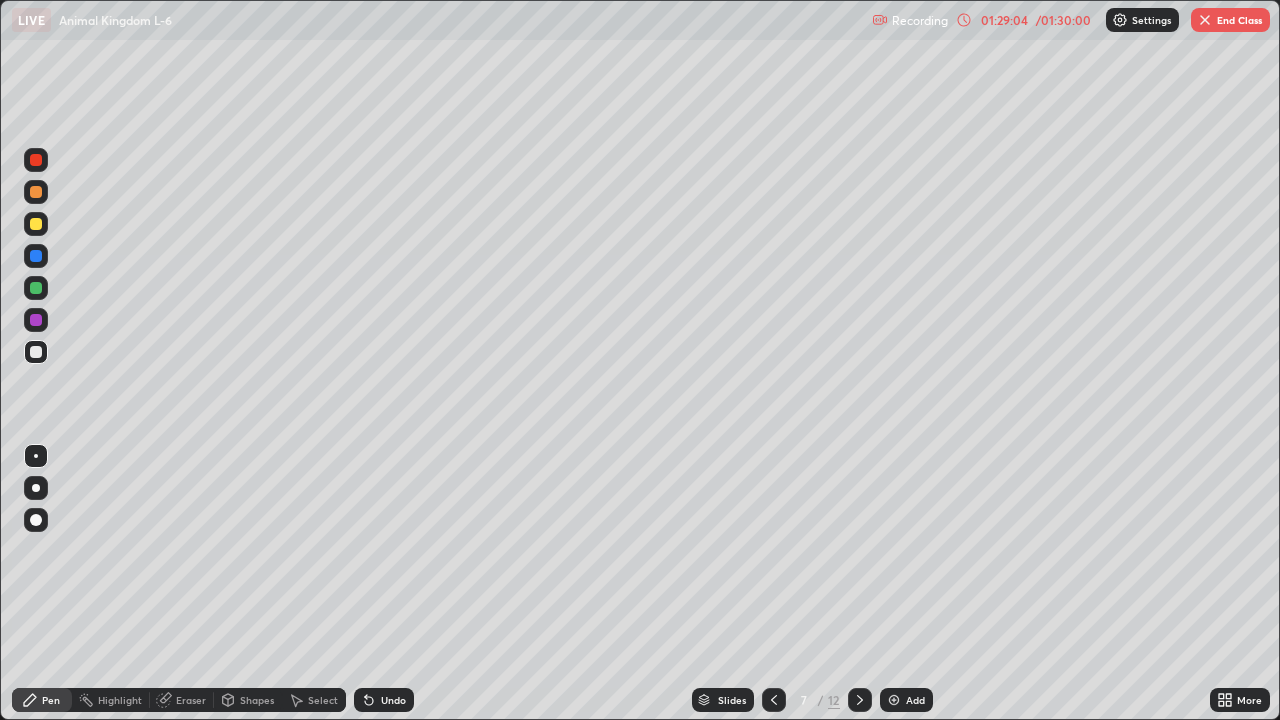 click on "End Class" at bounding box center [1230, 20] 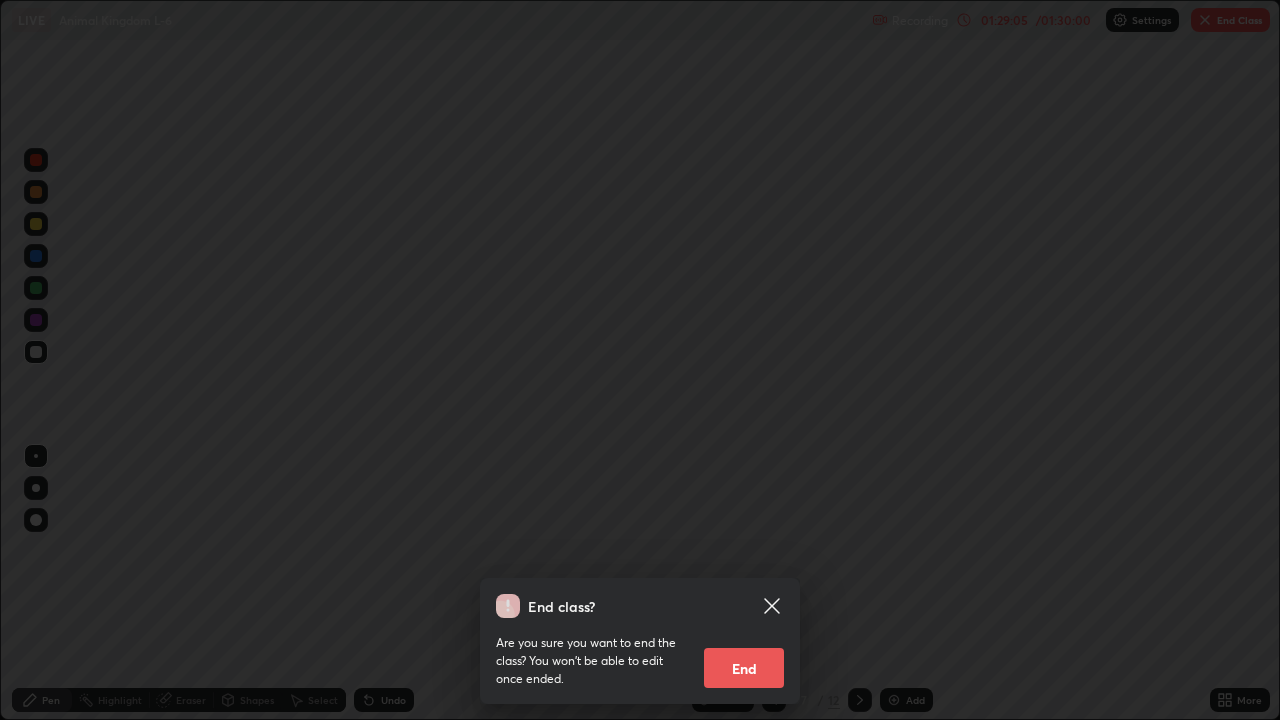 click on "End" at bounding box center (744, 668) 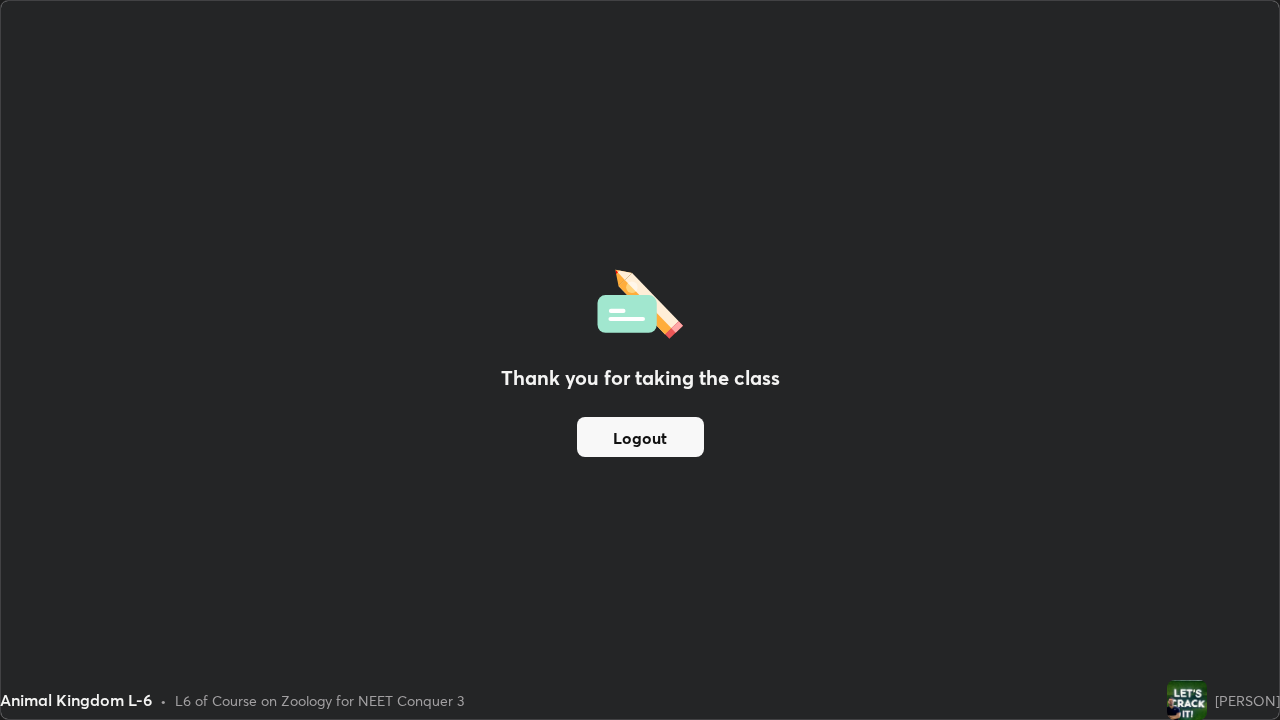 click on "Thank you for taking the class Logout" at bounding box center (640, 360) 